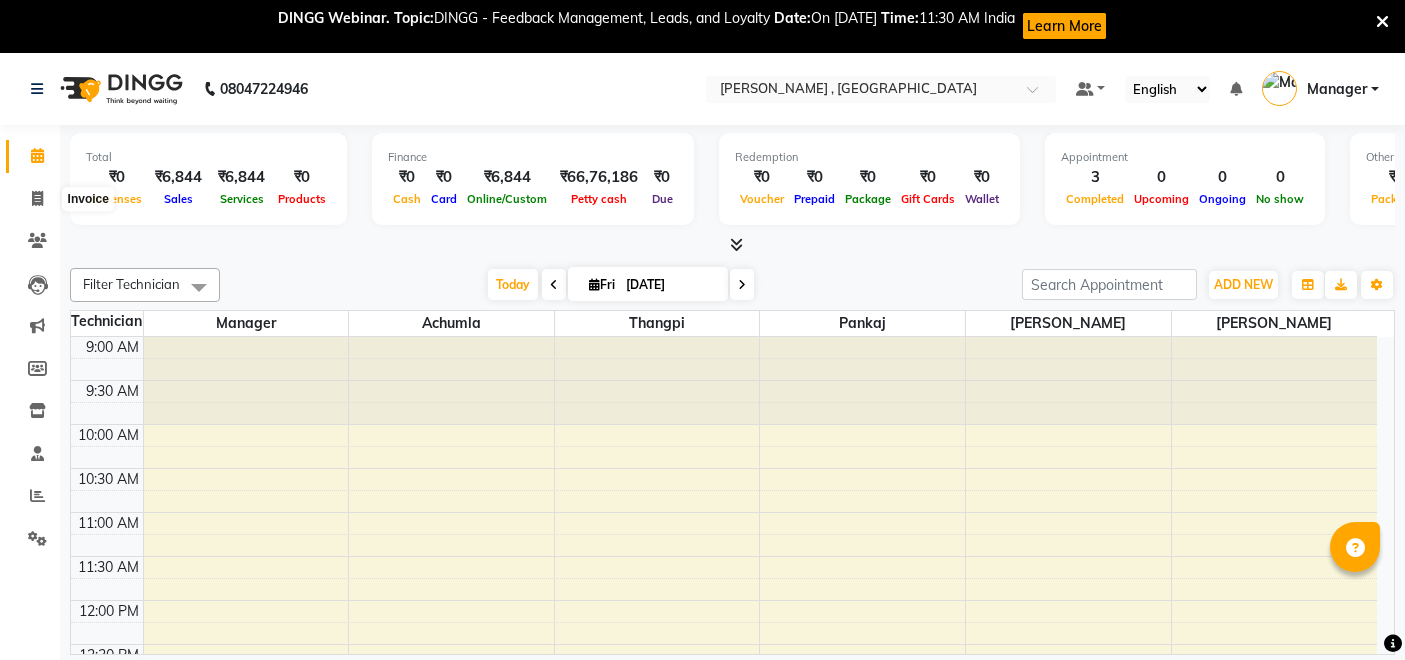 scroll, scrollTop: 54, scrollLeft: 0, axis: vertical 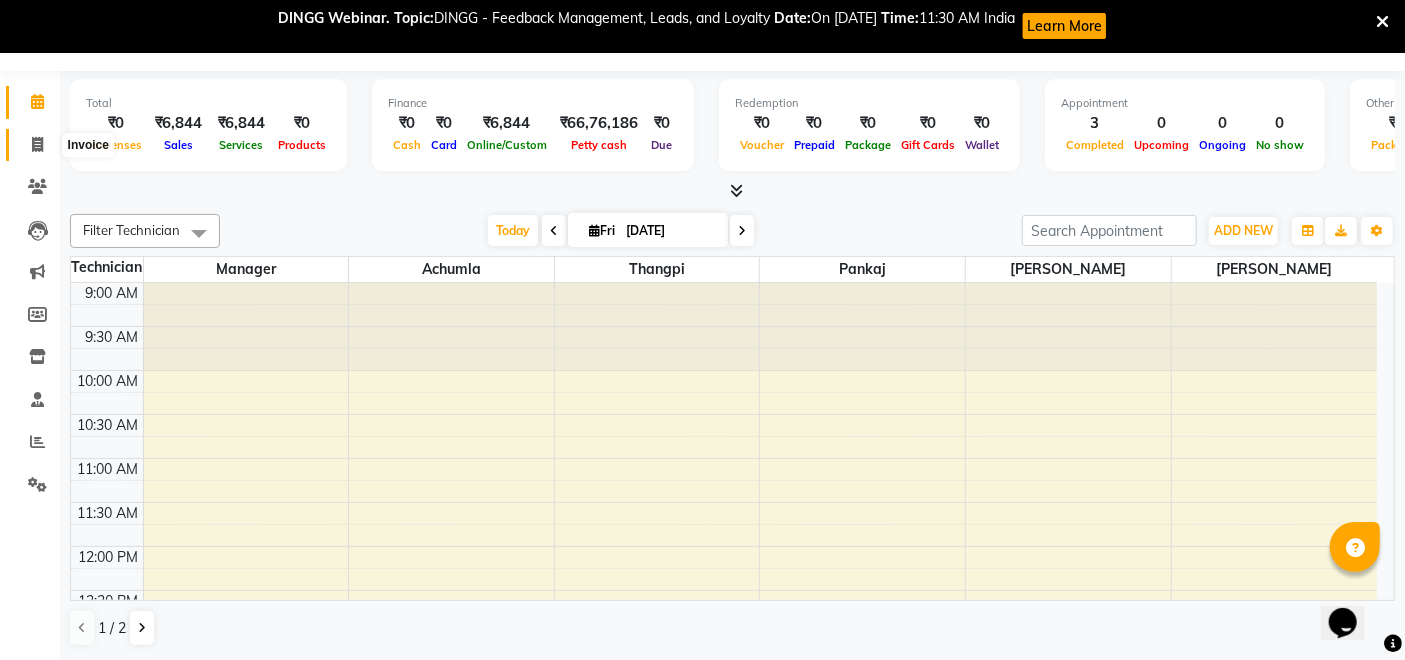 click 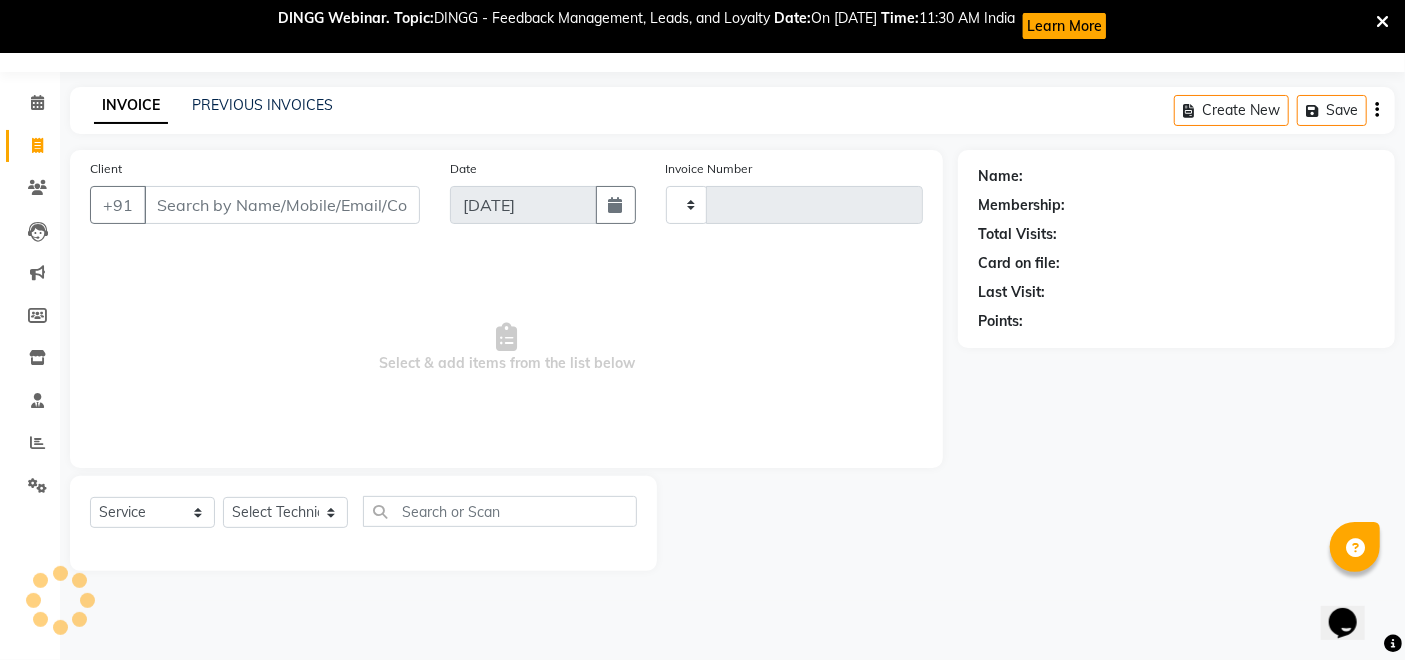 scroll, scrollTop: 53, scrollLeft: 0, axis: vertical 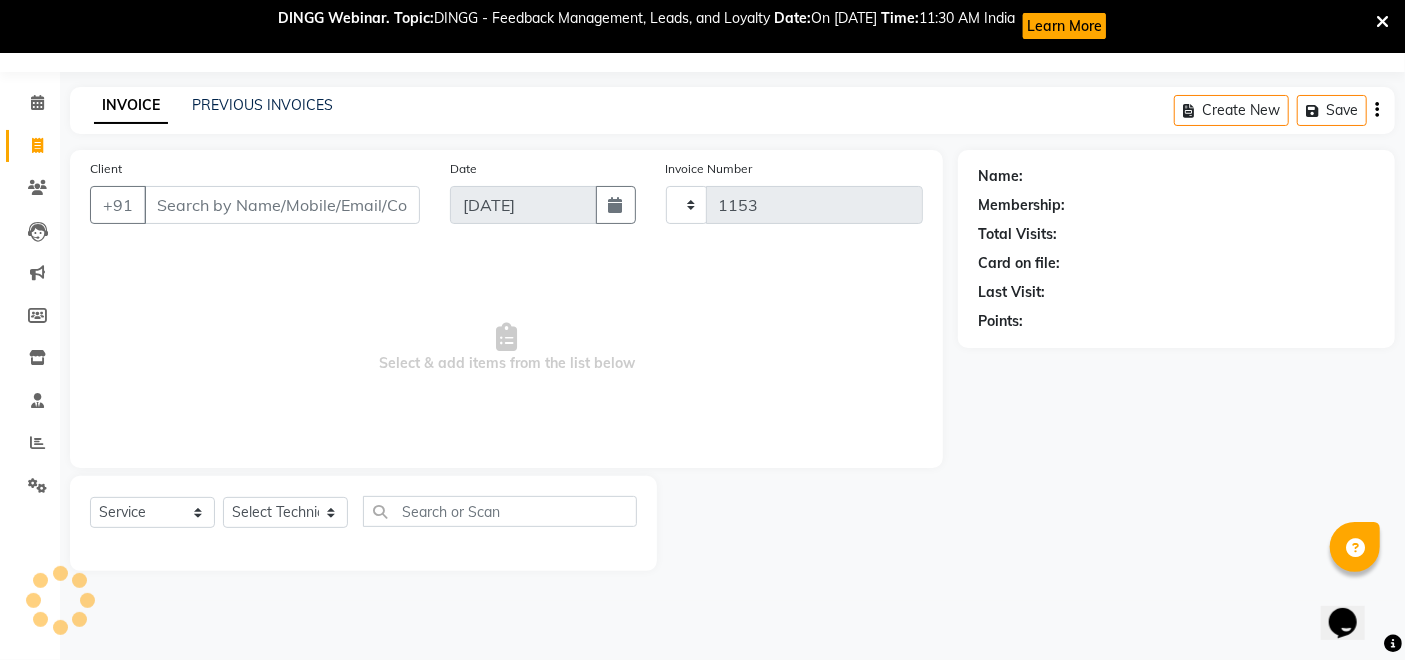 select on "4283" 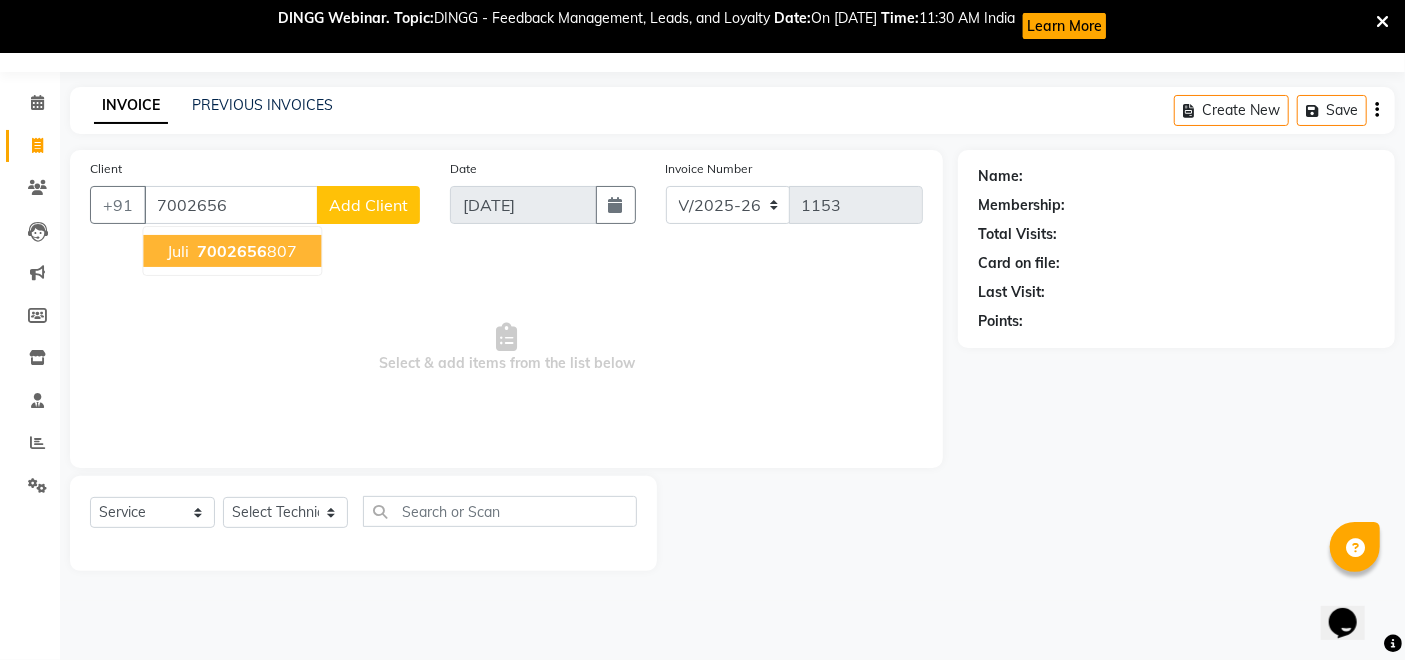 click on "Select & add items from the list below" at bounding box center [506, 348] 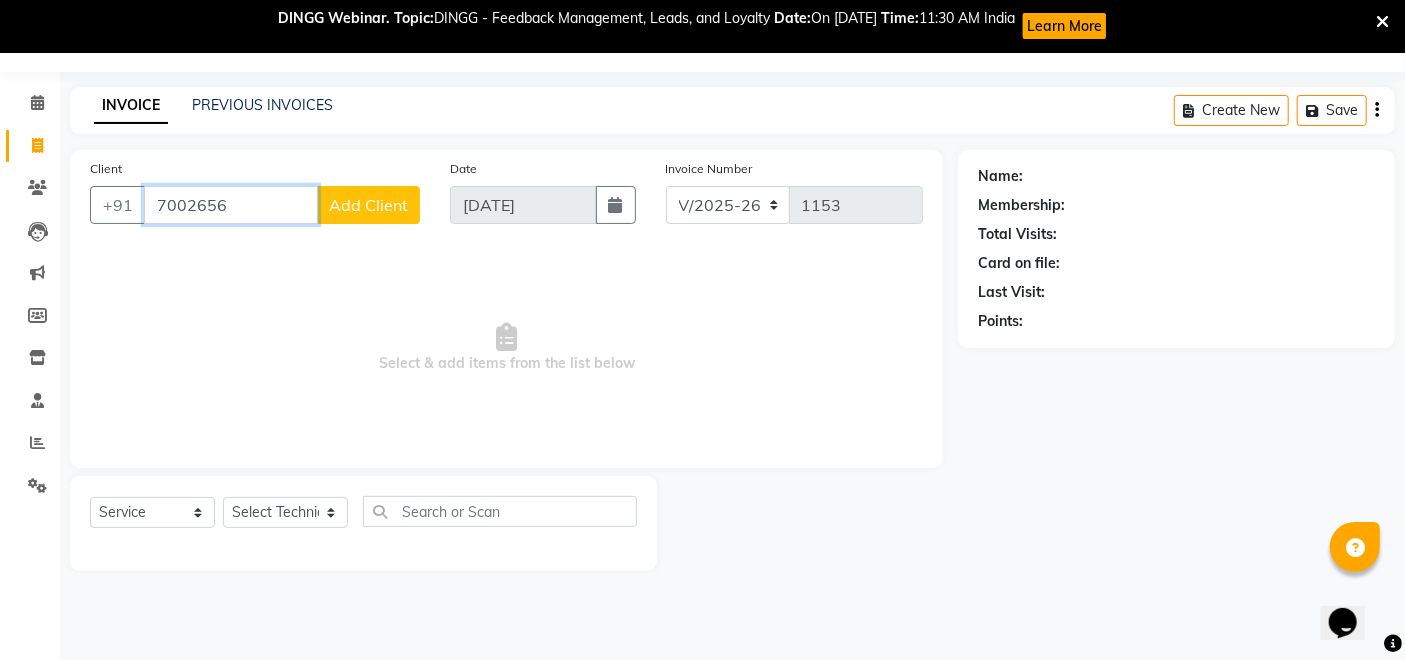 click on "7002656" at bounding box center (231, 205) 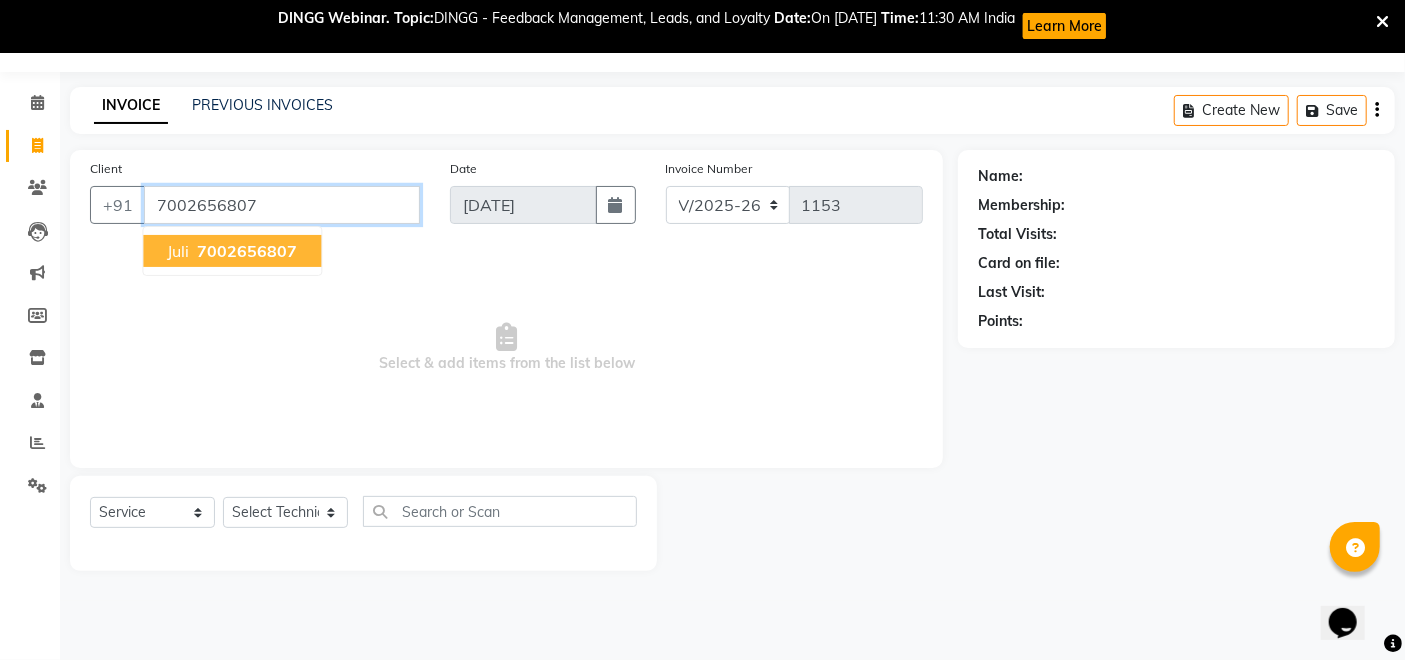 type on "7002656807" 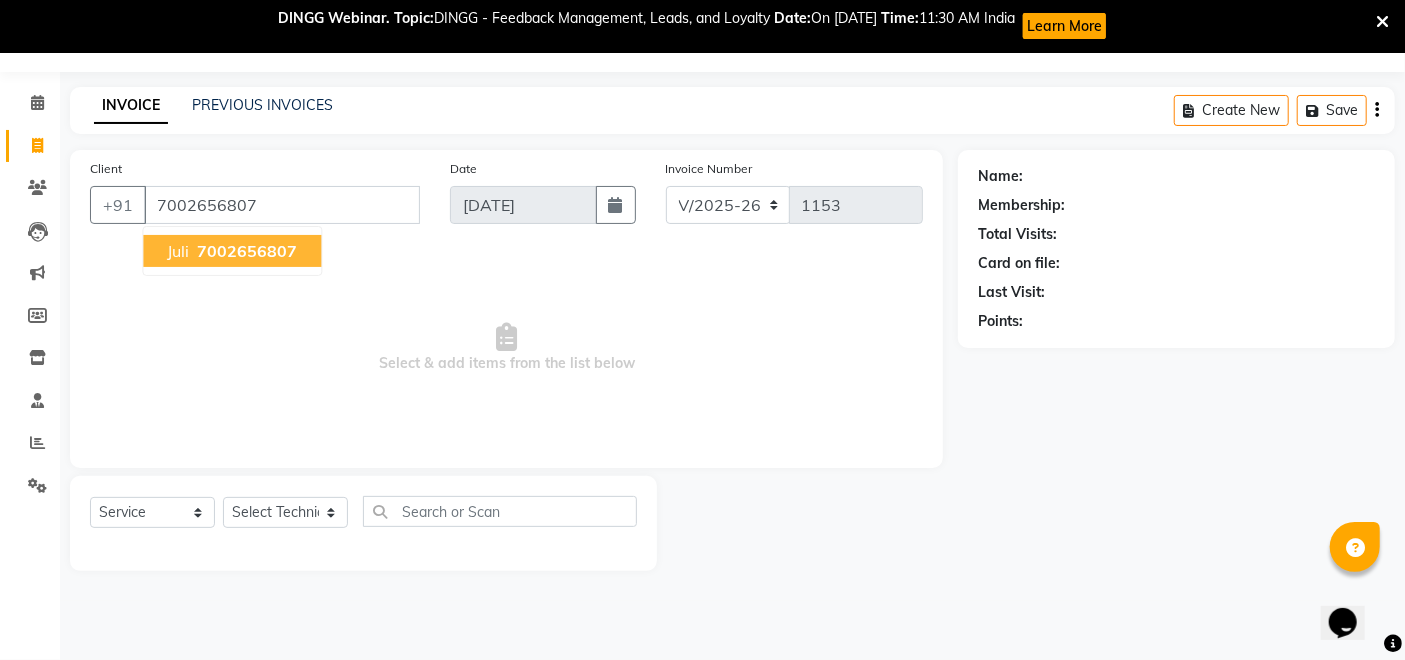 select on "1: Object" 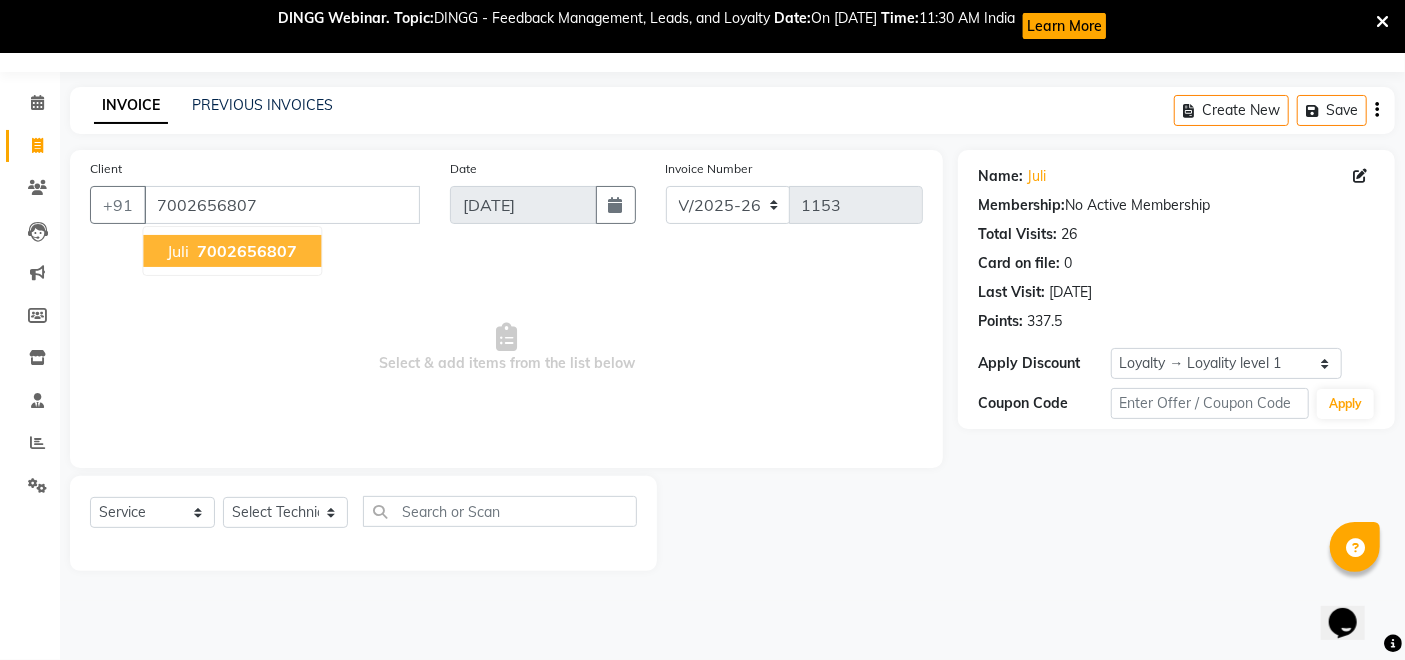 click on "7002656807" at bounding box center [247, 251] 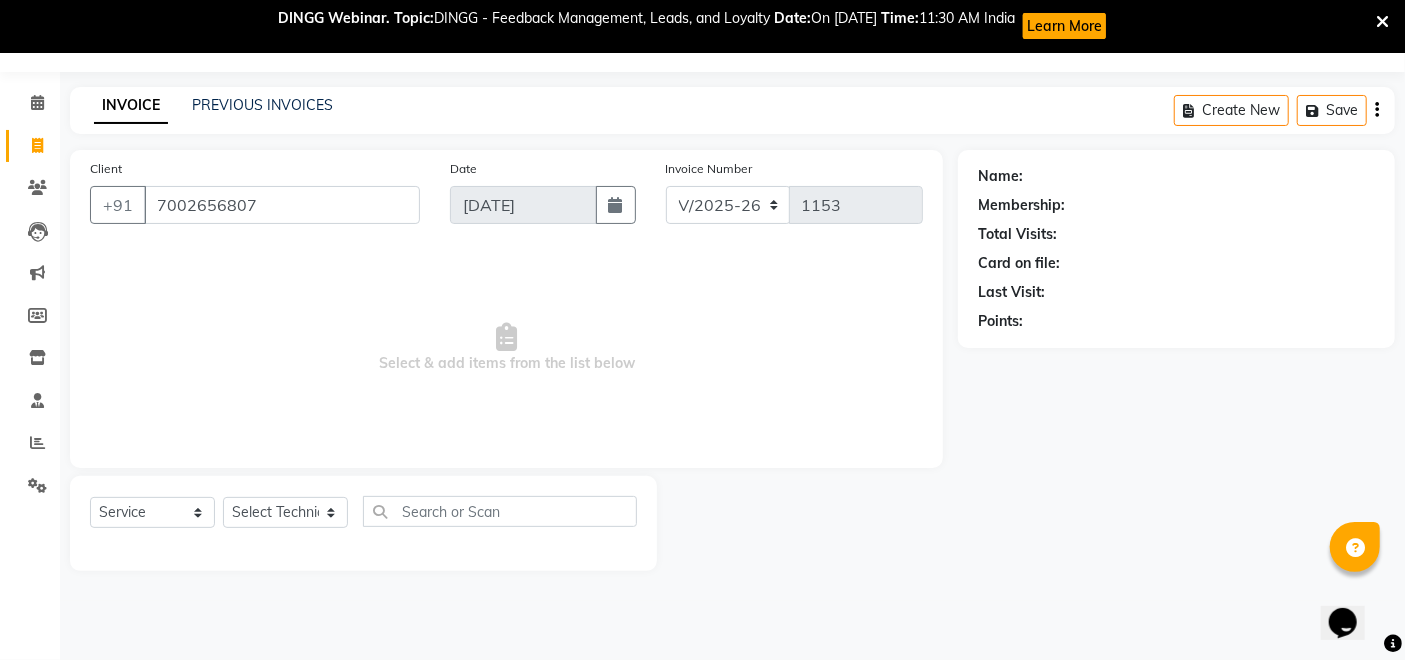 select on "1: Object" 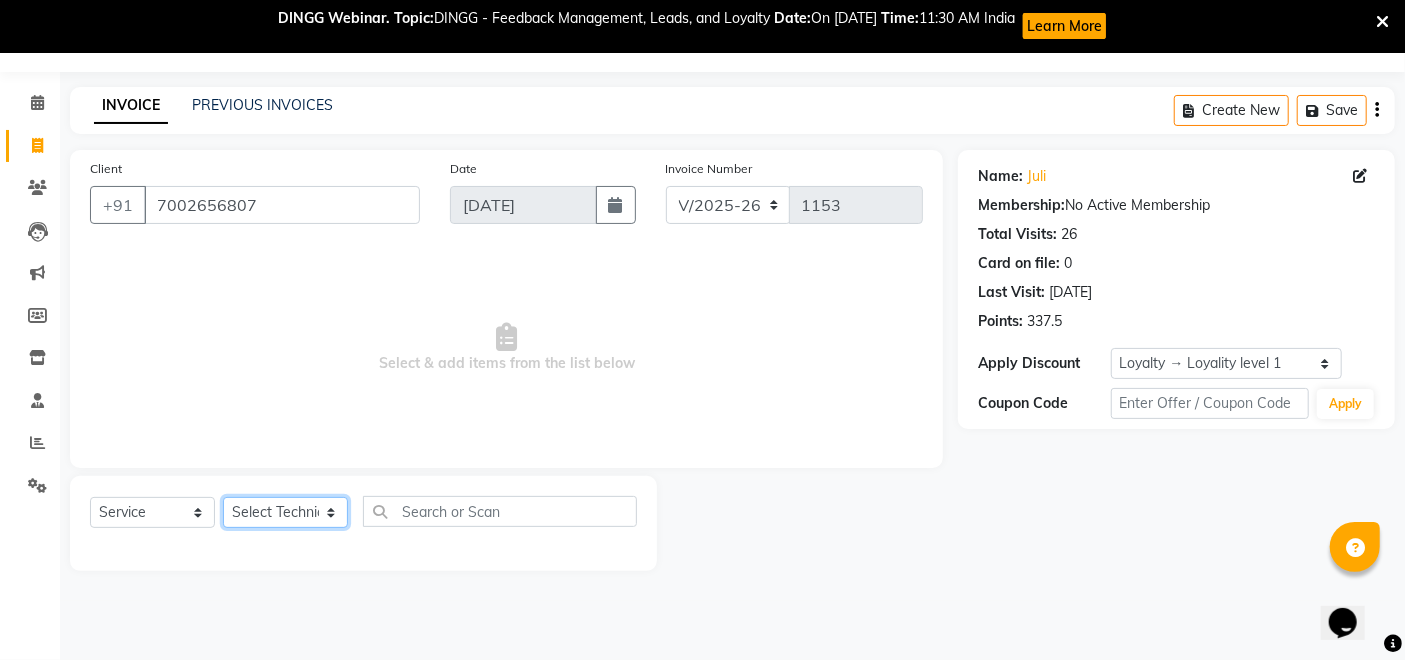 click on "Select Technician [PERSON_NAME] Manager [PERSON_NAME] Thangpi [PERSON_NAME]" 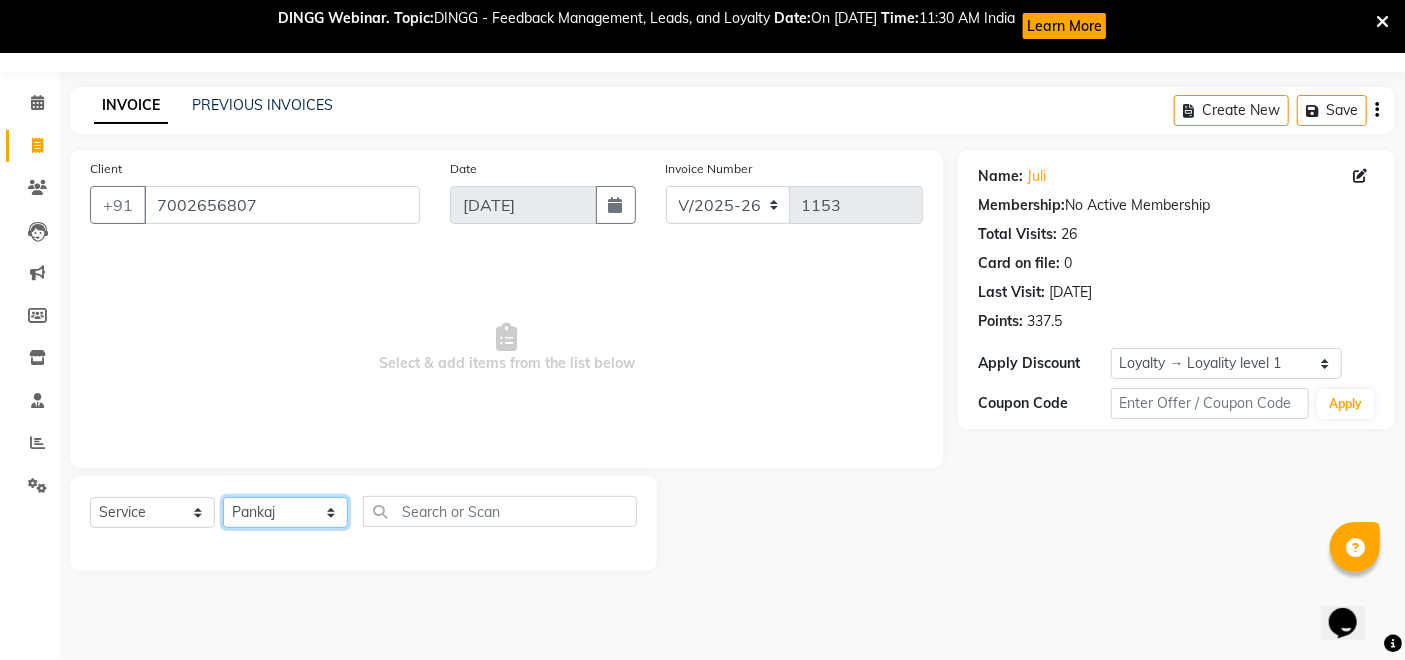 click on "Select Technician [PERSON_NAME] Manager [PERSON_NAME] Thangpi [PERSON_NAME]" 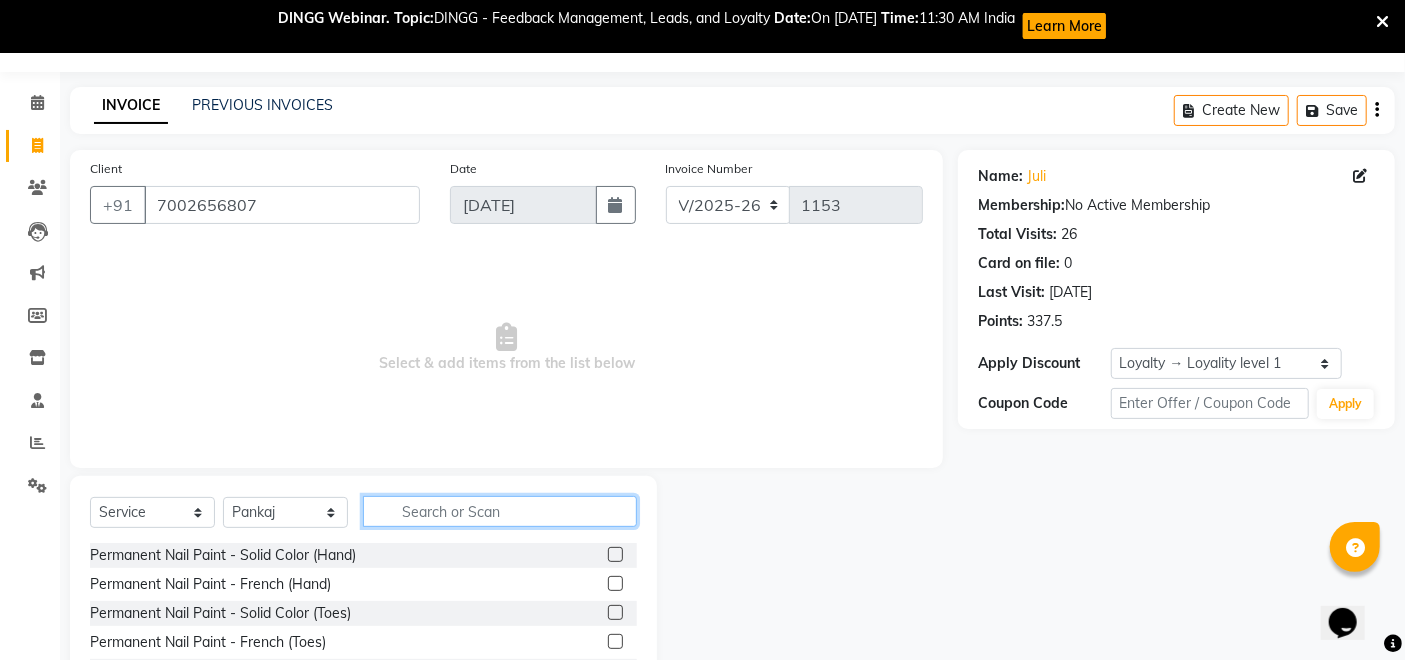 click 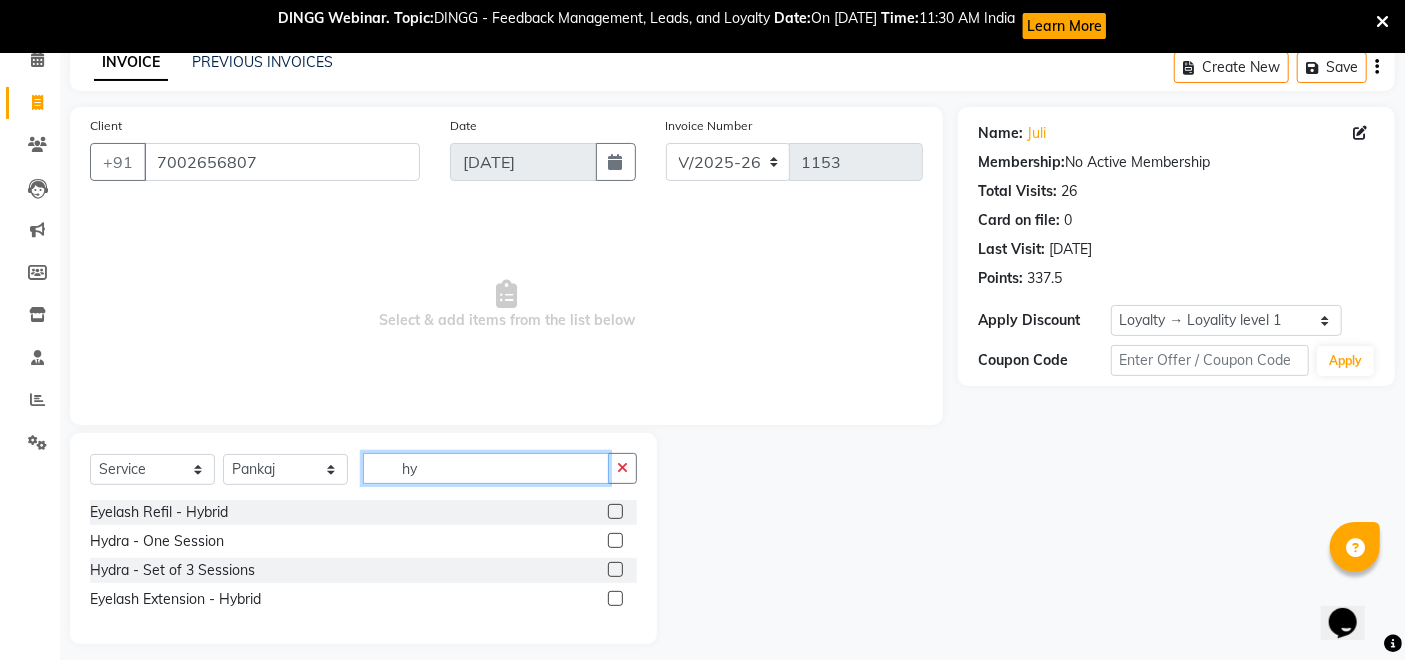 scroll, scrollTop: 110, scrollLeft: 0, axis: vertical 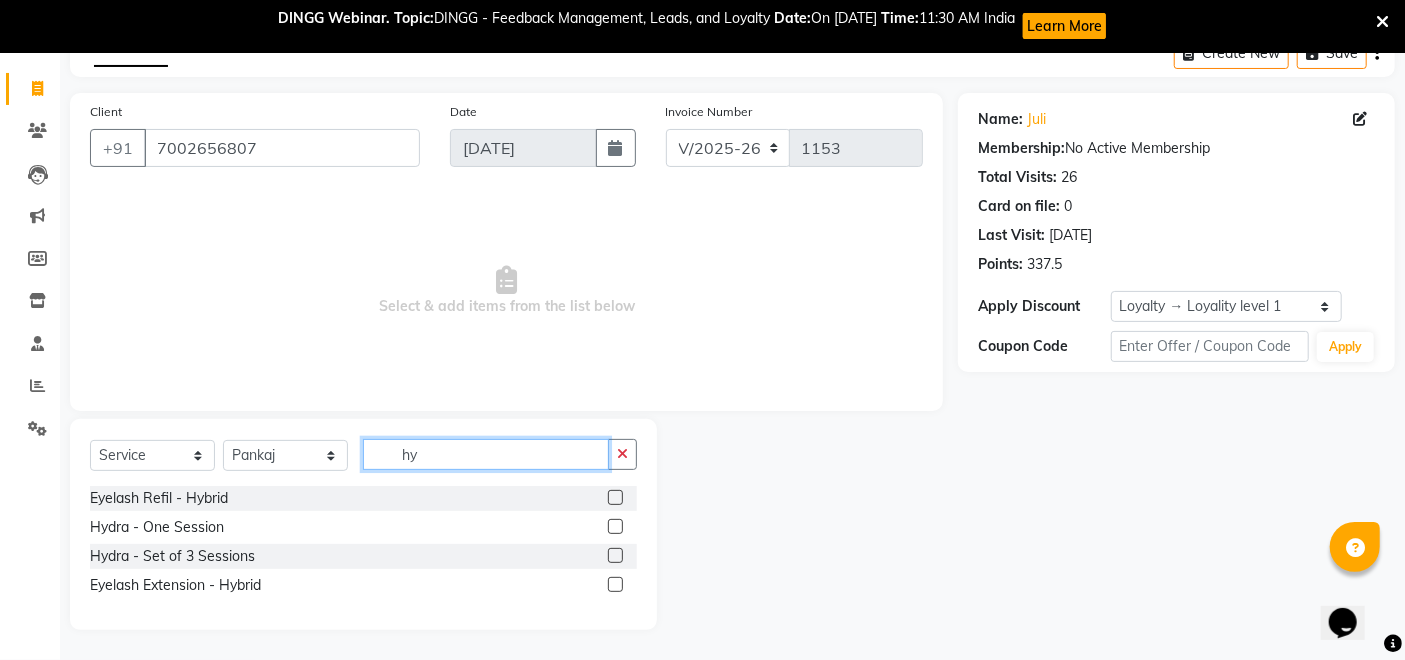 type on "hy" 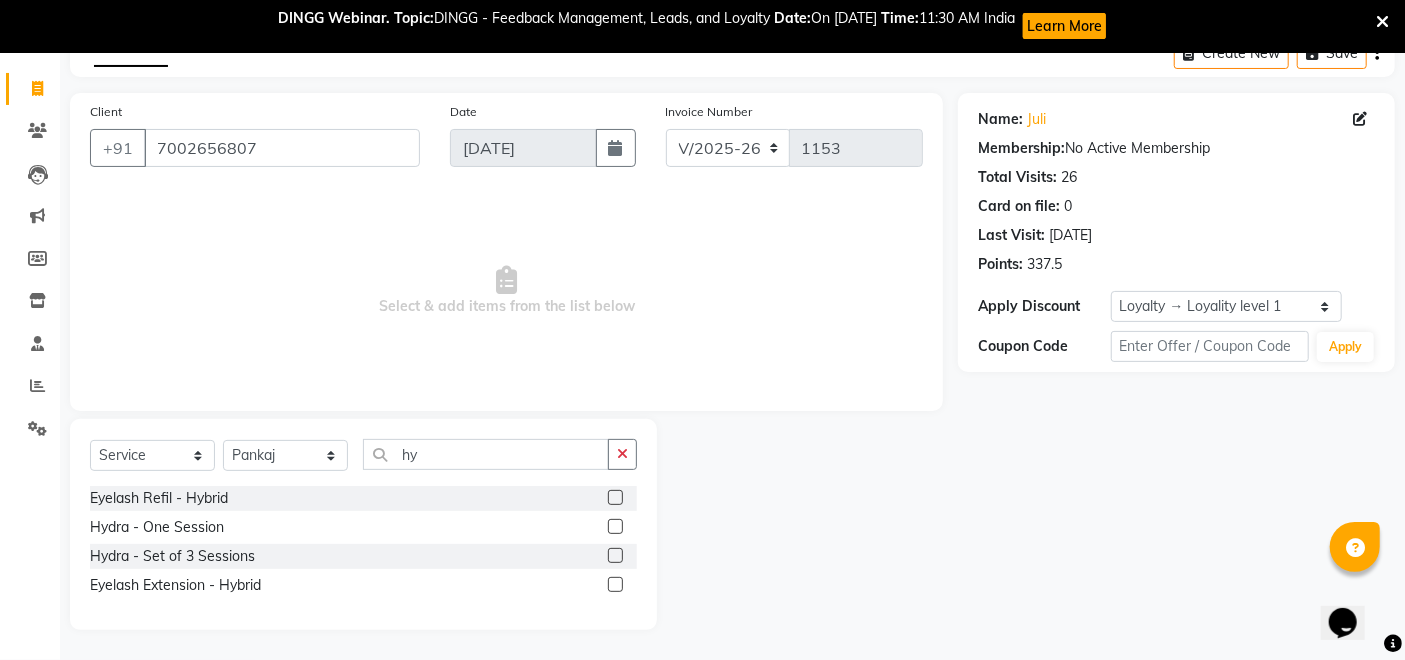 click 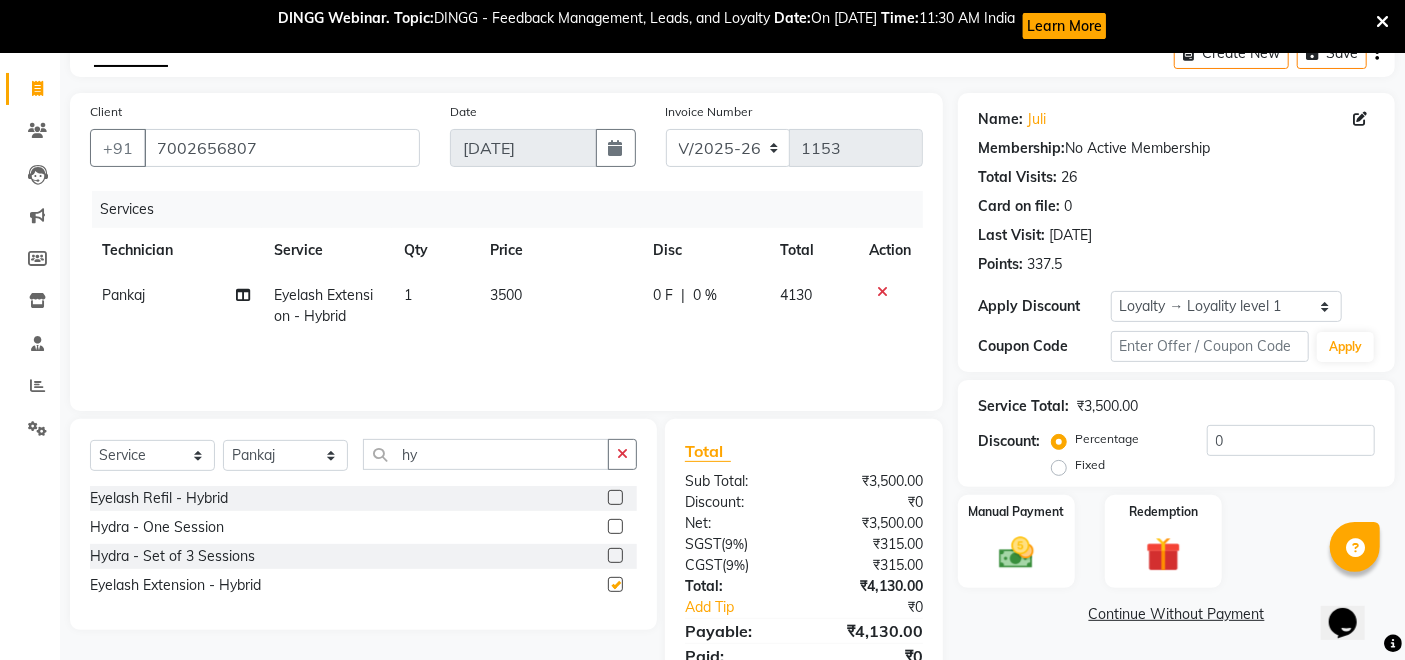 checkbox on "false" 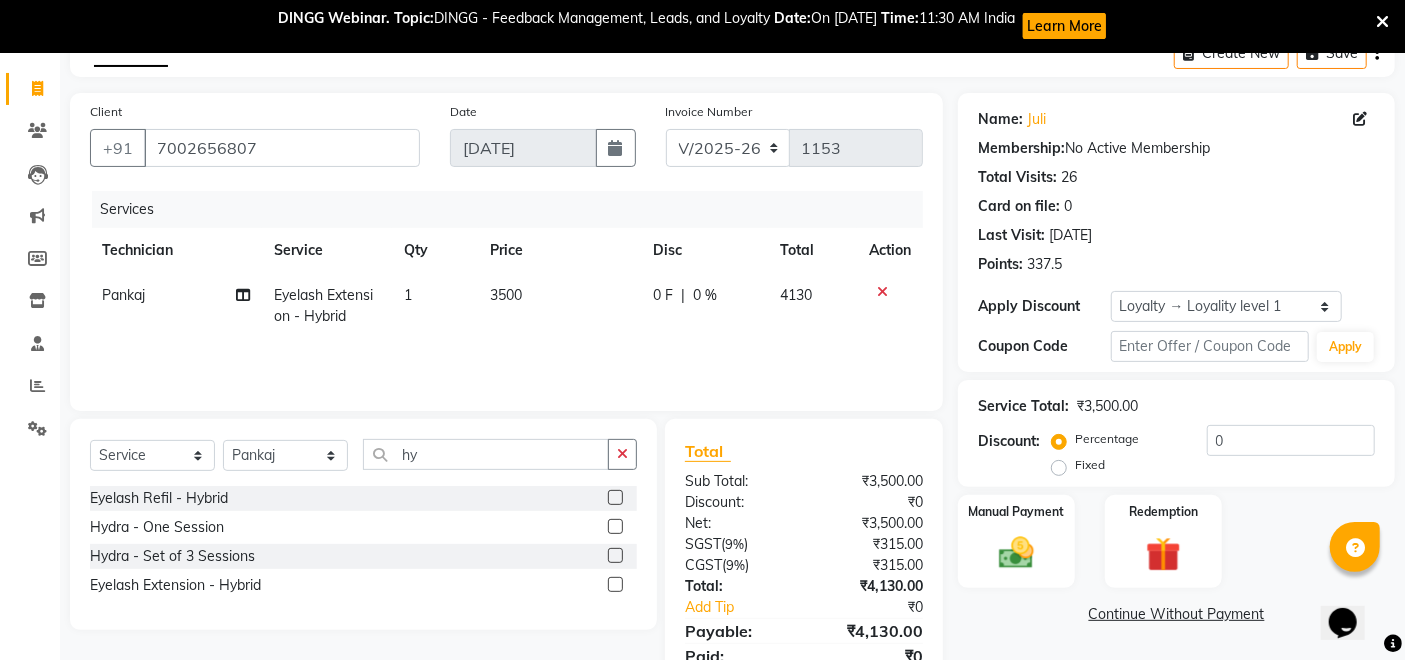 click on "3500" 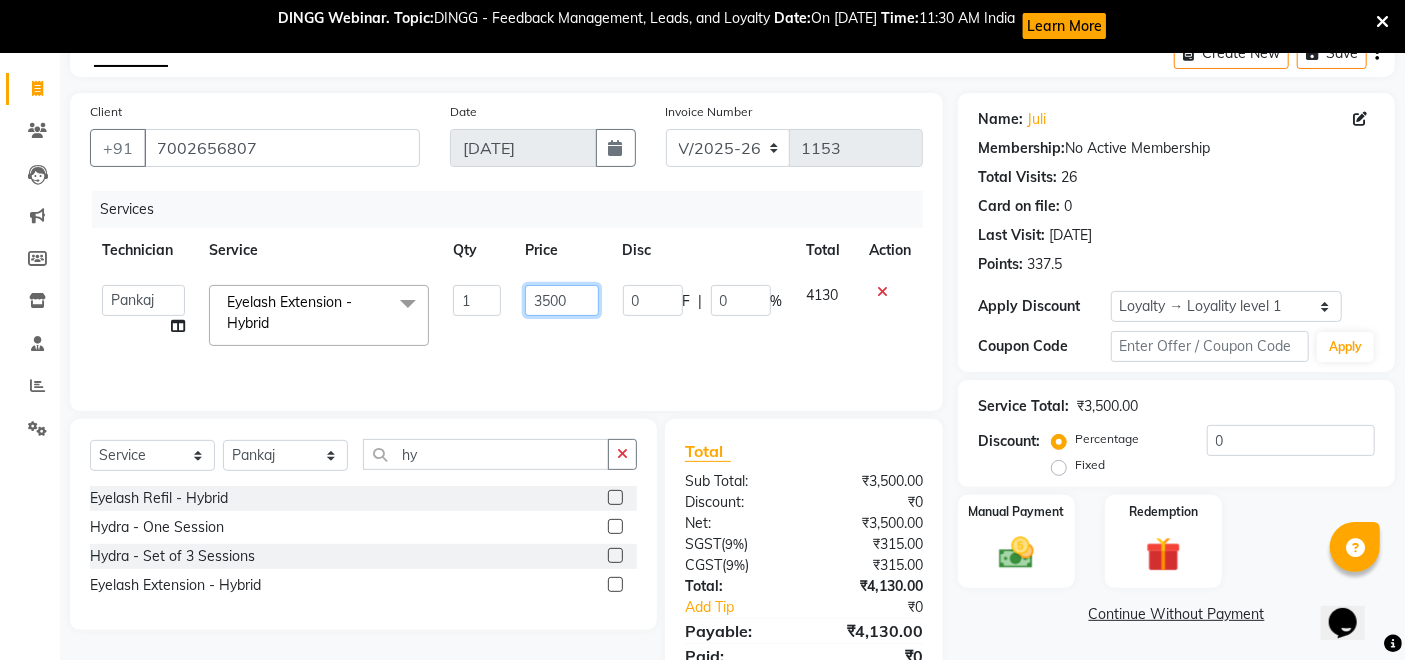 click on "3500" 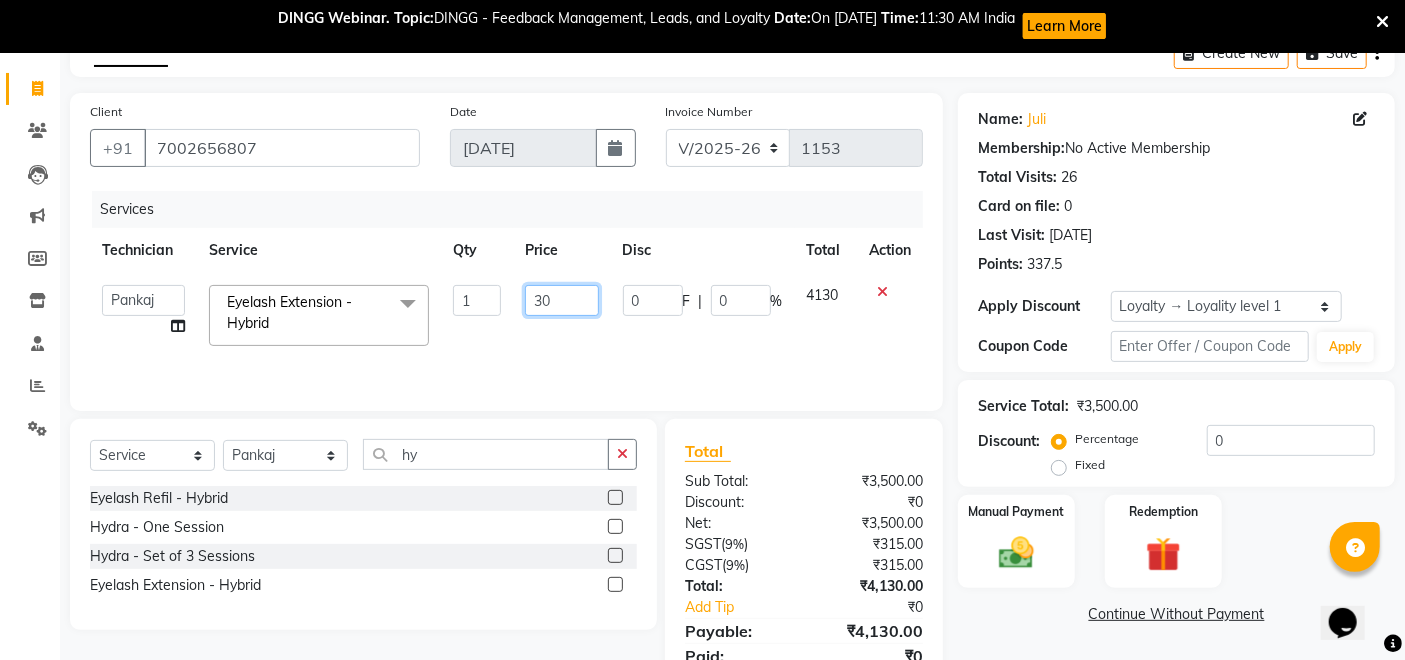 click on "30" 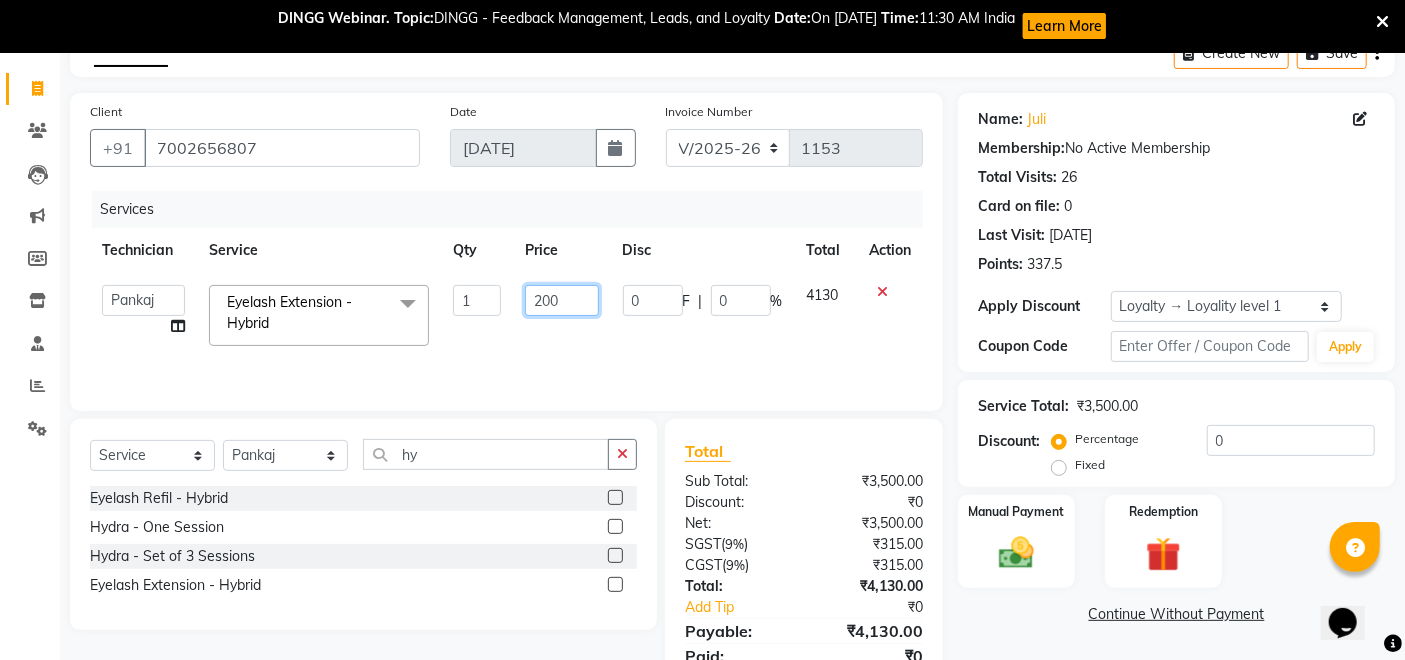 type on "2000" 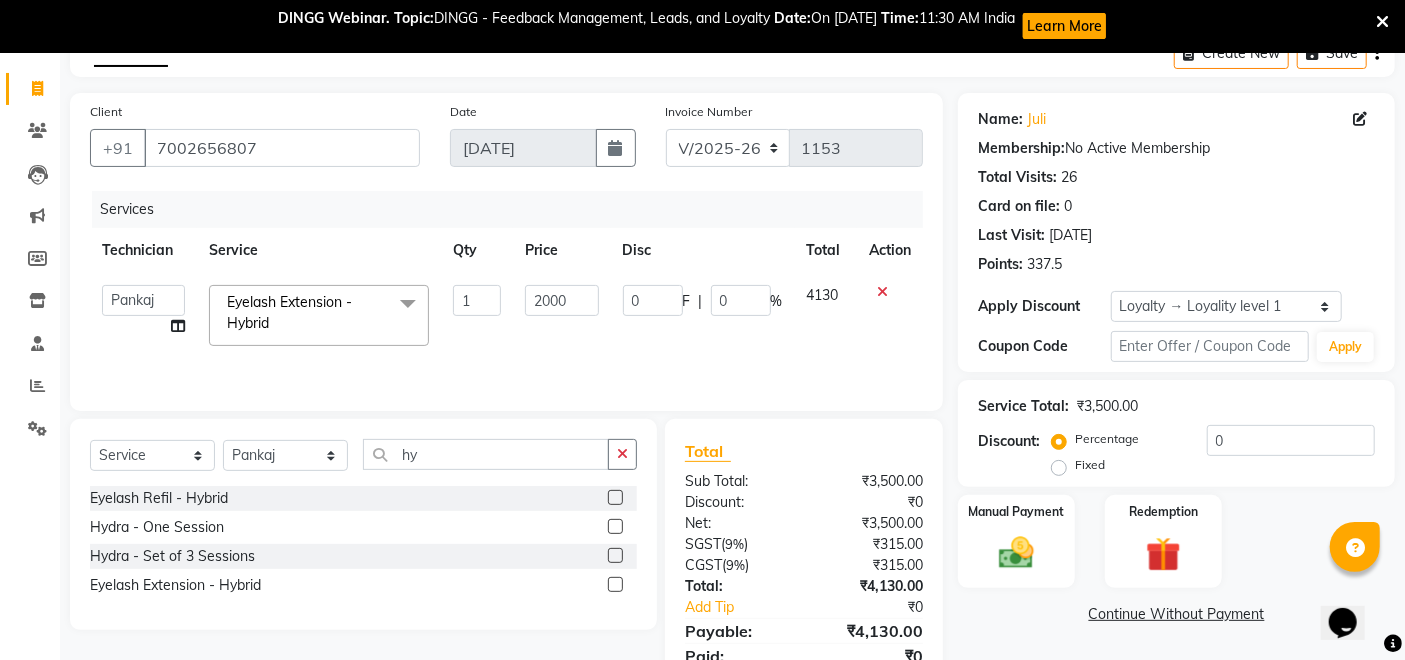 click on "Name: Juli  Membership:  No Active Membership  Total Visits:  26 Card on file:  0 Last Visit:   [DATE] Points:   337.5  Apply Discount Select  Loyalty → Loyality level 1  Coupon Code Apply Service Total:  ₹3,500.00  Discount:  Percentage   Fixed  0 Manual Payment Redemption  Continue Without Payment" 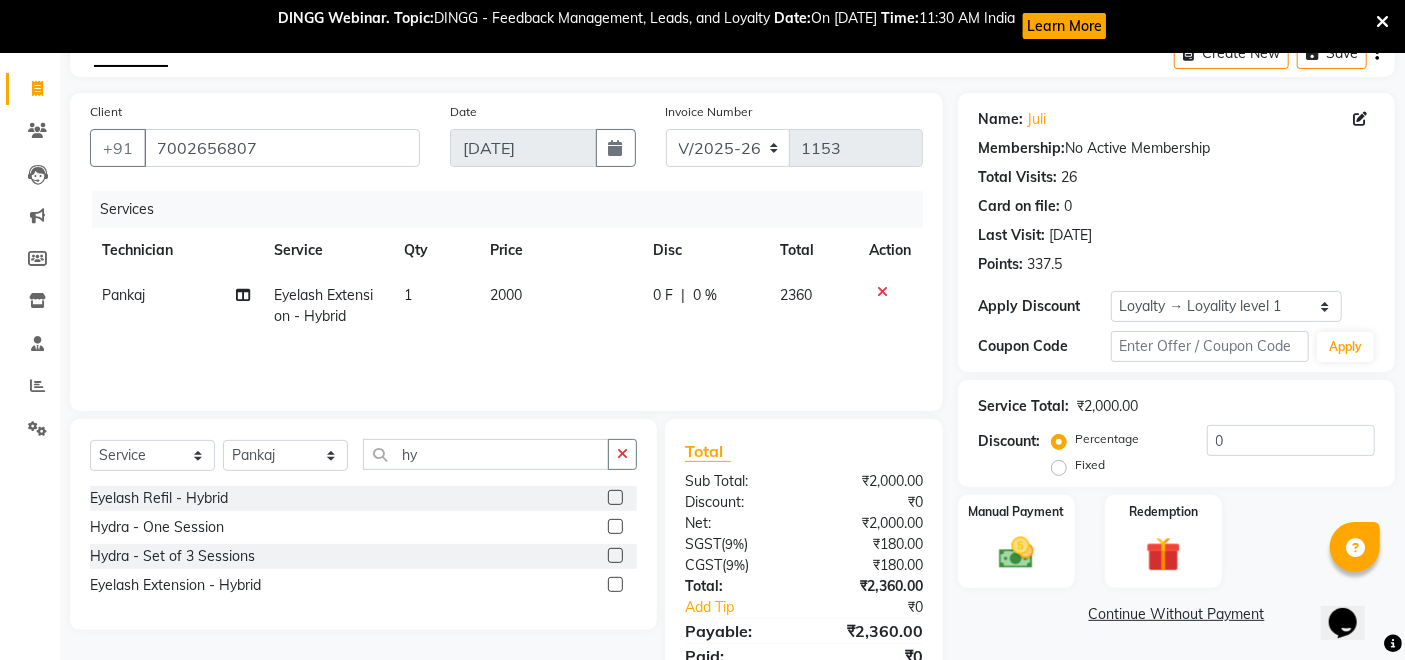 scroll, scrollTop: 192, scrollLeft: 0, axis: vertical 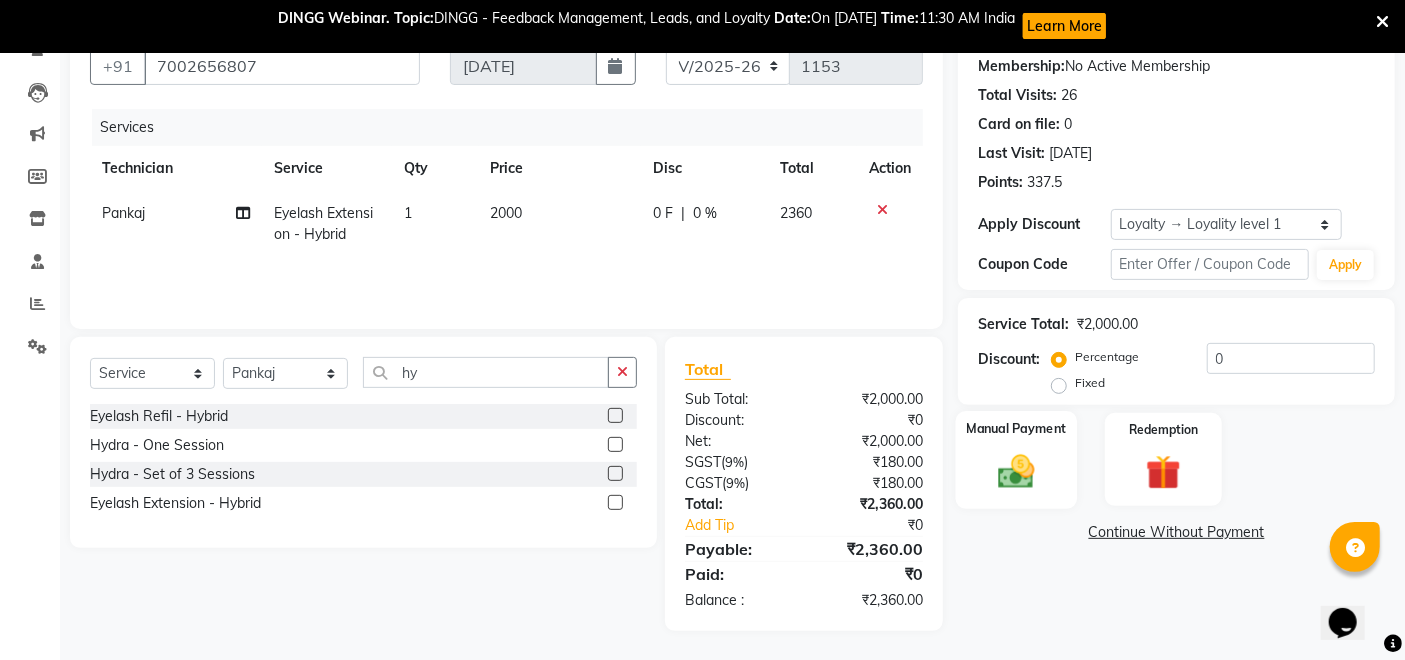 click 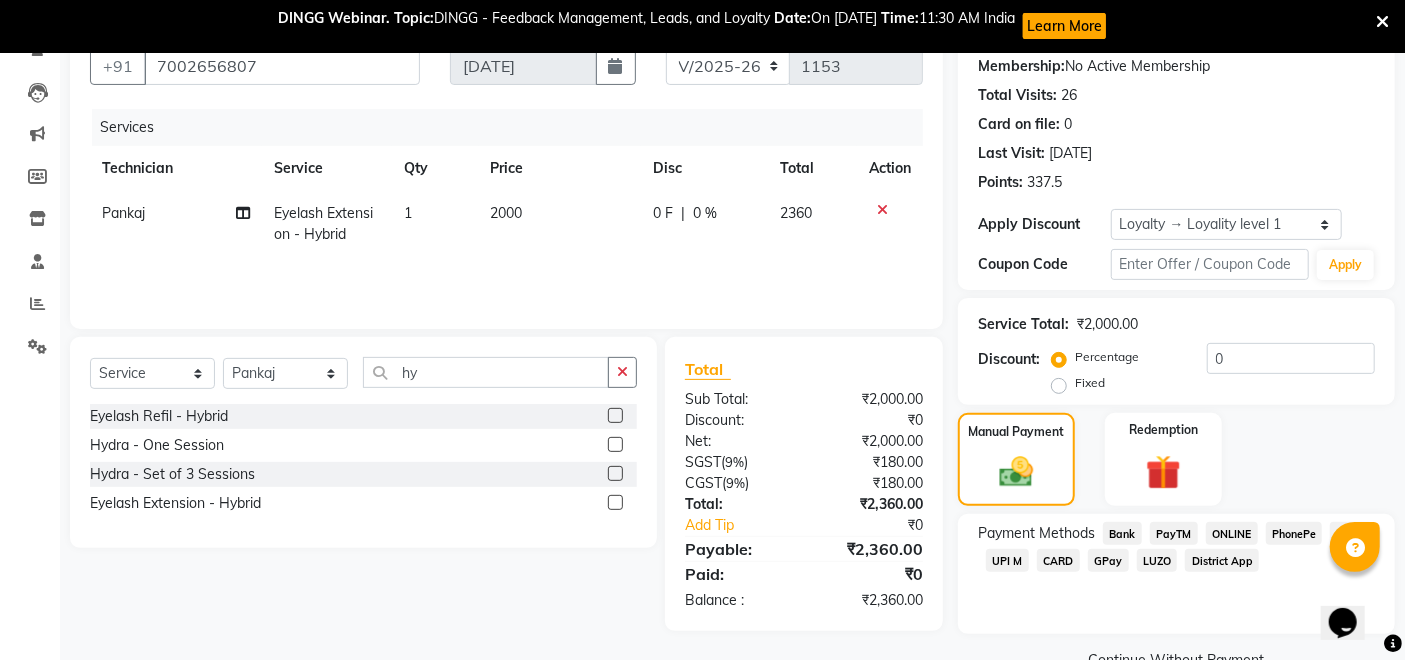 click on "GPay" 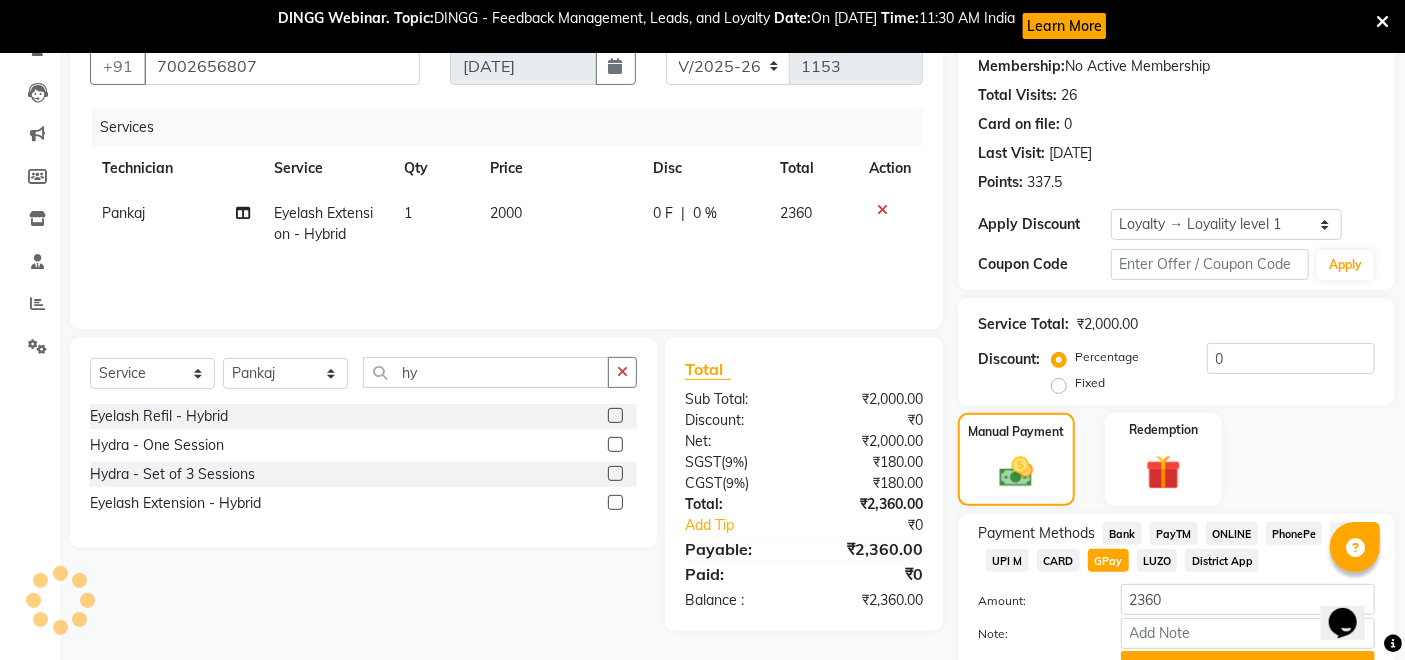 scroll, scrollTop: 294, scrollLeft: 0, axis: vertical 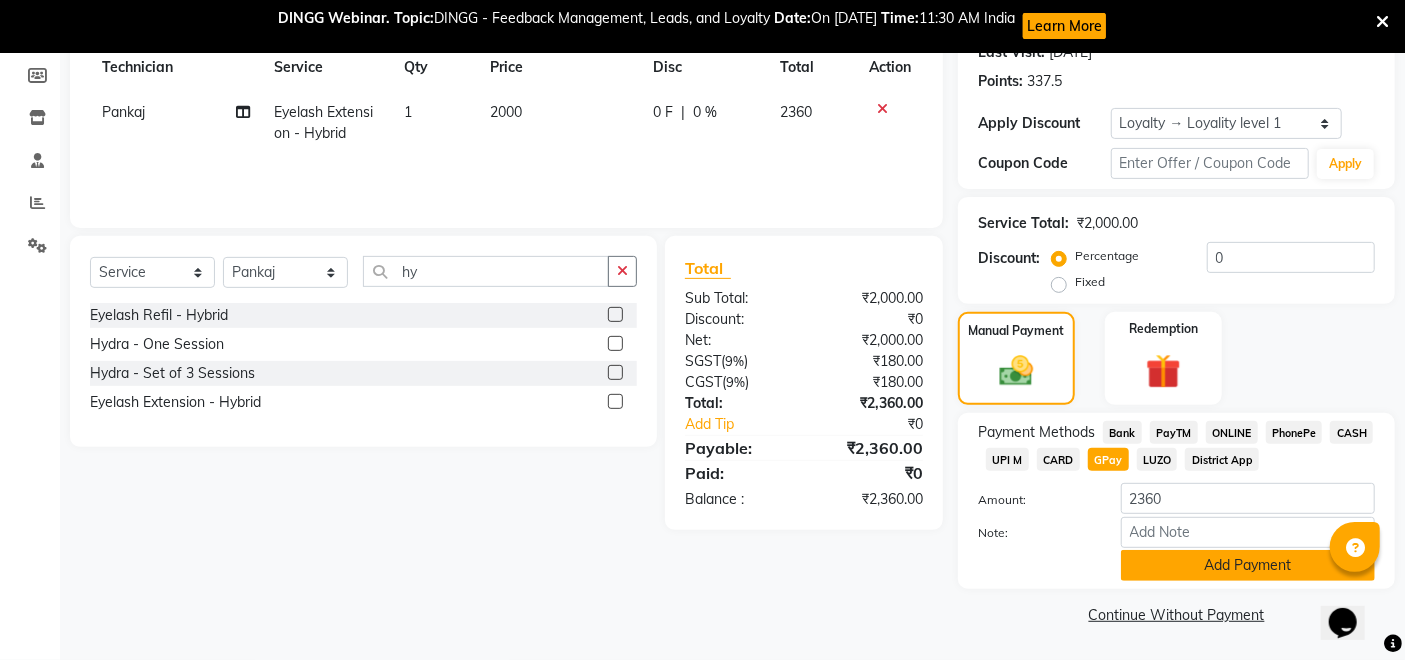 click on "Add Payment" 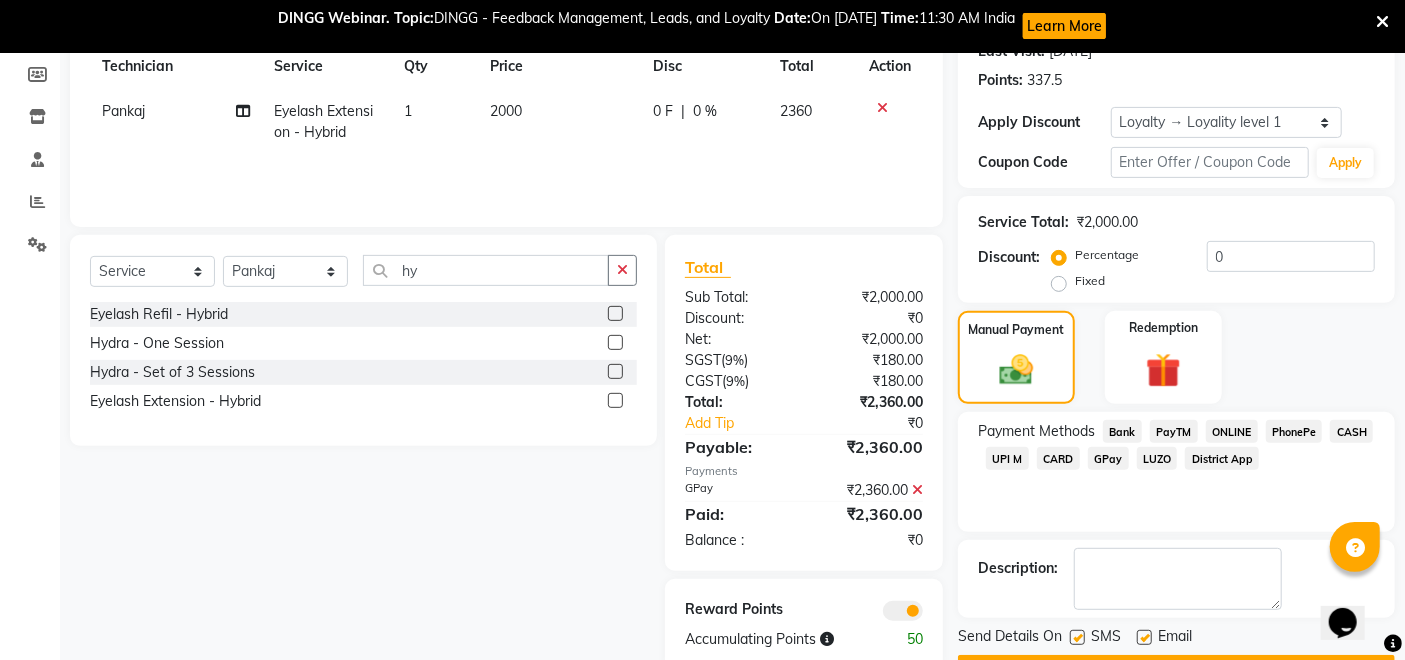 scroll, scrollTop: 350, scrollLeft: 0, axis: vertical 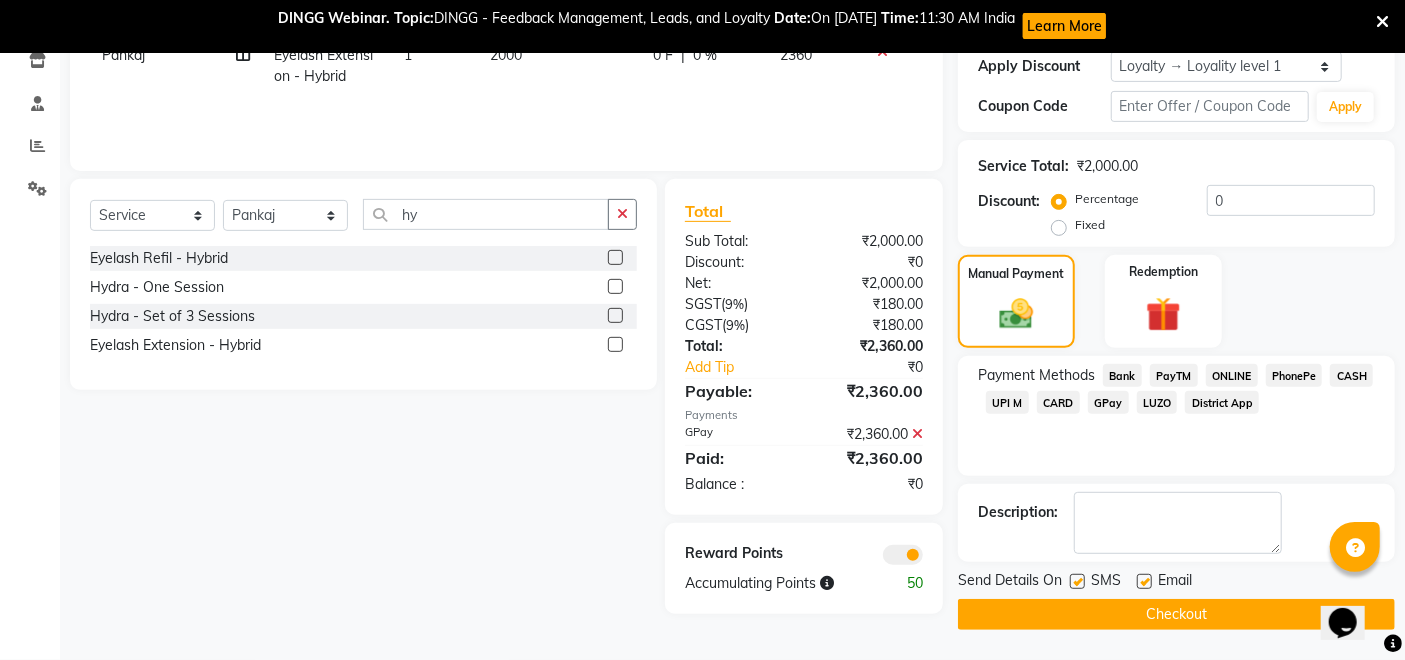click on "Checkout" 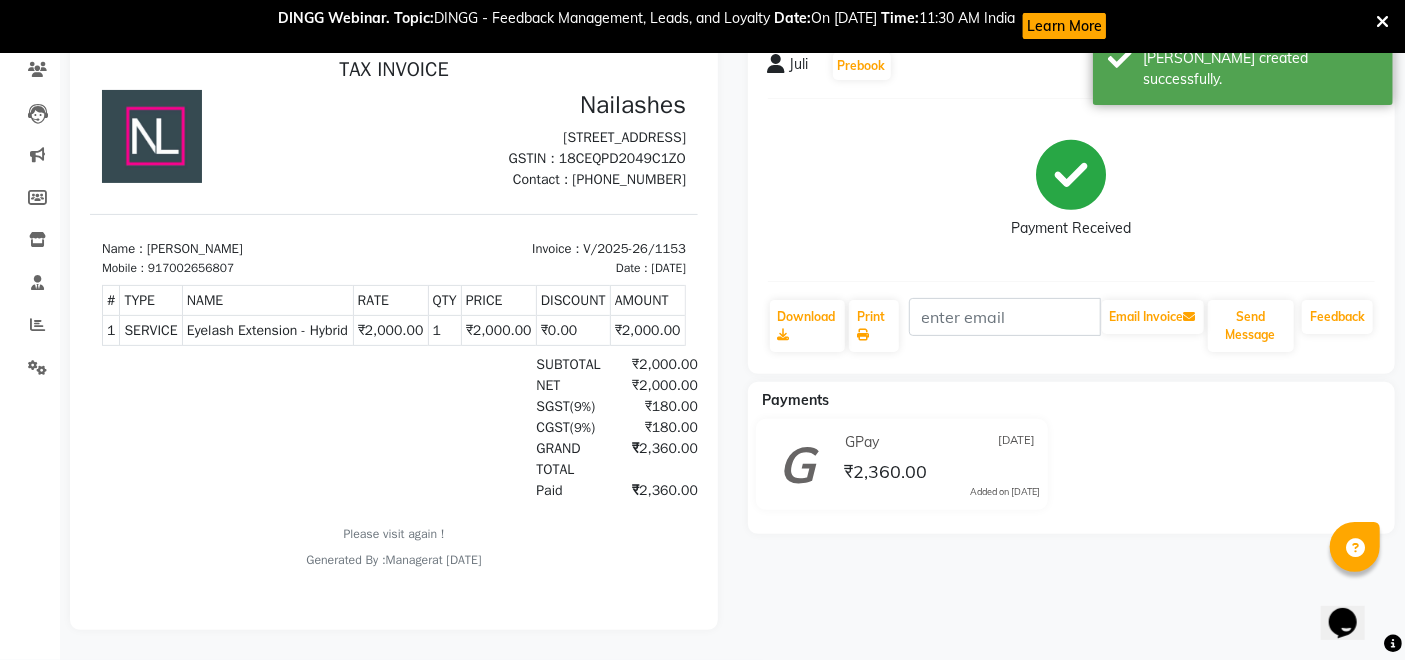 scroll, scrollTop: 0, scrollLeft: 0, axis: both 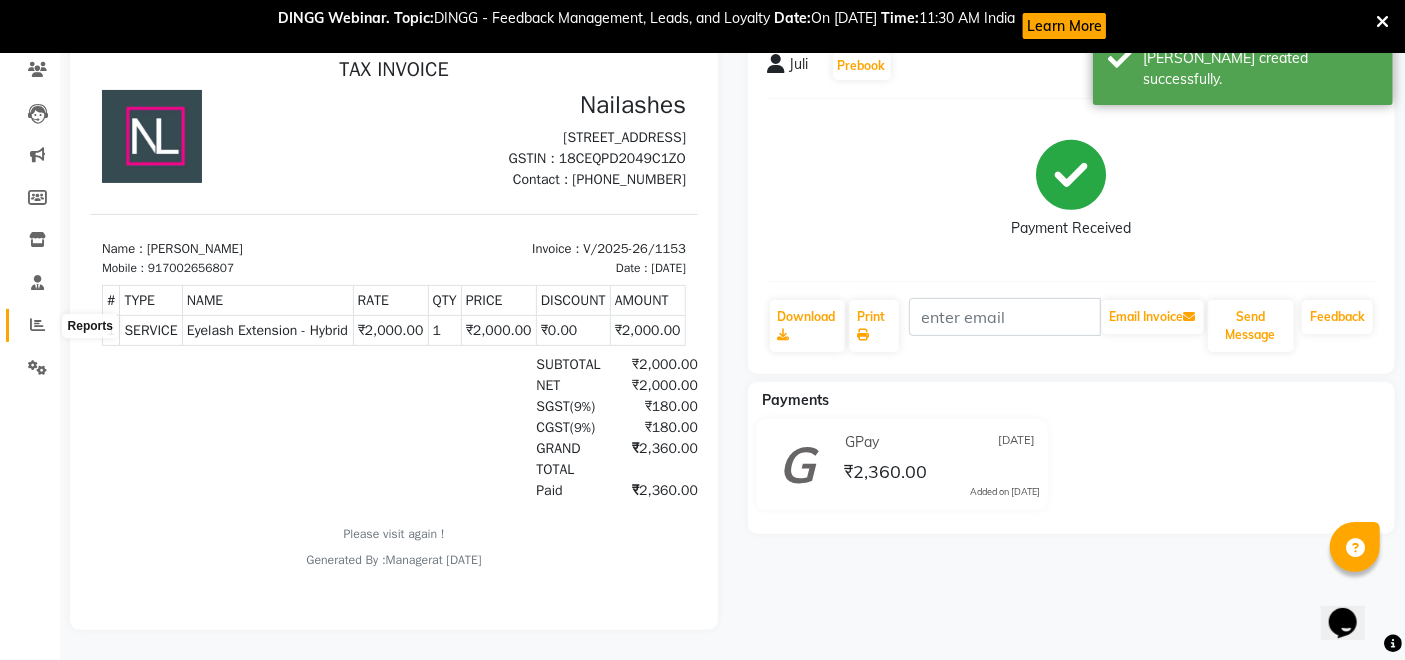 click 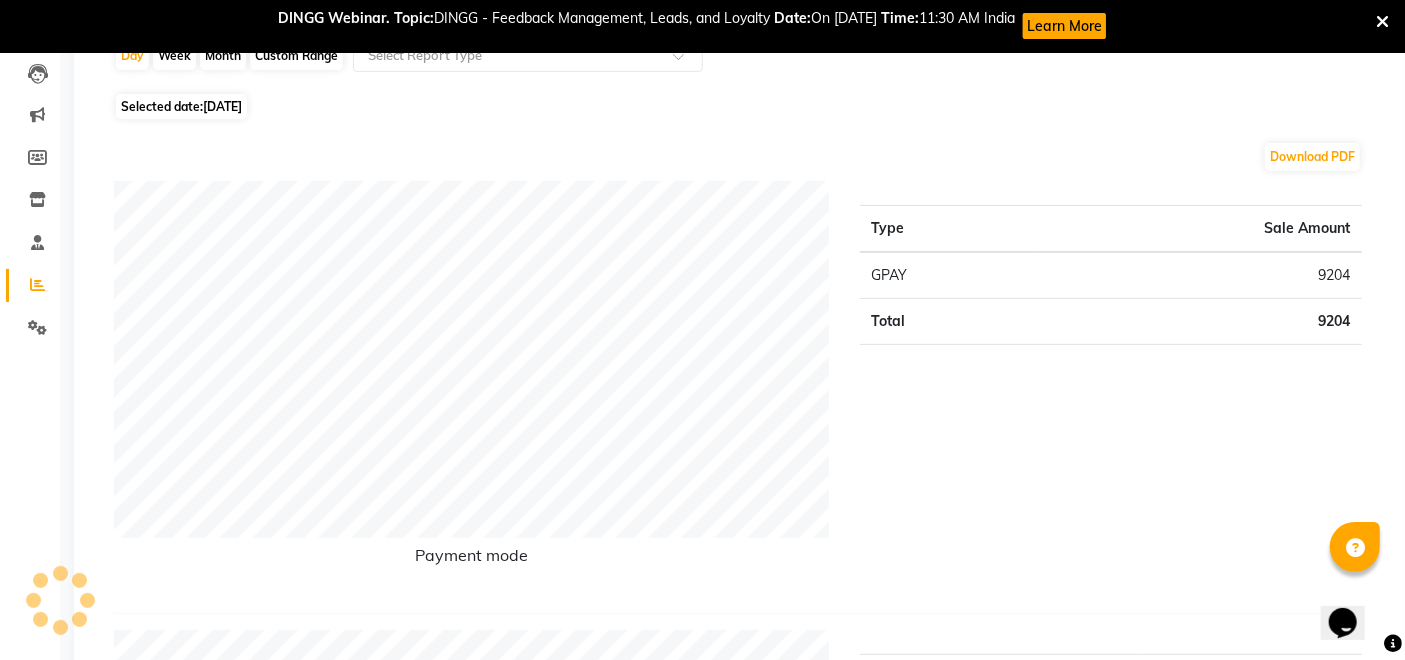 scroll, scrollTop: 77, scrollLeft: 0, axis: vertical 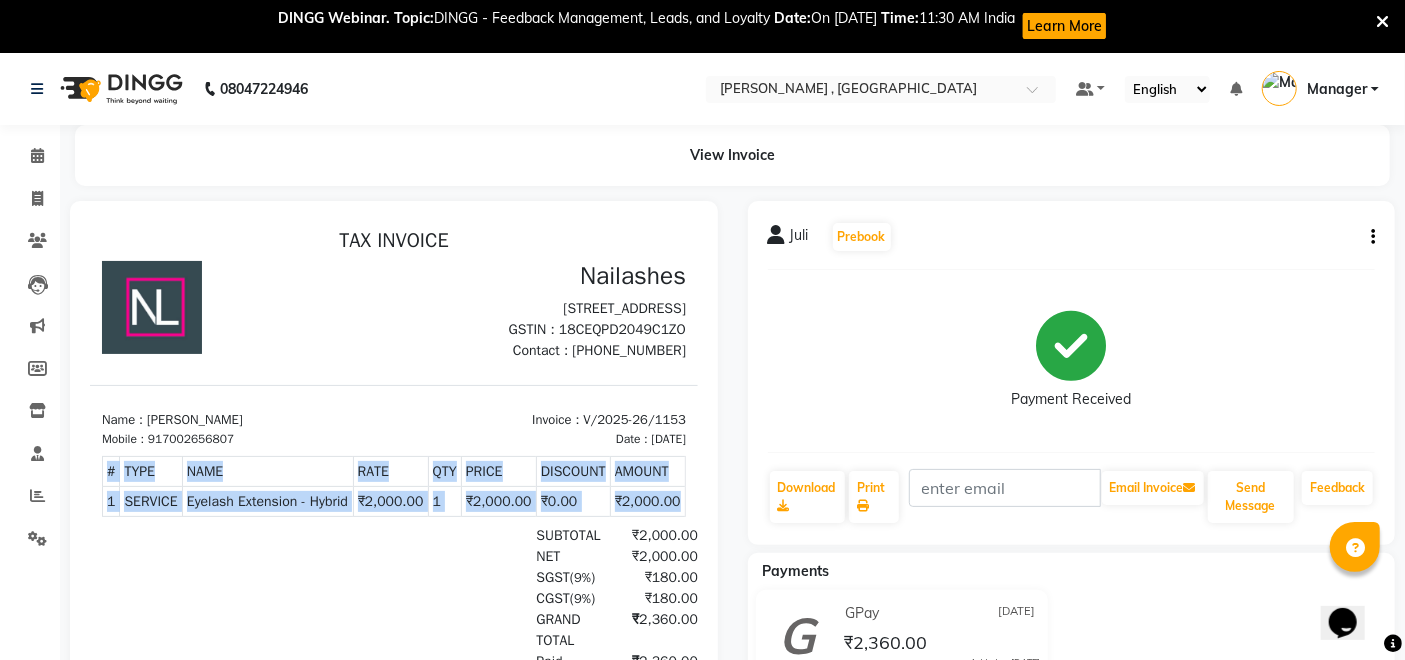 drag, startPoint x: 227, startPoint y: 641, endPoint x: 30, endPoint y: -20, distance: 689.7318 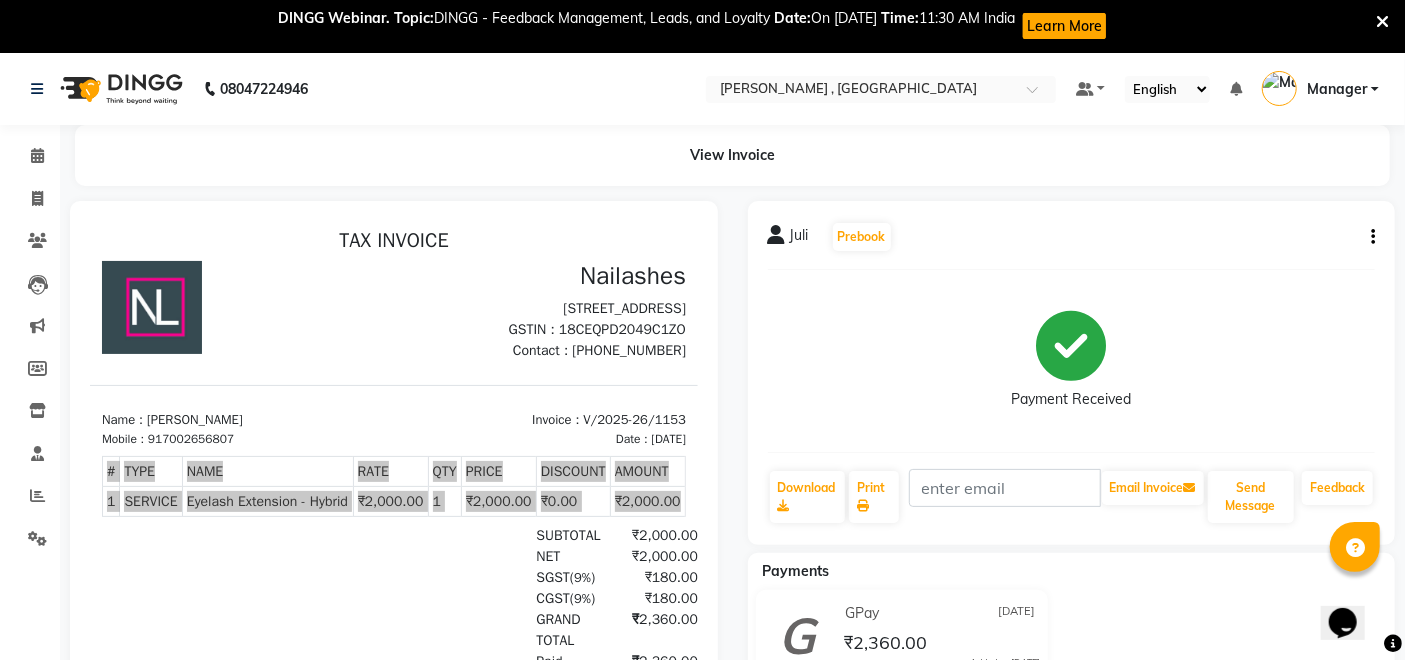 select on "service" 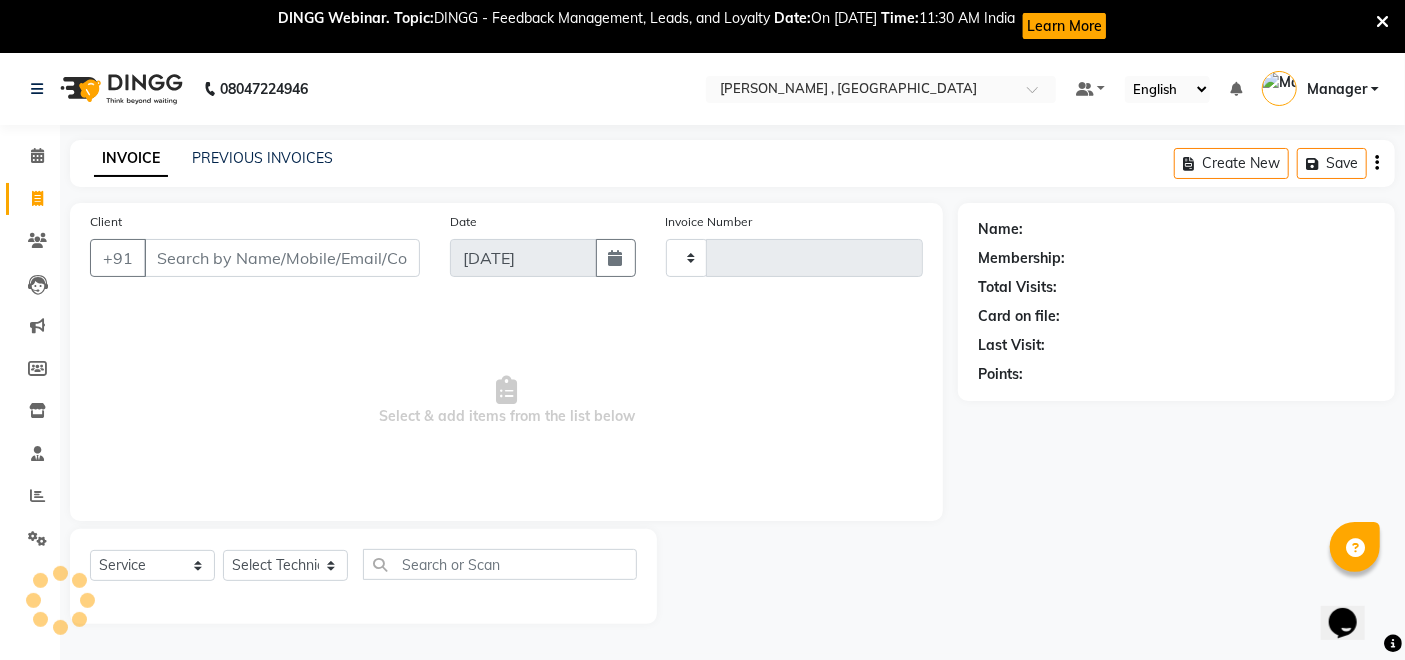 type on "1154" 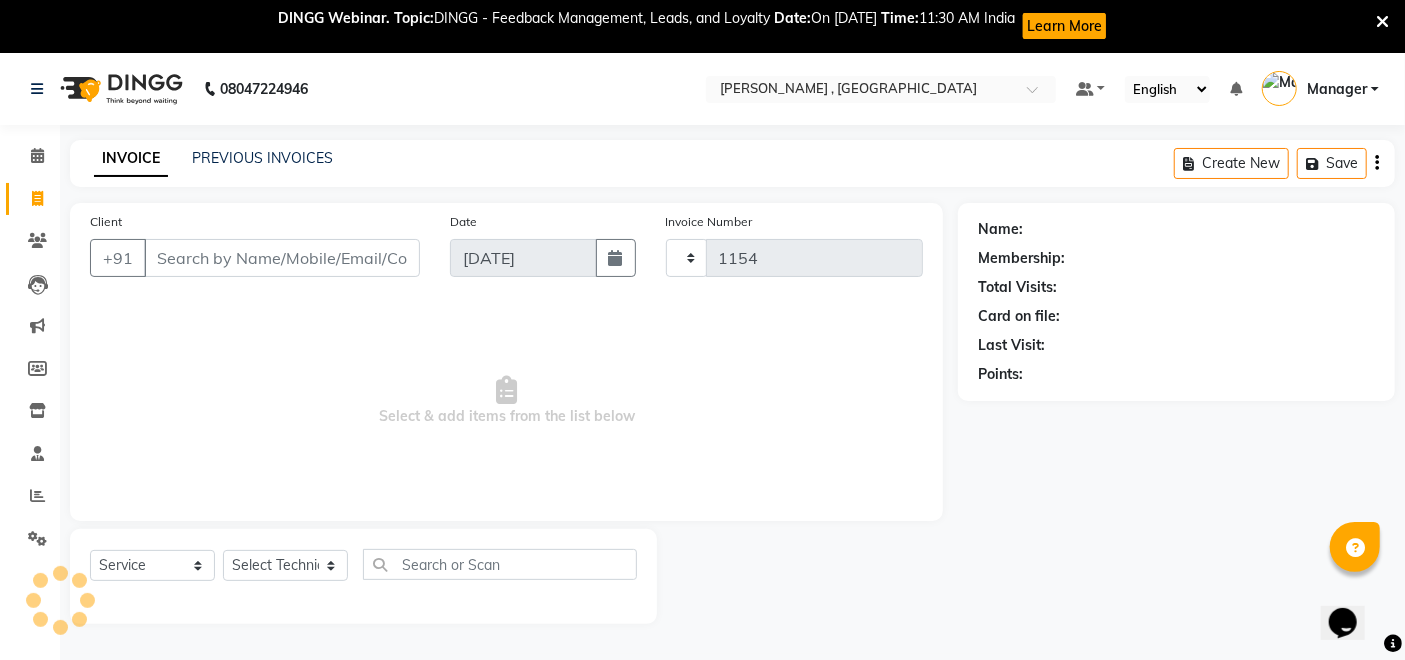 select on "4283" 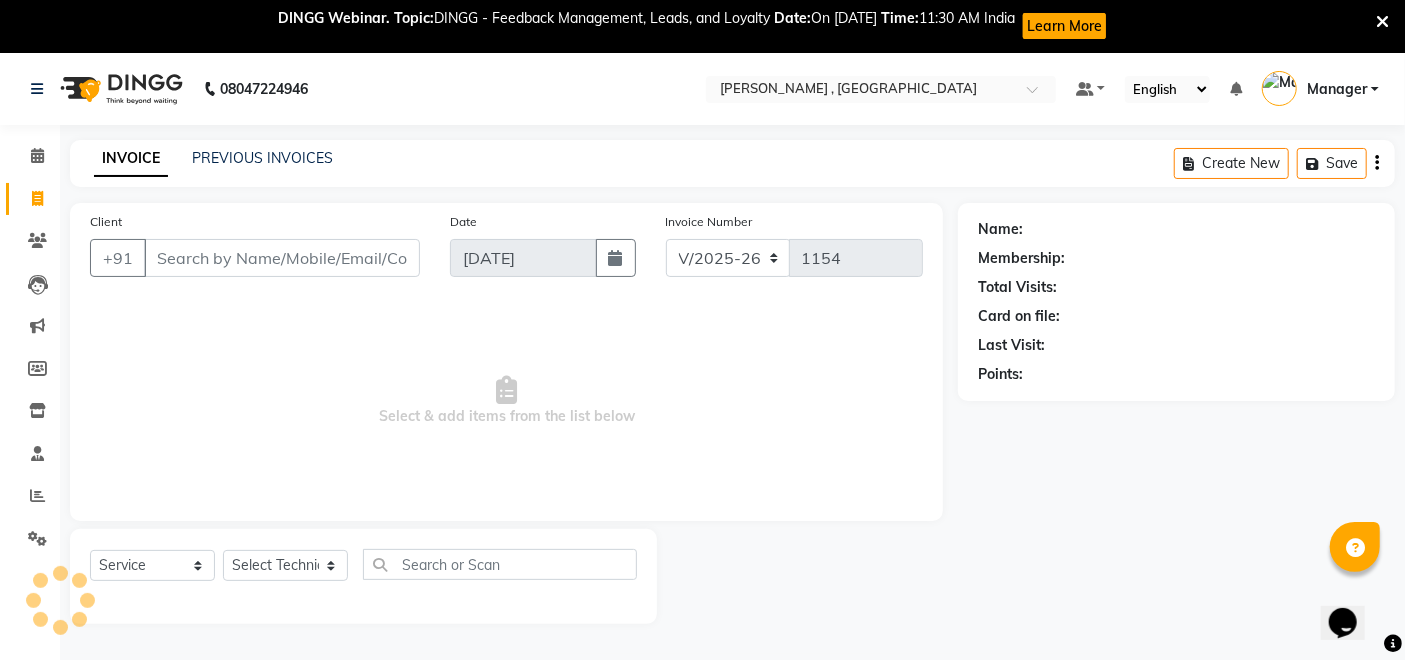 scroll, scrollTop: 53, scrollLeft: 0, axis: vertical 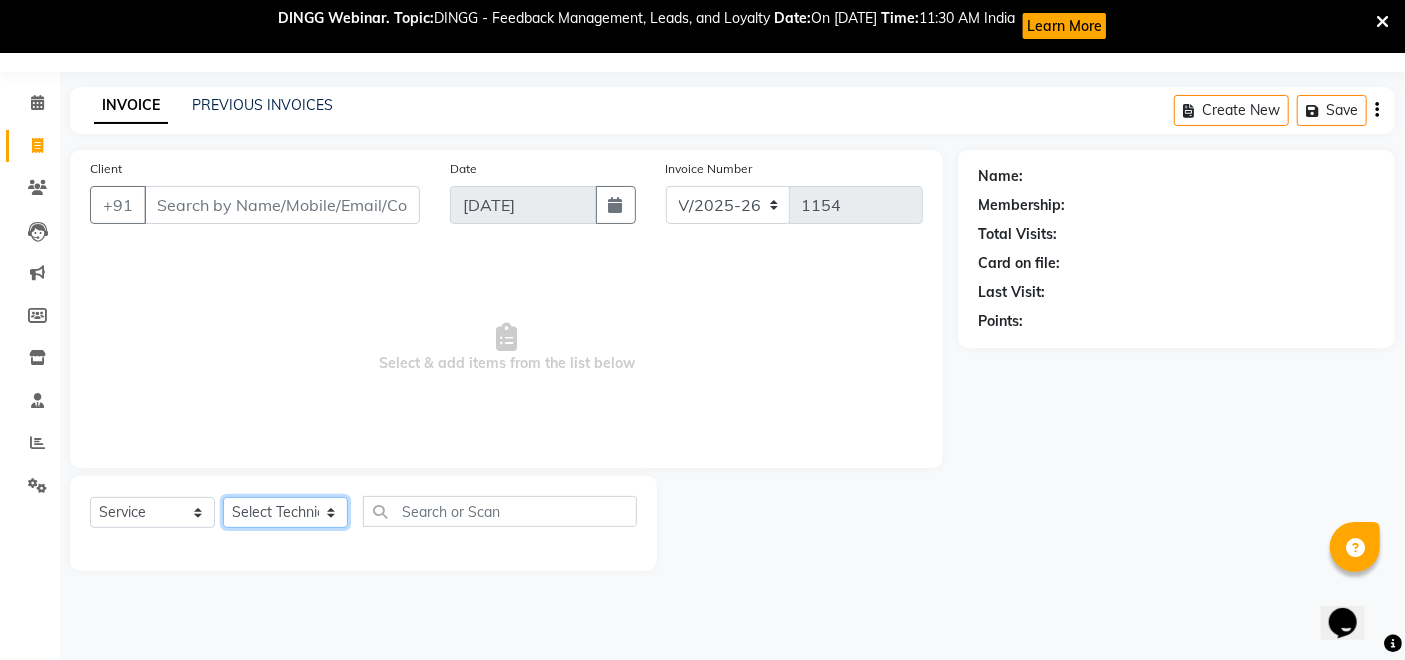 click on "Select Technician [PERSON_NAME] Manager [PERSON_NAME] Thangpi [PERSON_NAME]" 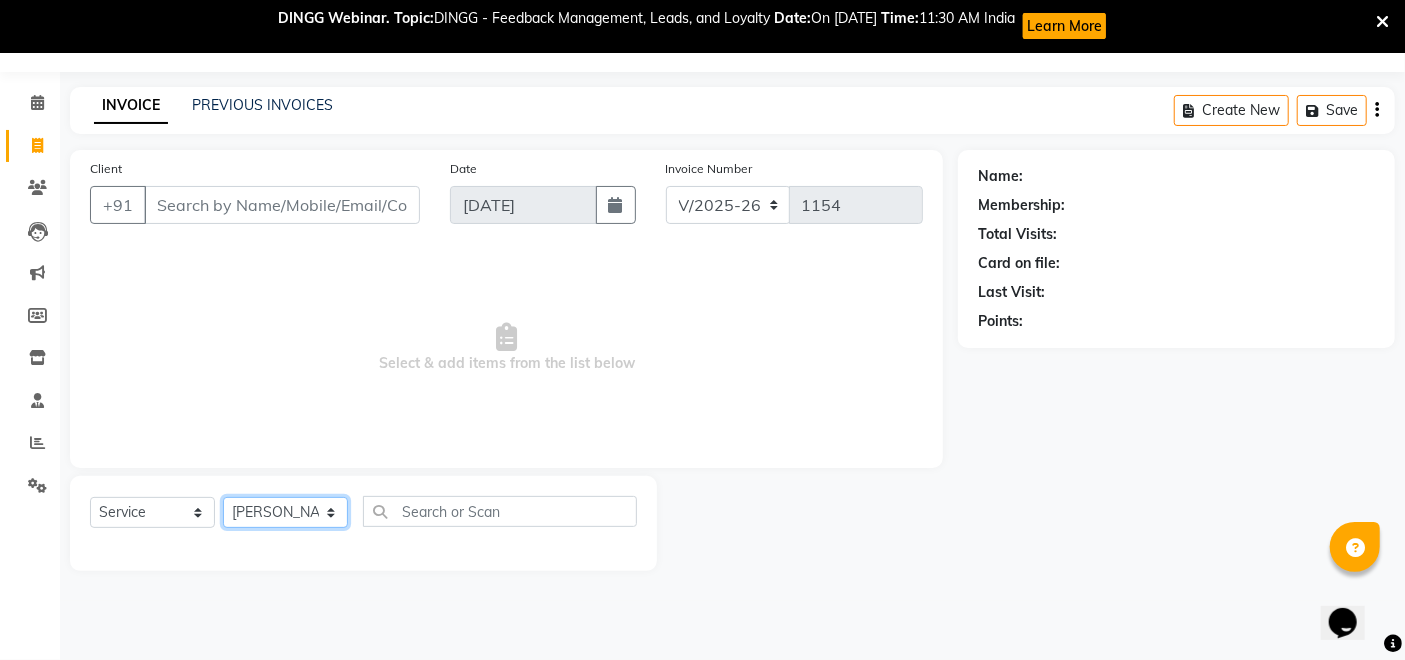 click on "Select Technician [PERSON_NAME] Manager [PERSON_NAME] Thangpi [PERSON_NAME]" 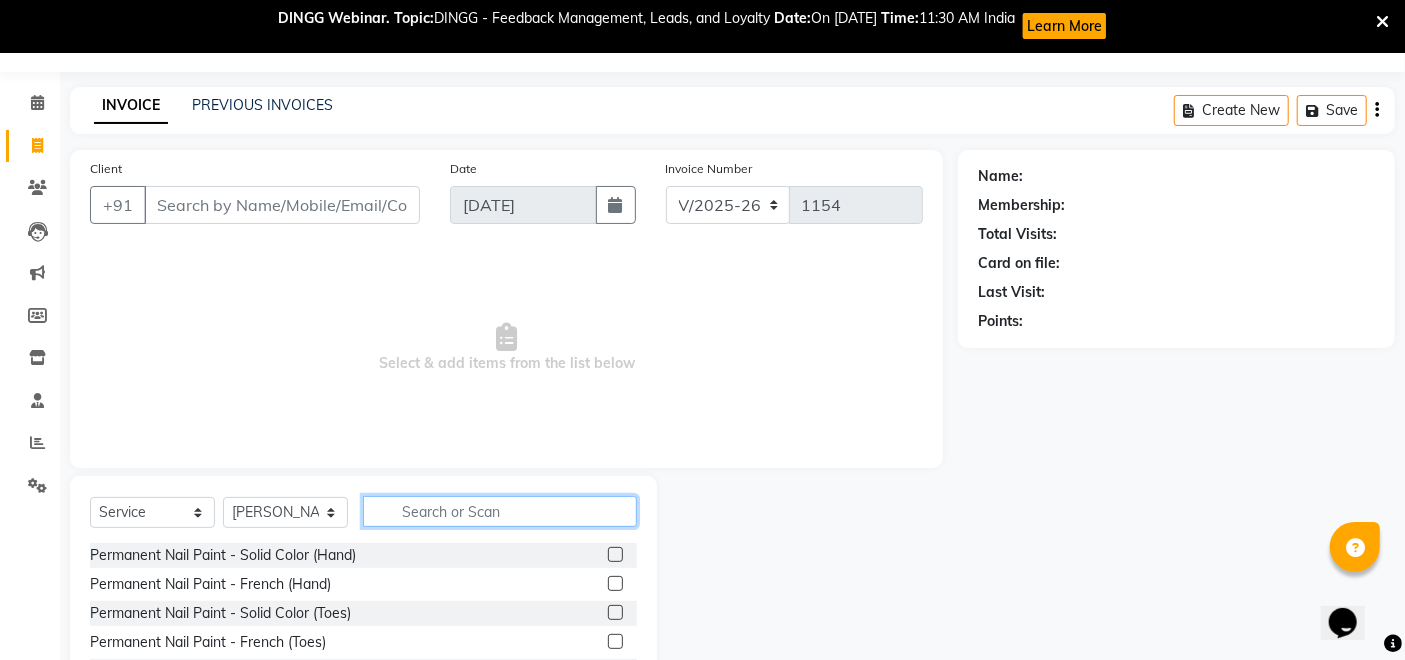 click 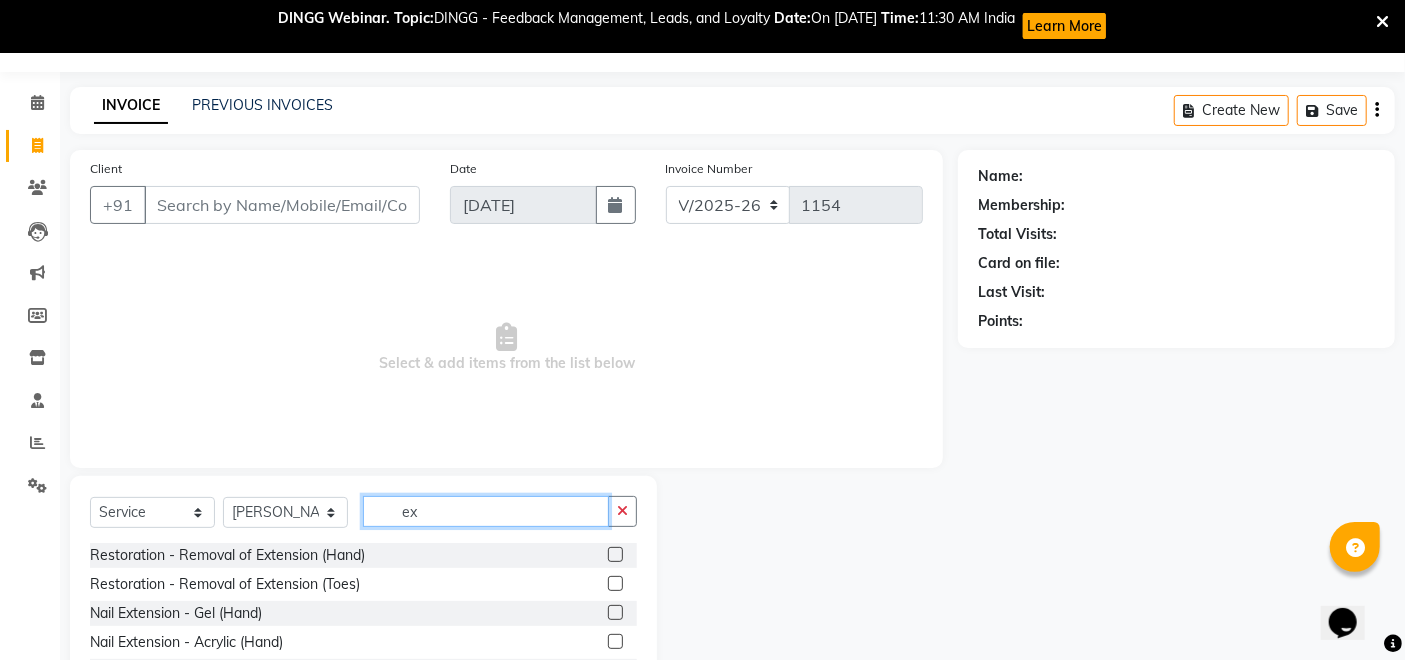 type on "ex" 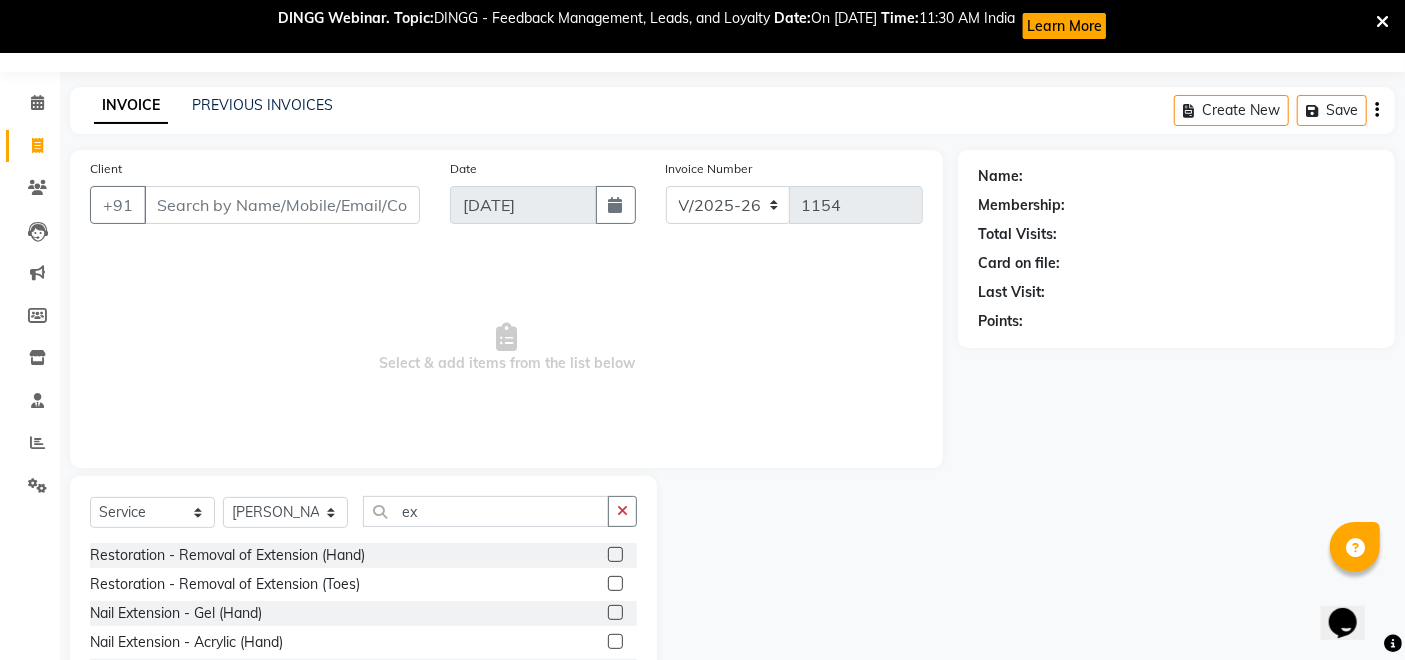click 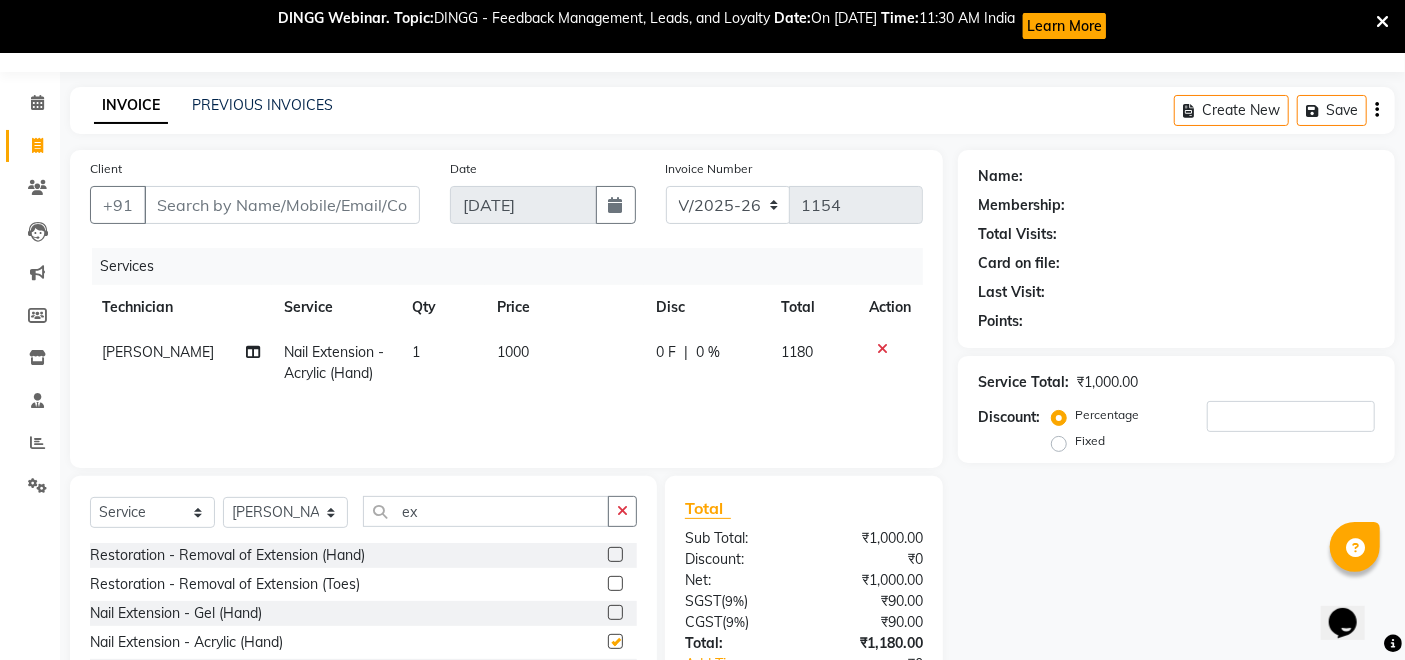 checkbox on "false" 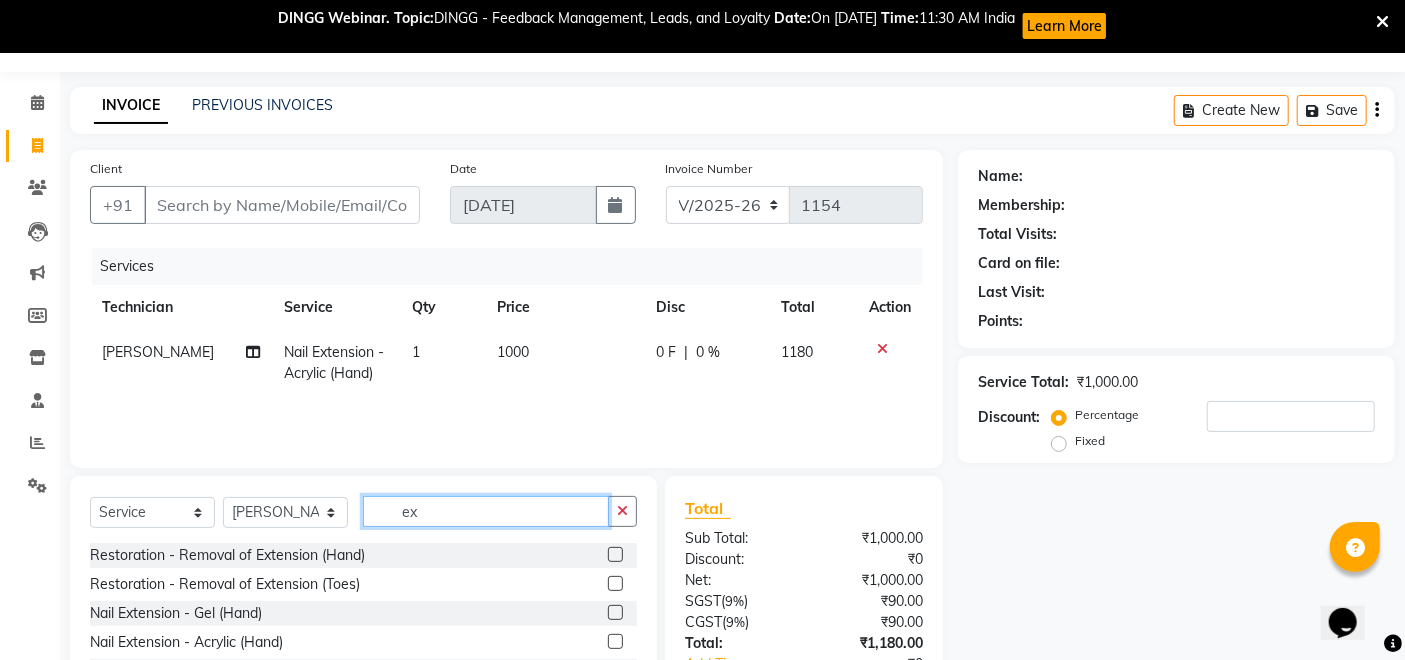 click on "ex" 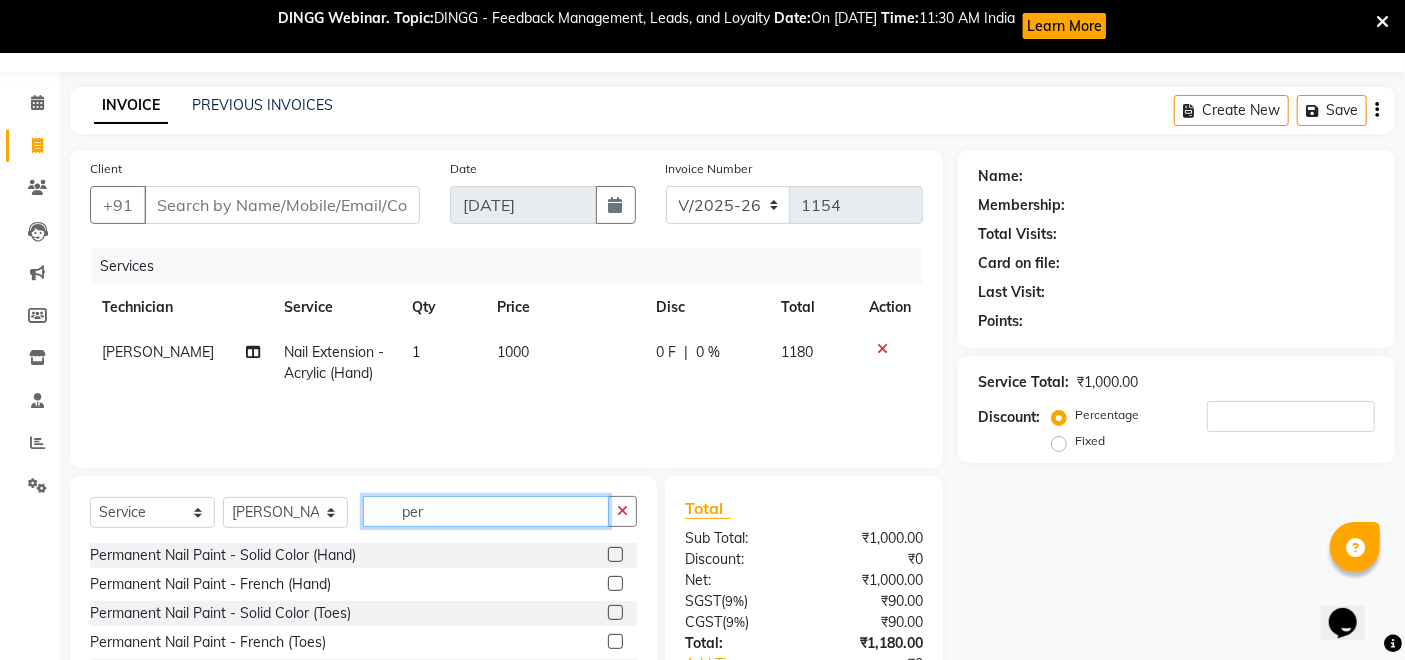 type on "per" 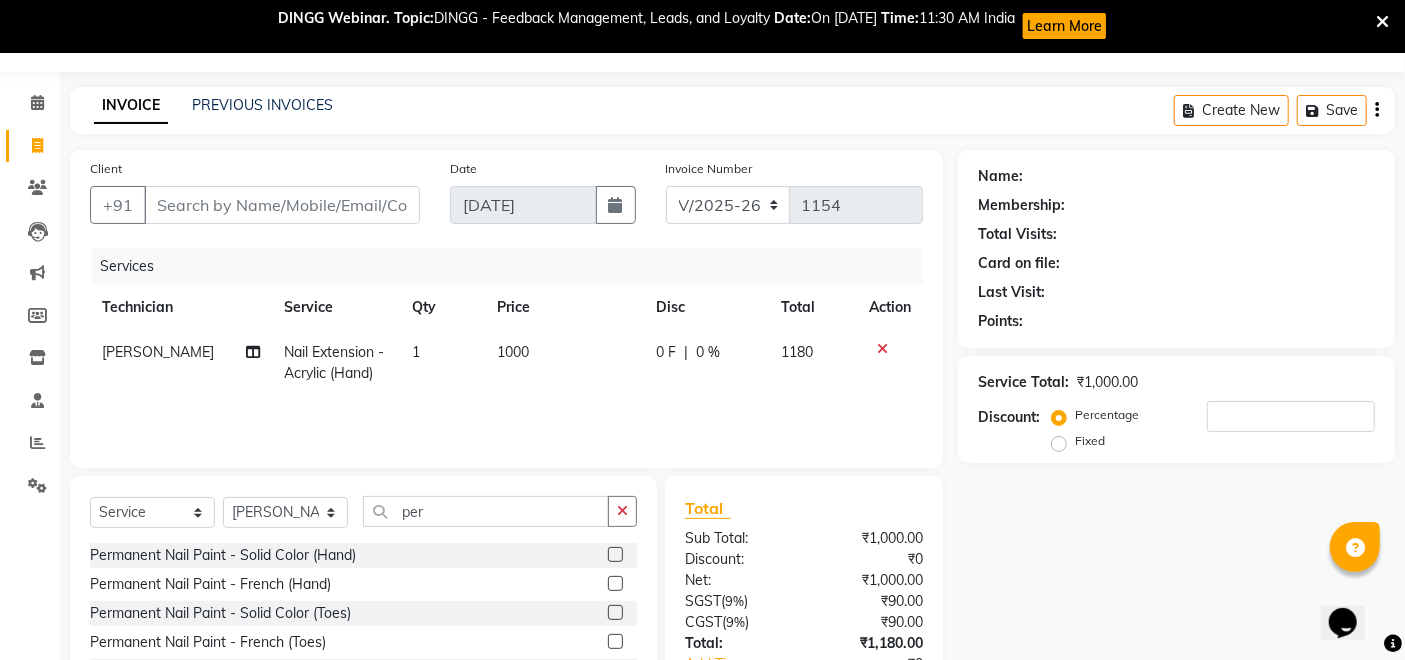 click on "Permanent Nail Paint - Solid Color (Hand)" 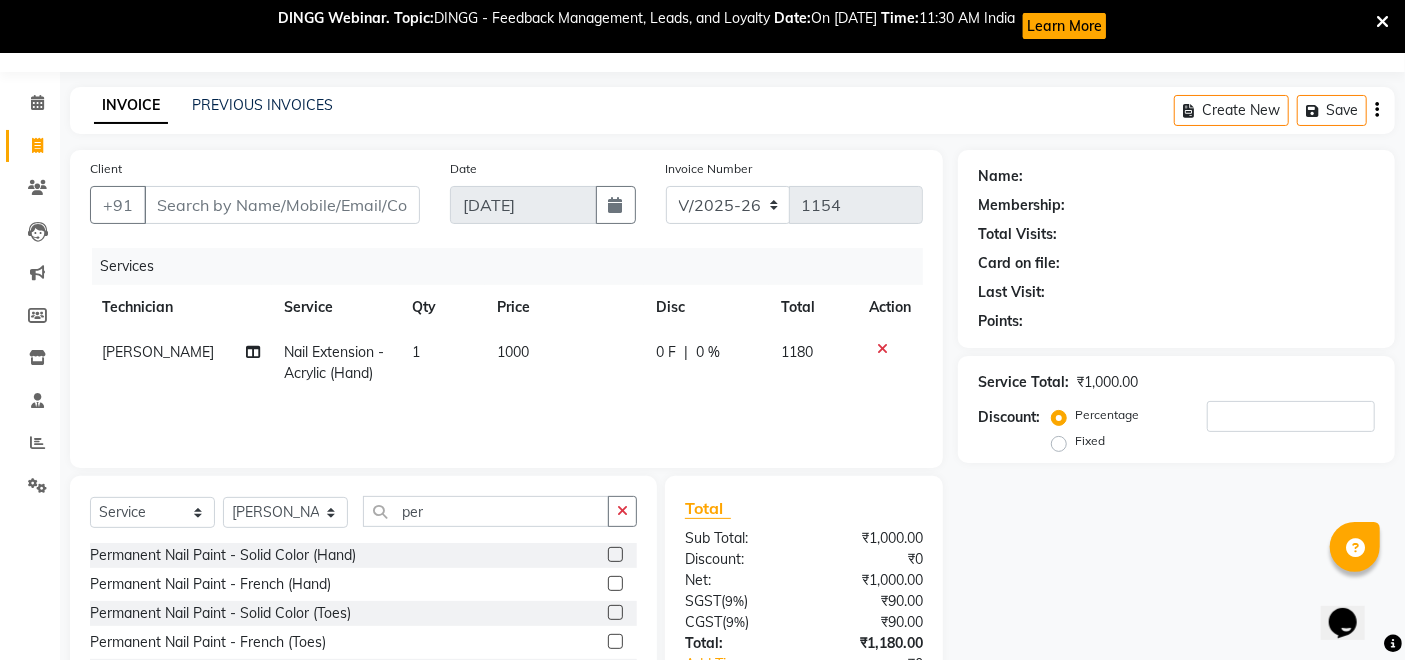 click 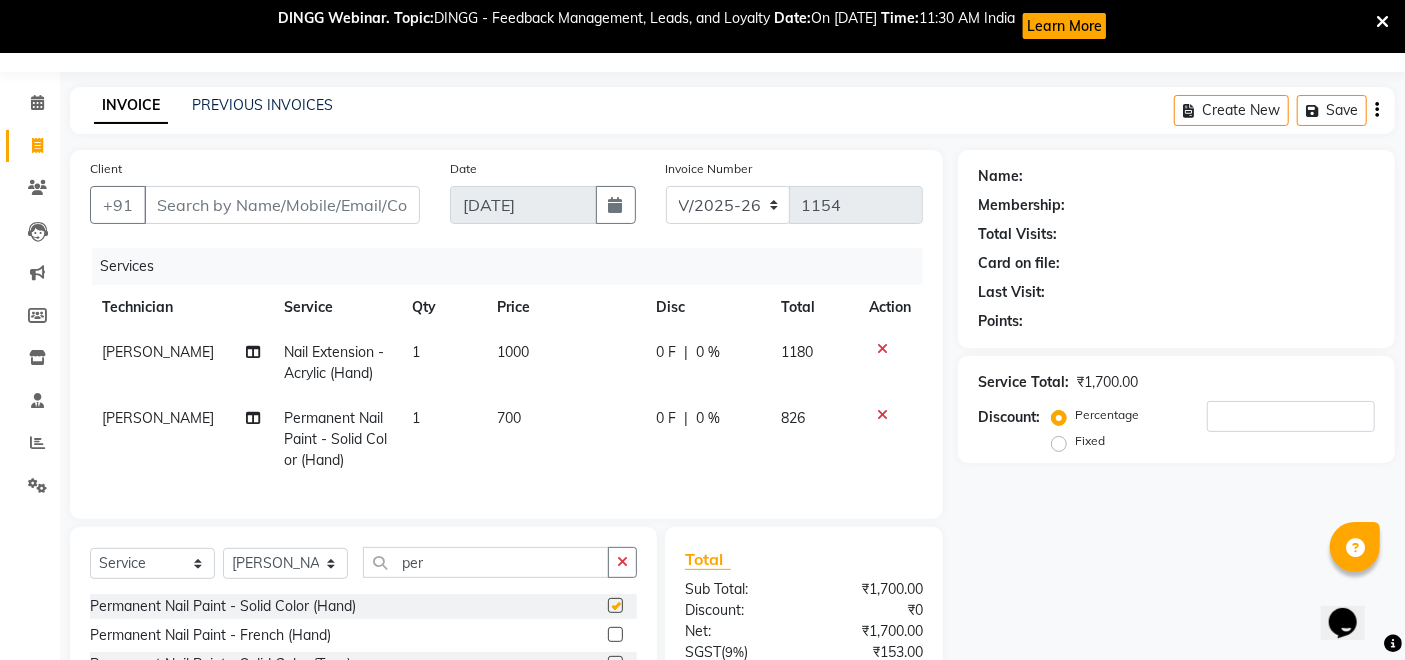 checkbox on "false" 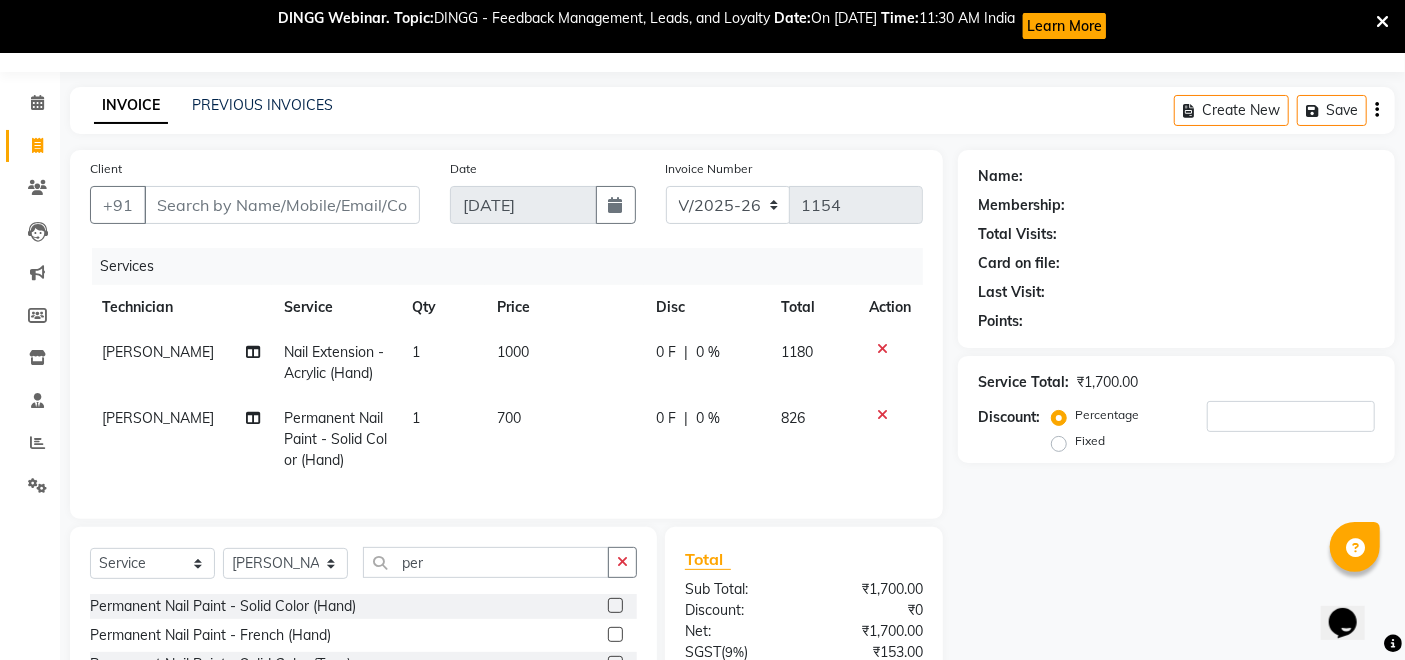 click on "700" 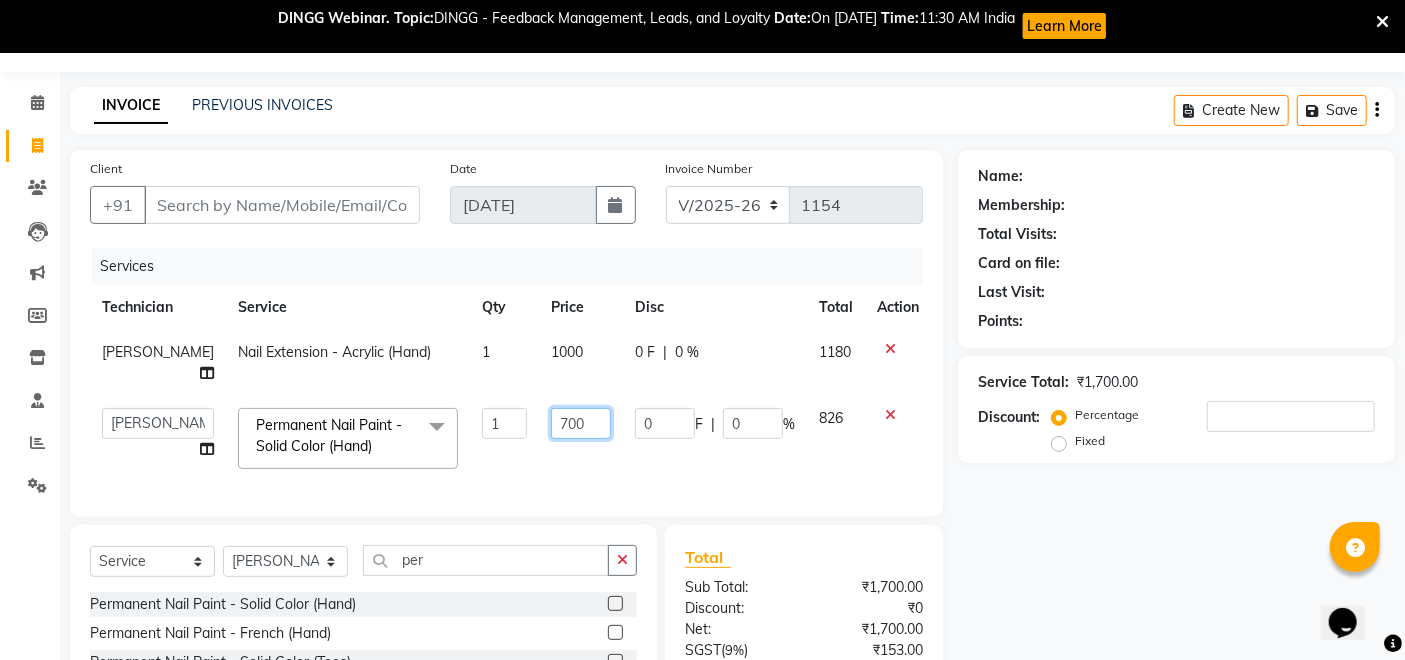 click on "700" 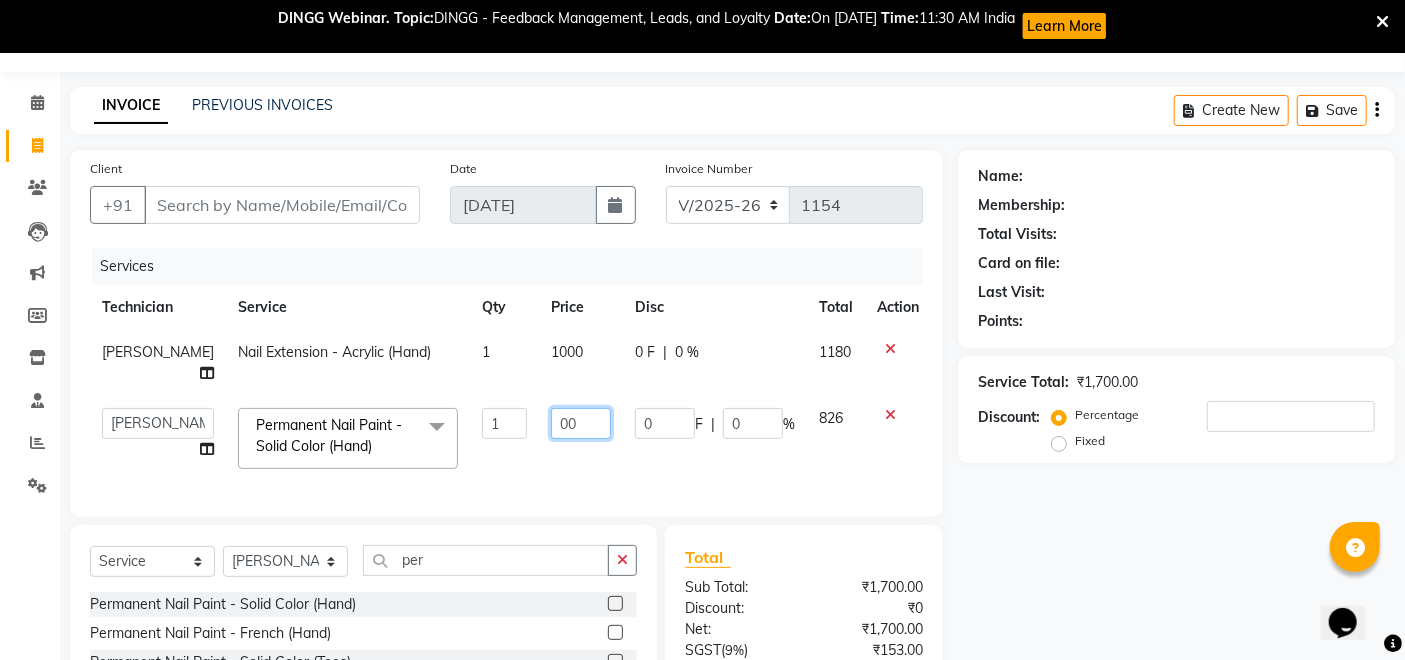 type on "600" 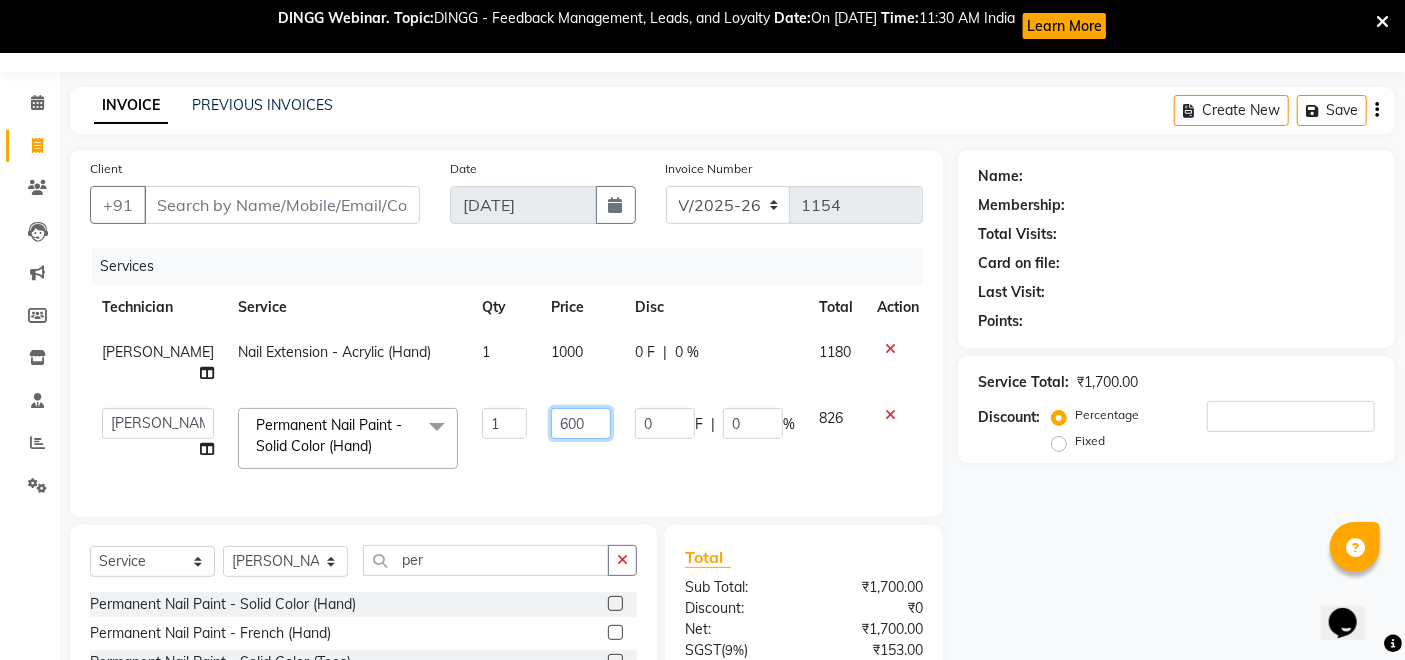 click on "600" 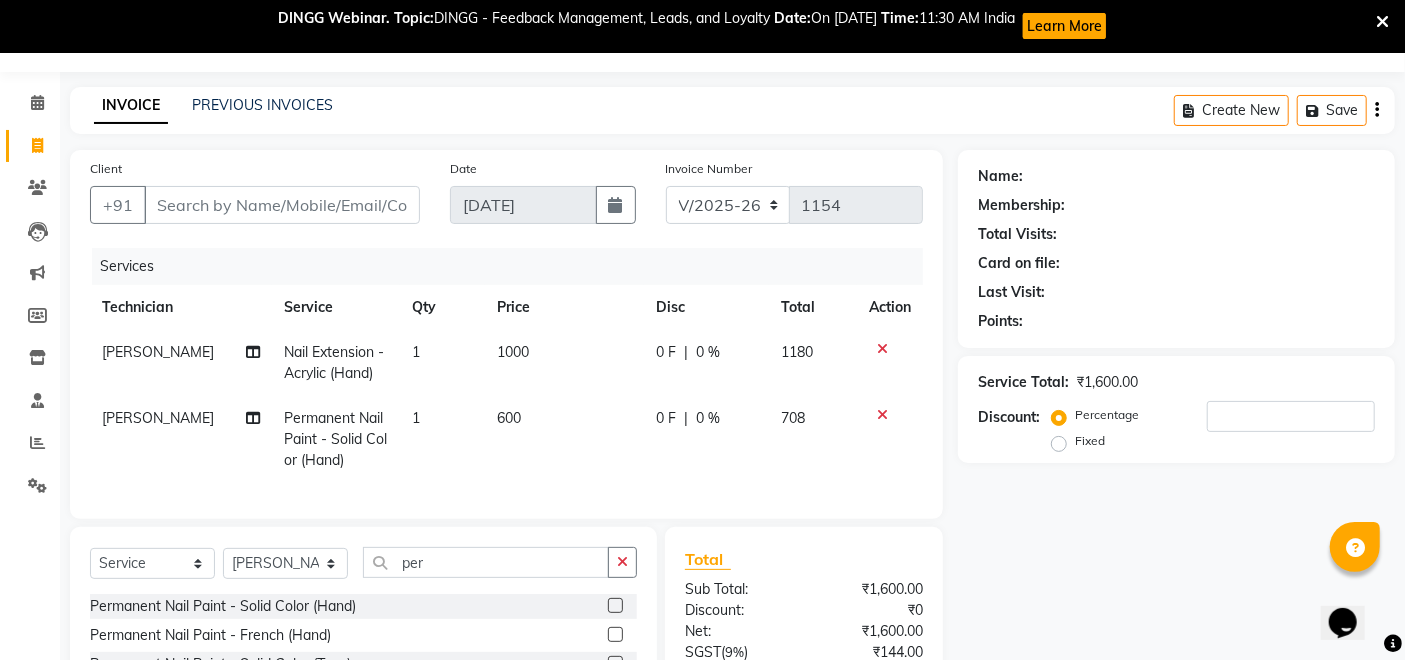 scroll, scrollTop: 164, scrollLeft: 0, axis: vertical 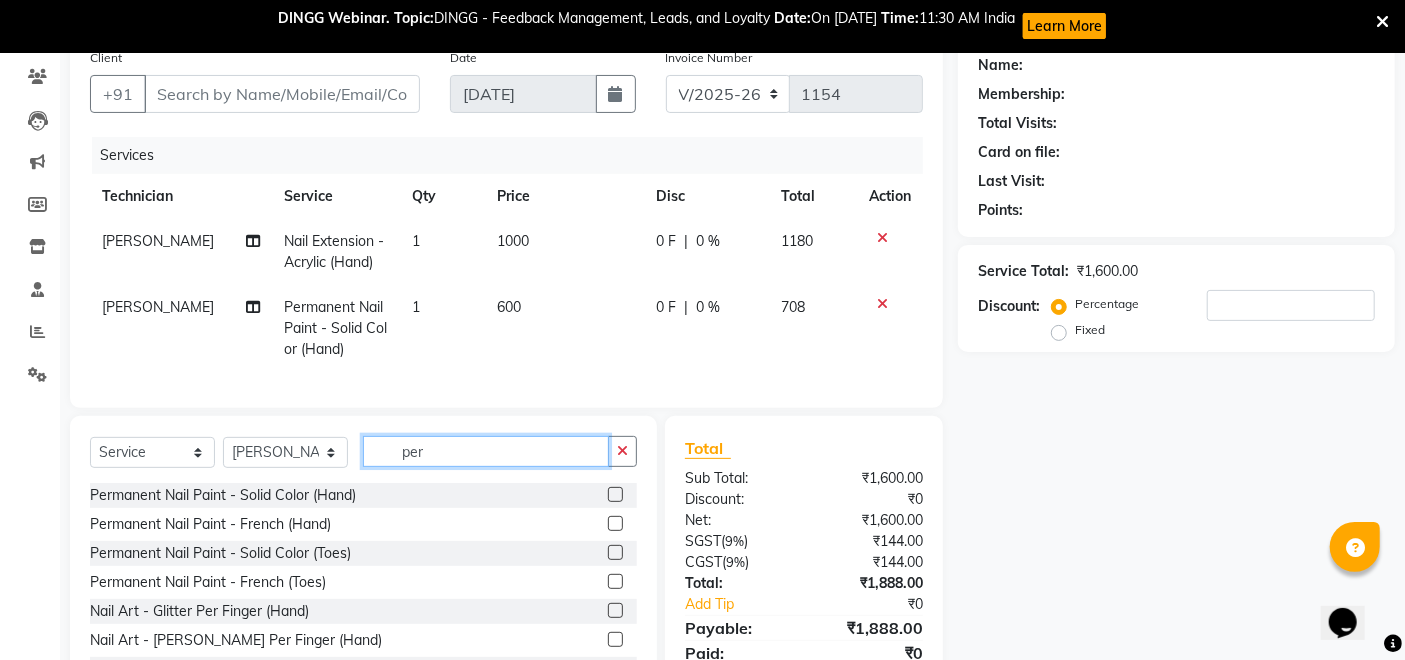 click on "per" 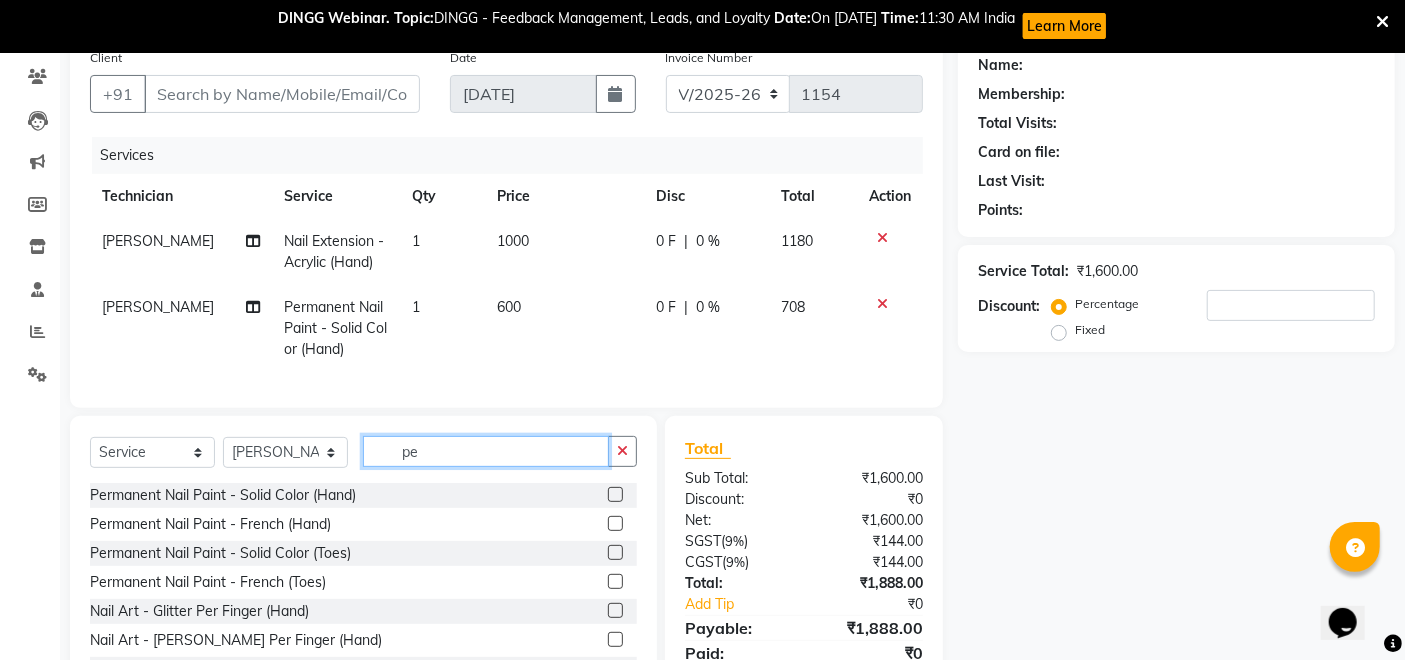 type on "p" 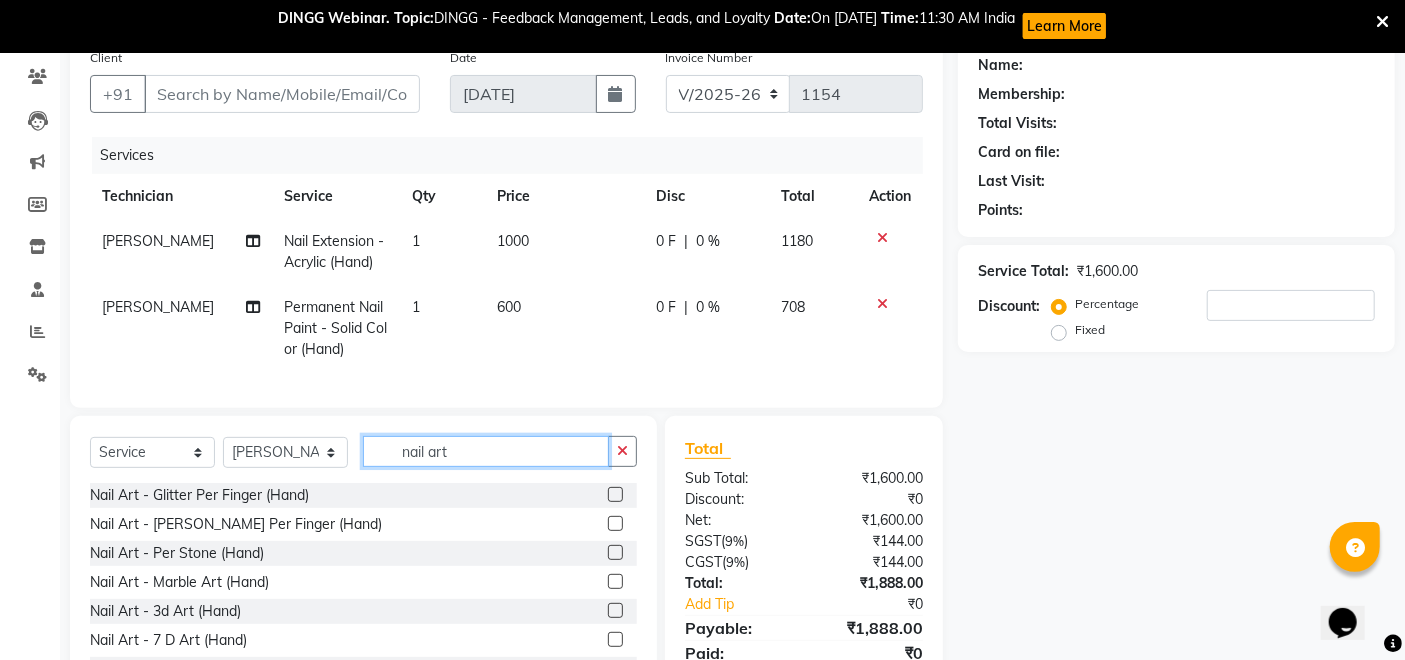 type on "nail art" 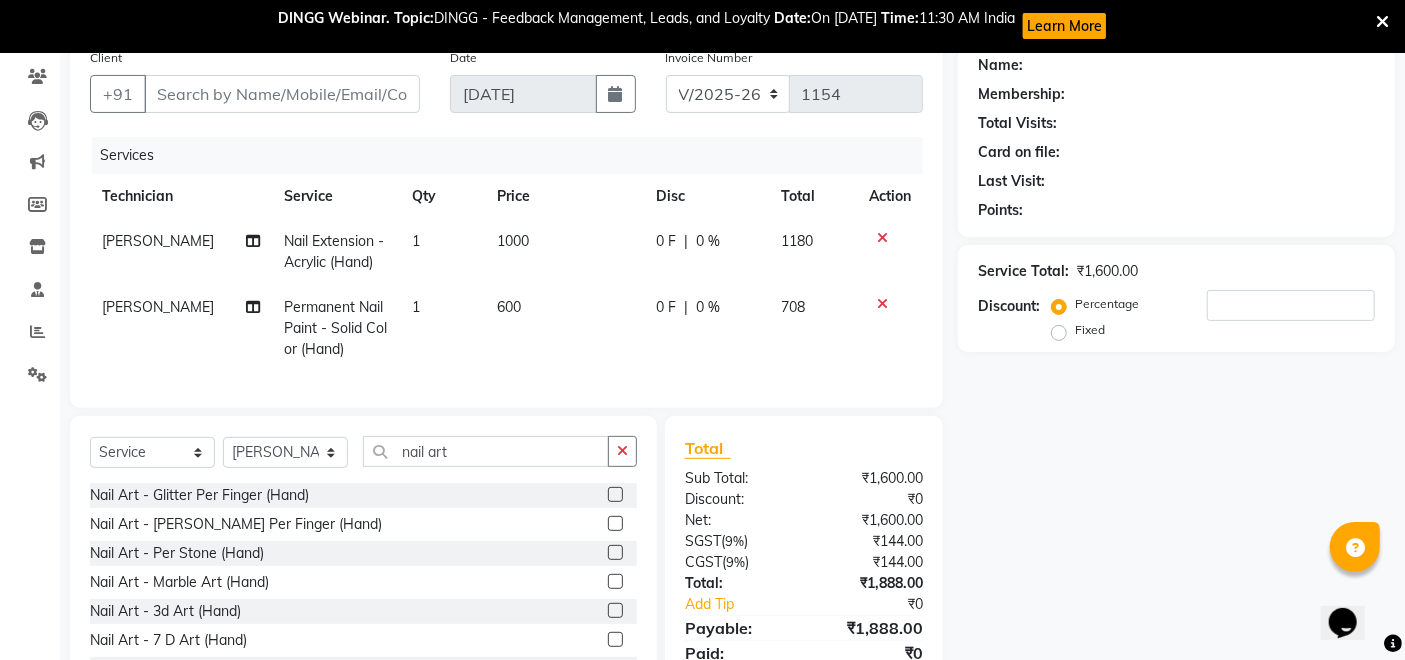 click 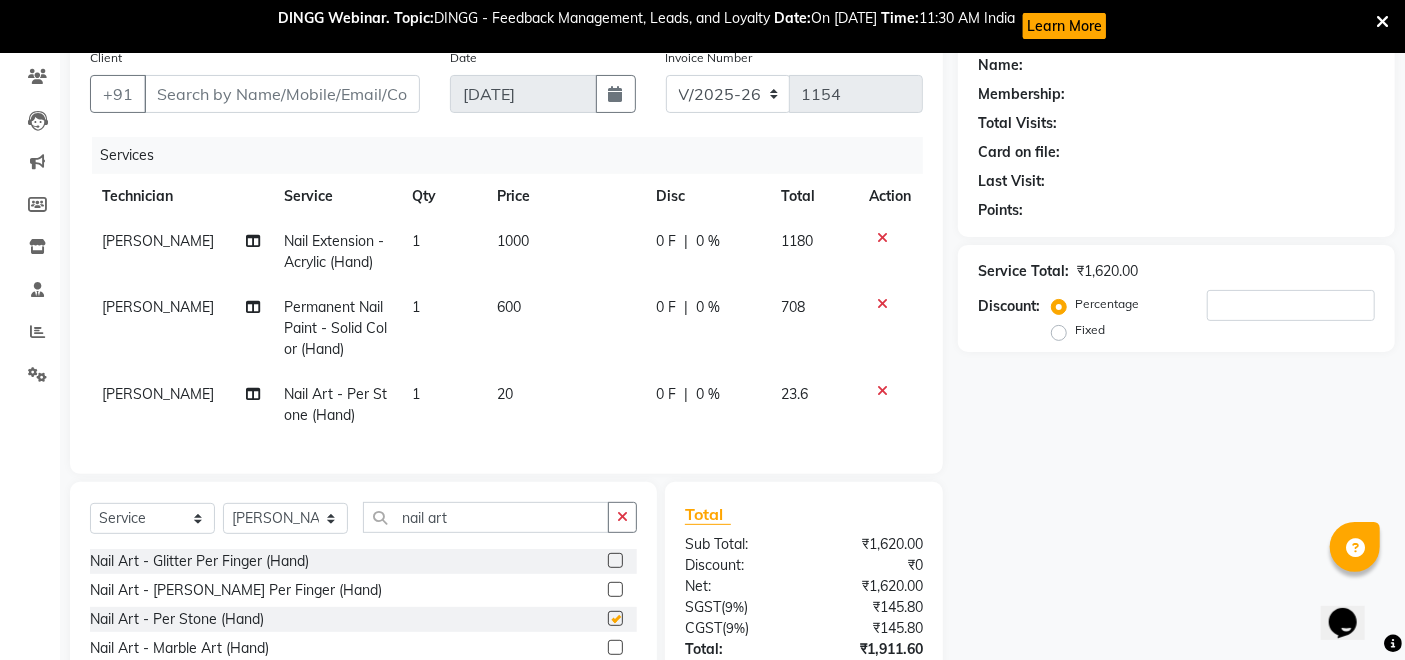 checkbox on "false" 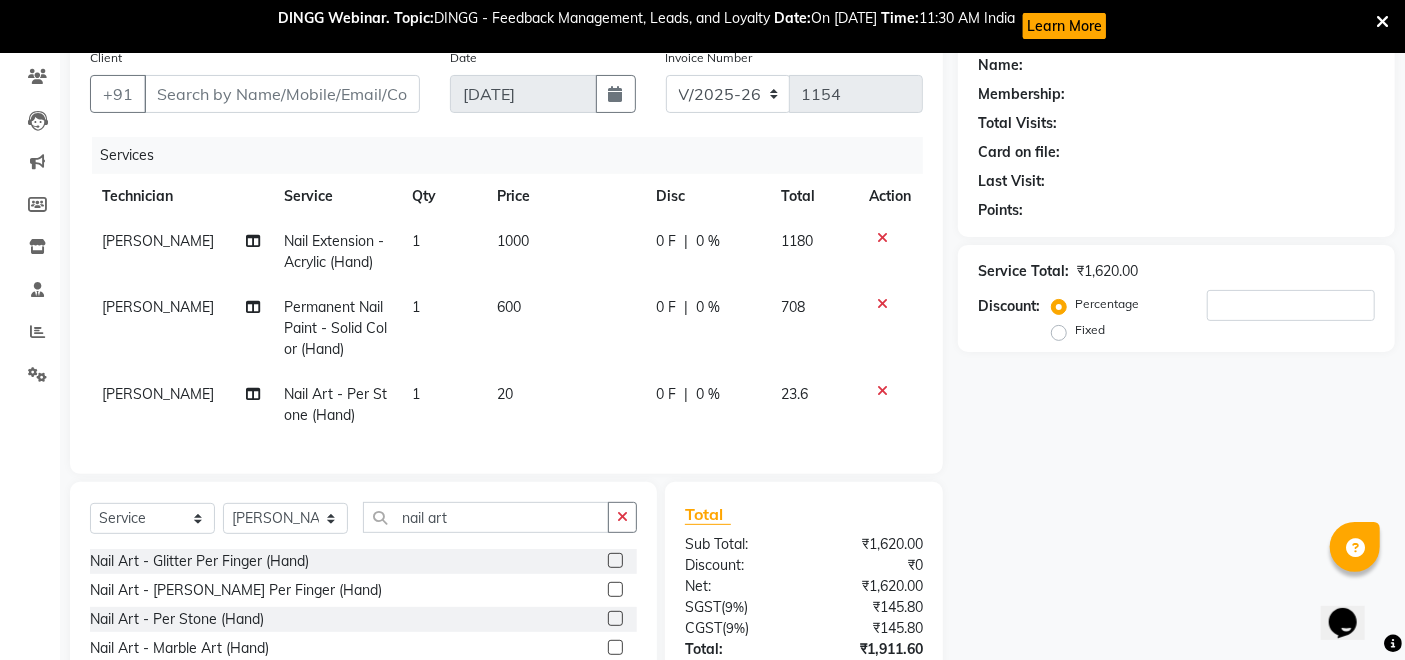 click on "20" 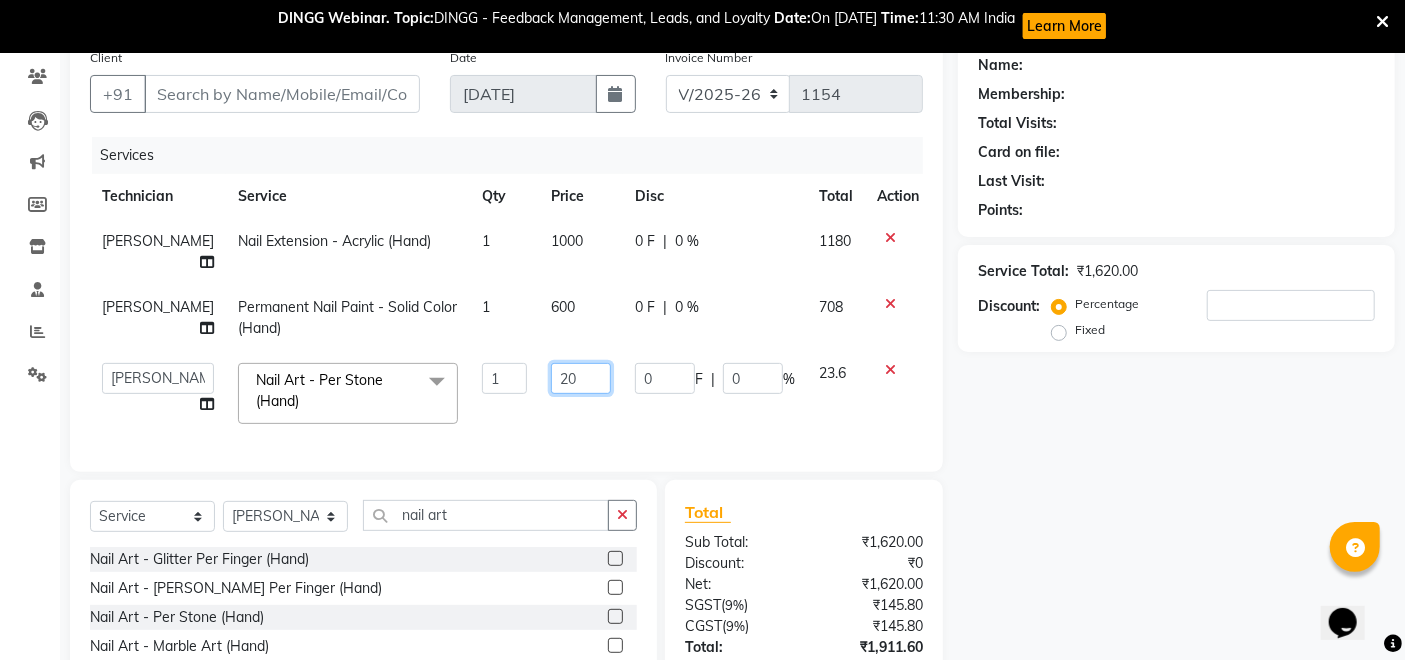 click on "20" 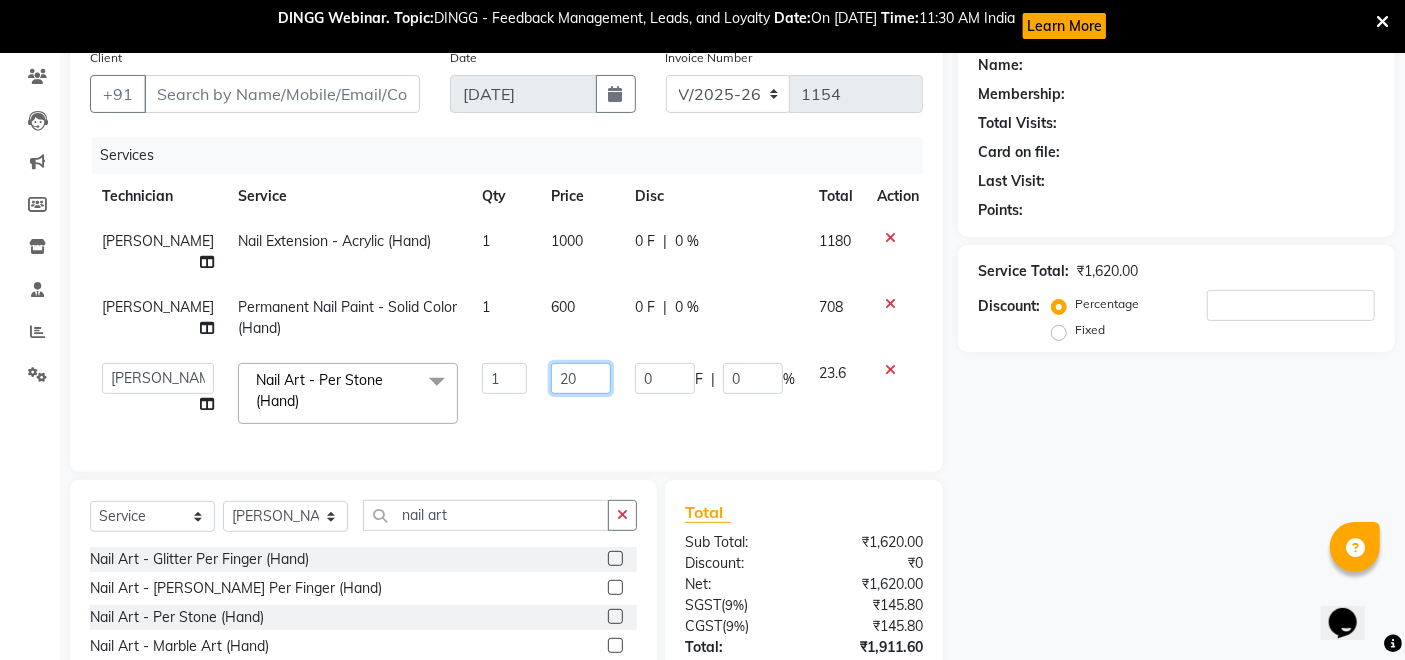 type on "2" 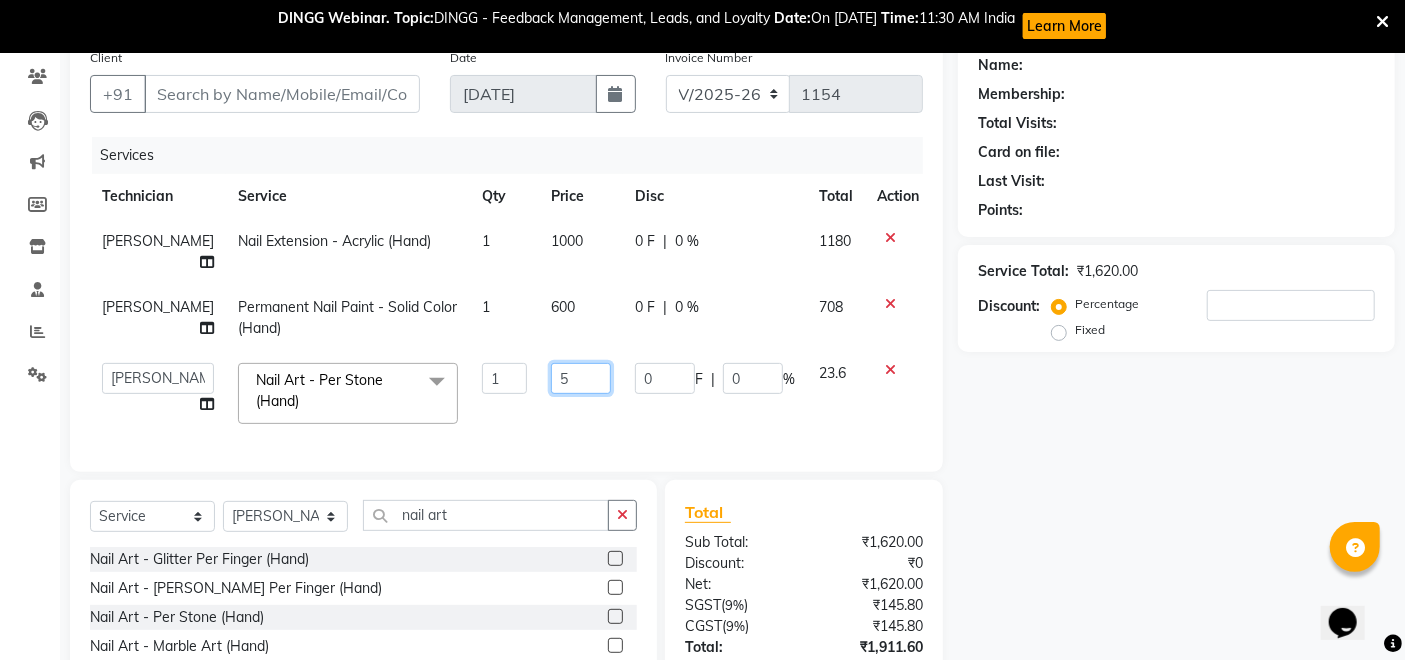 type on "50" 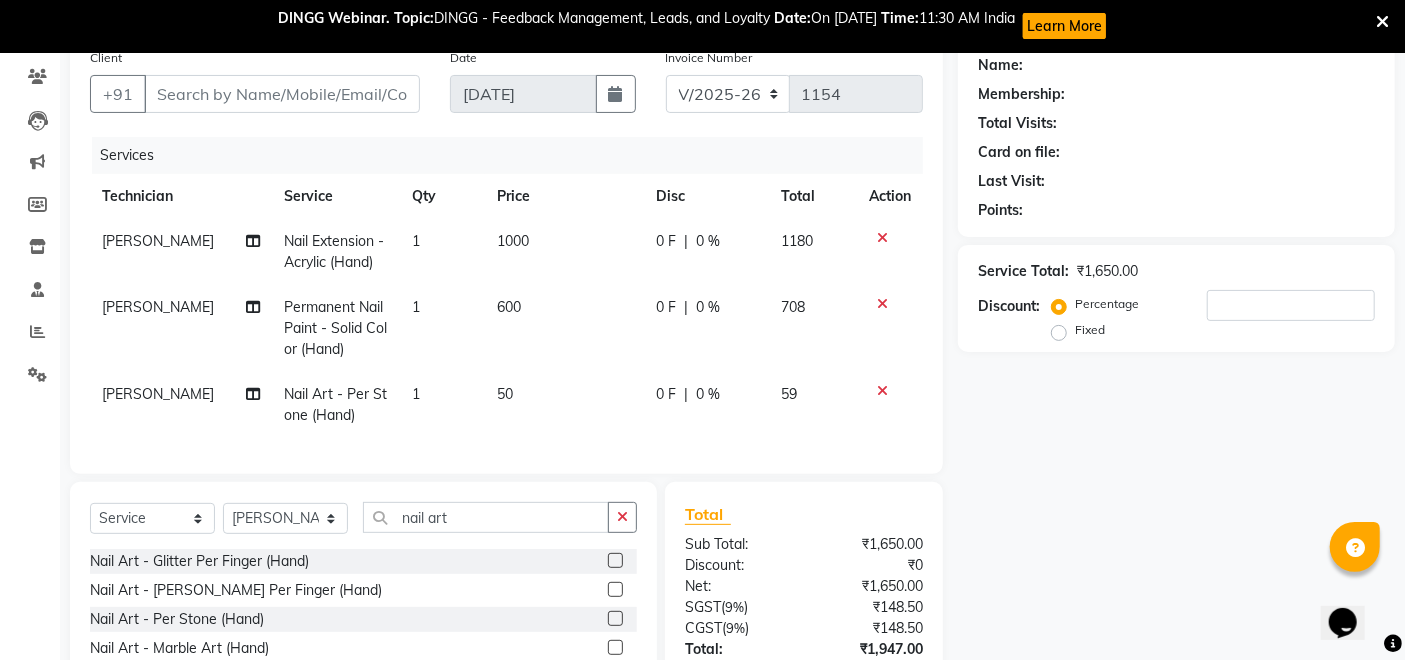 click on "1" 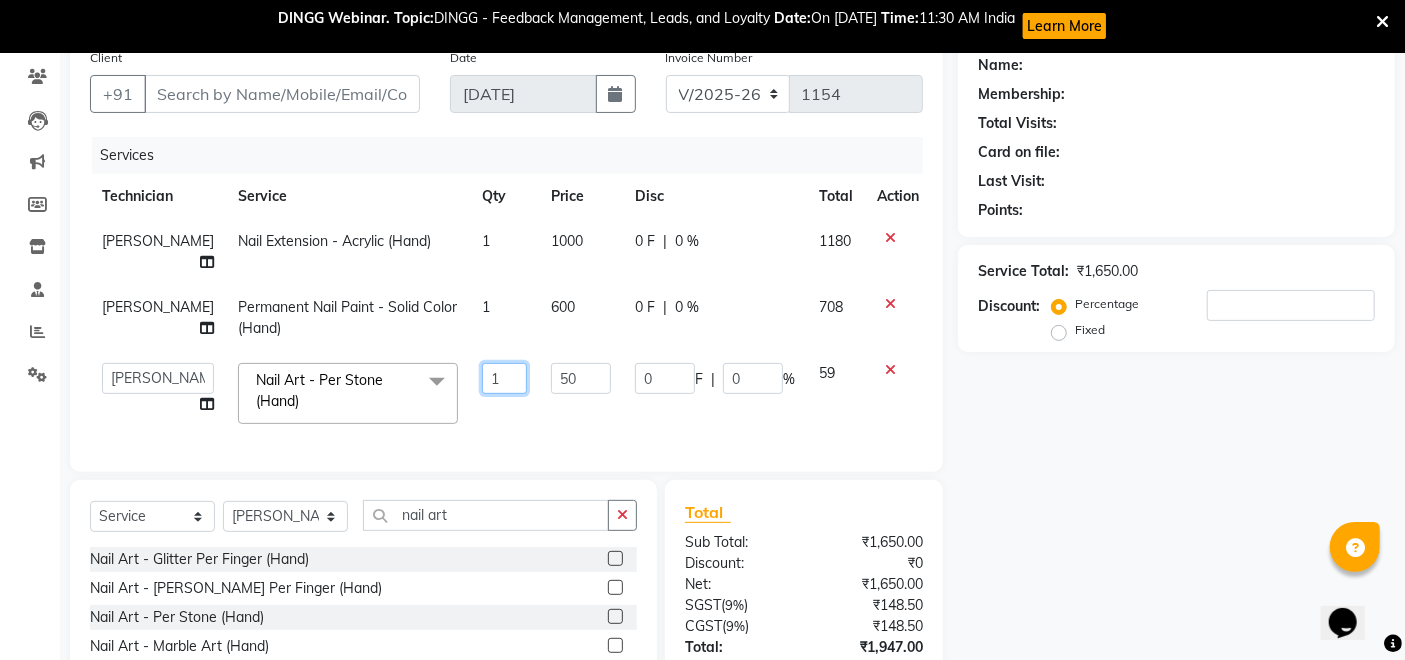 click on "1" 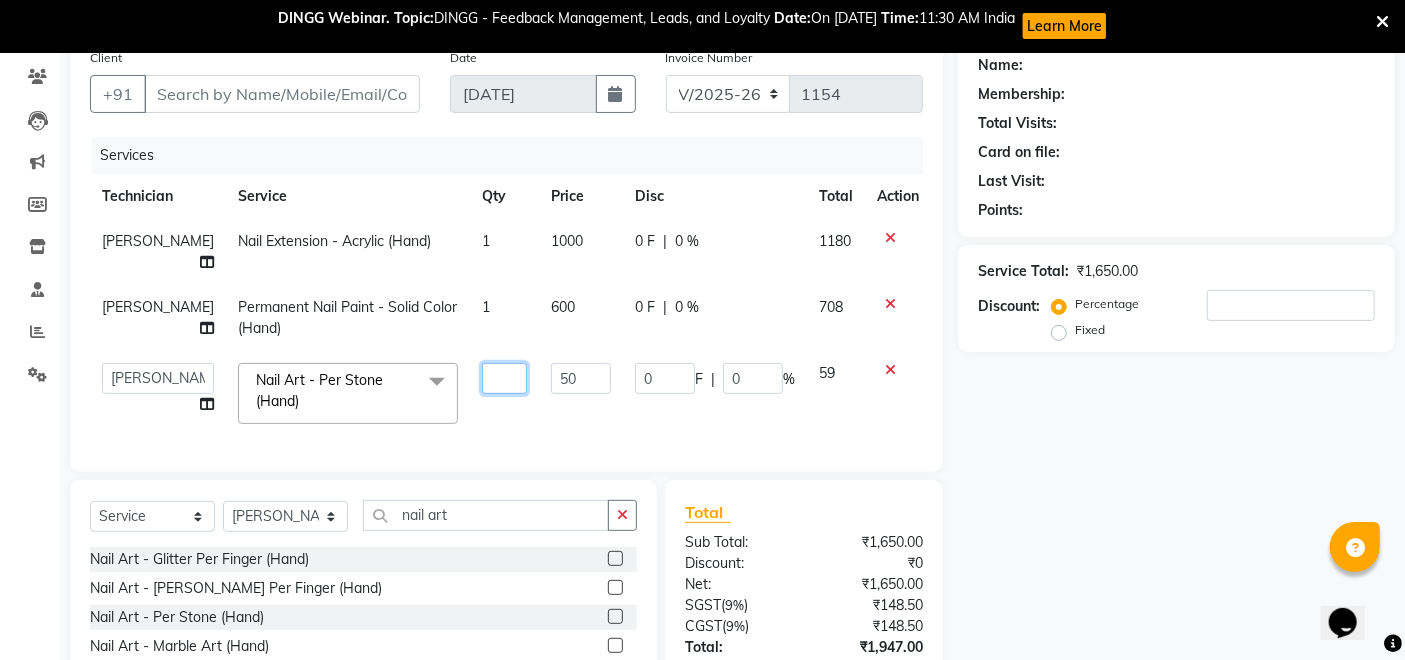 type on "2" 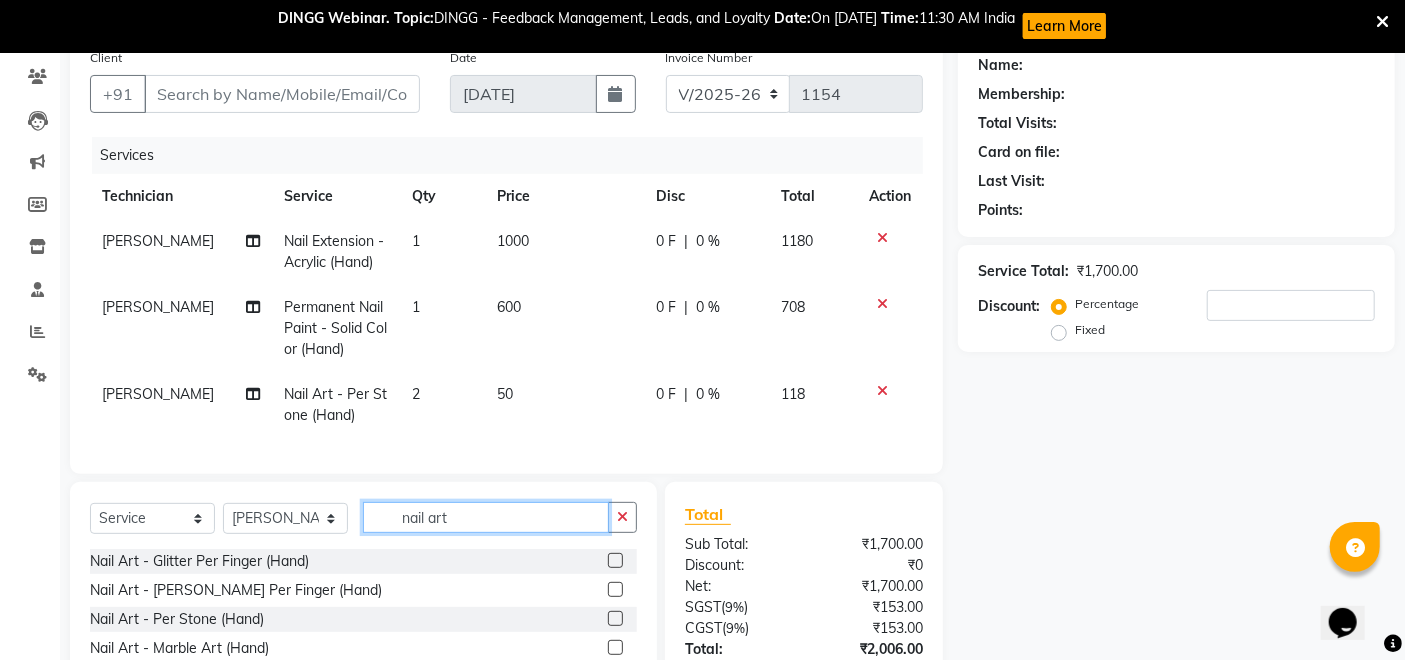 click on "nail art" 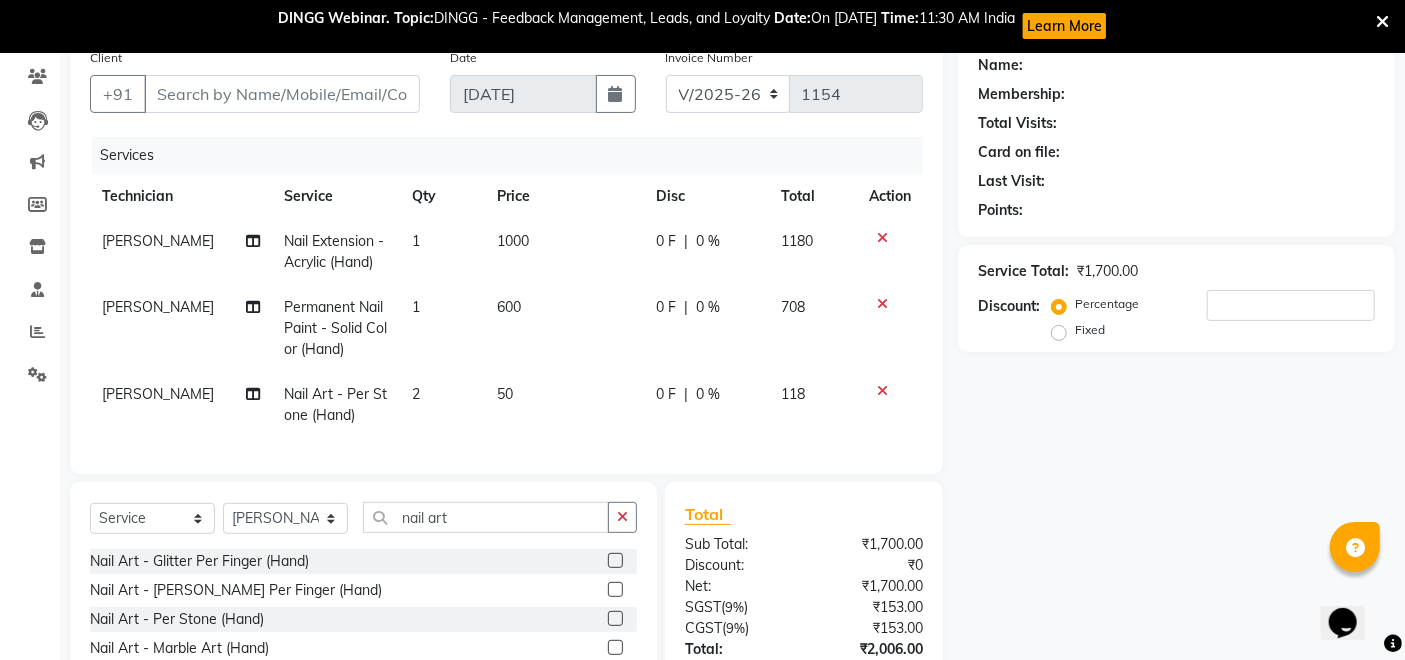 click 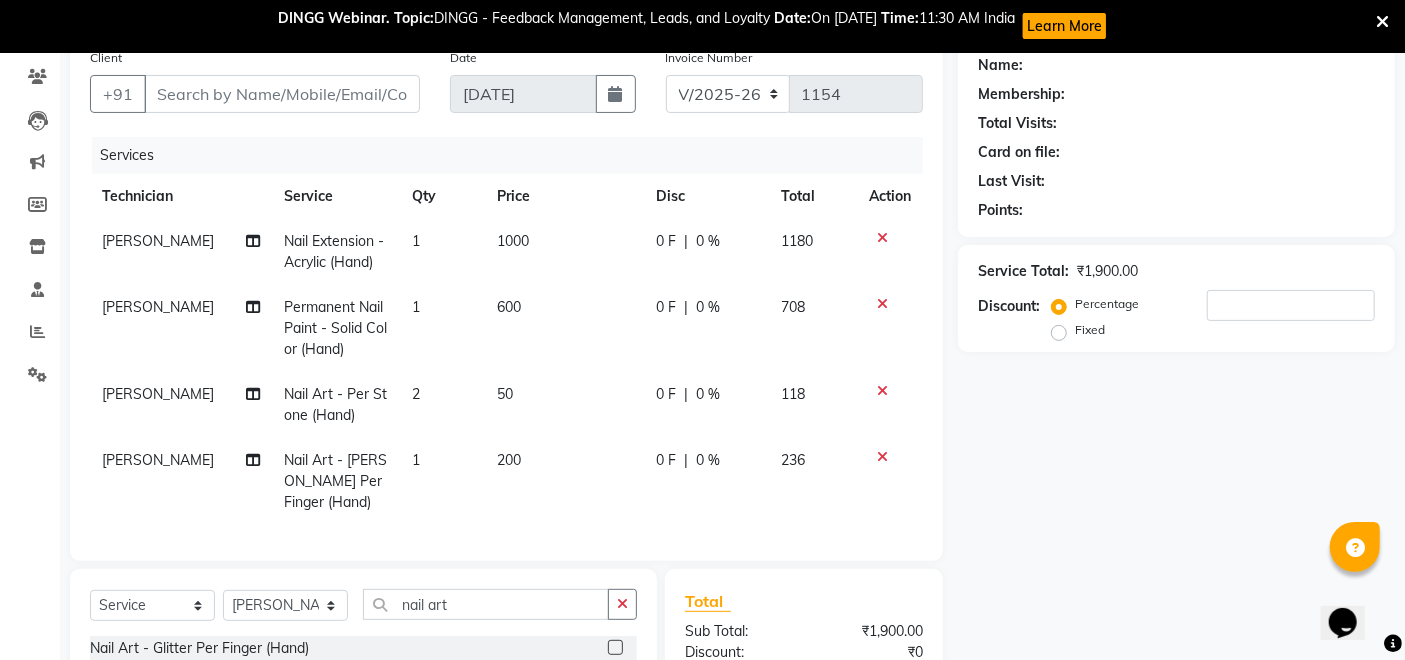 checkbox on "false" 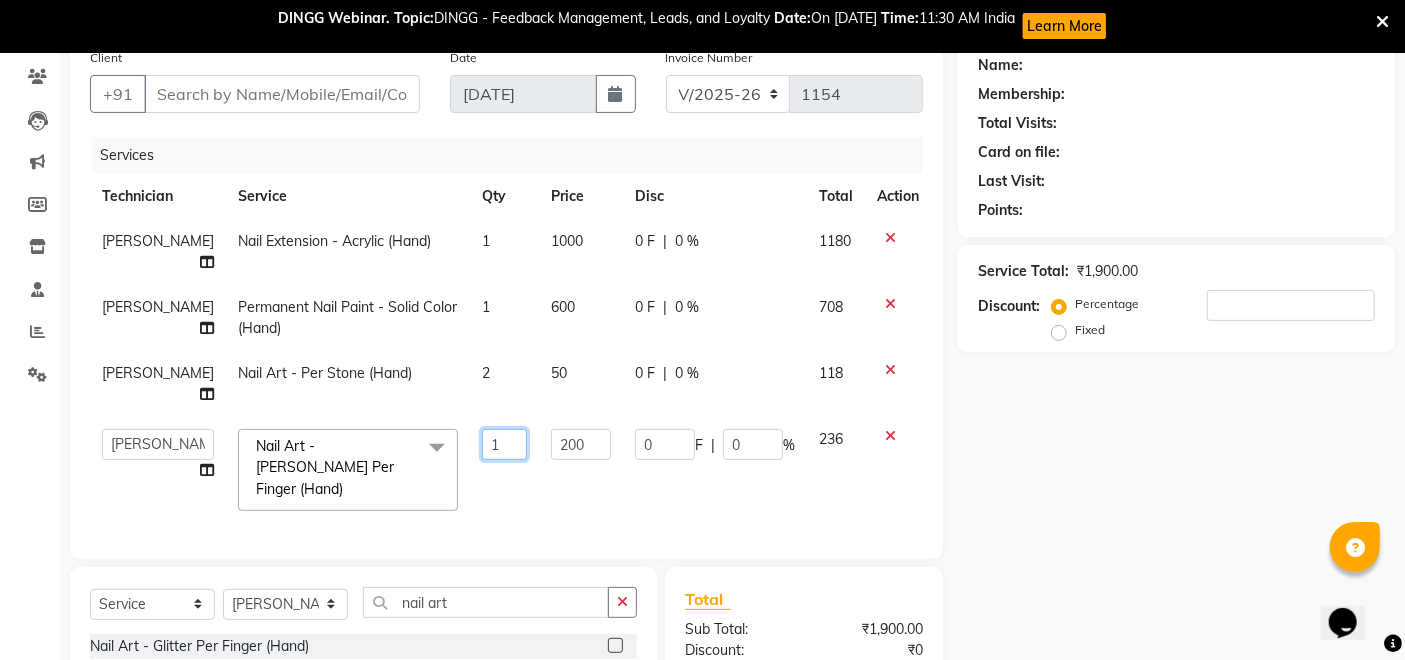 click on "1" 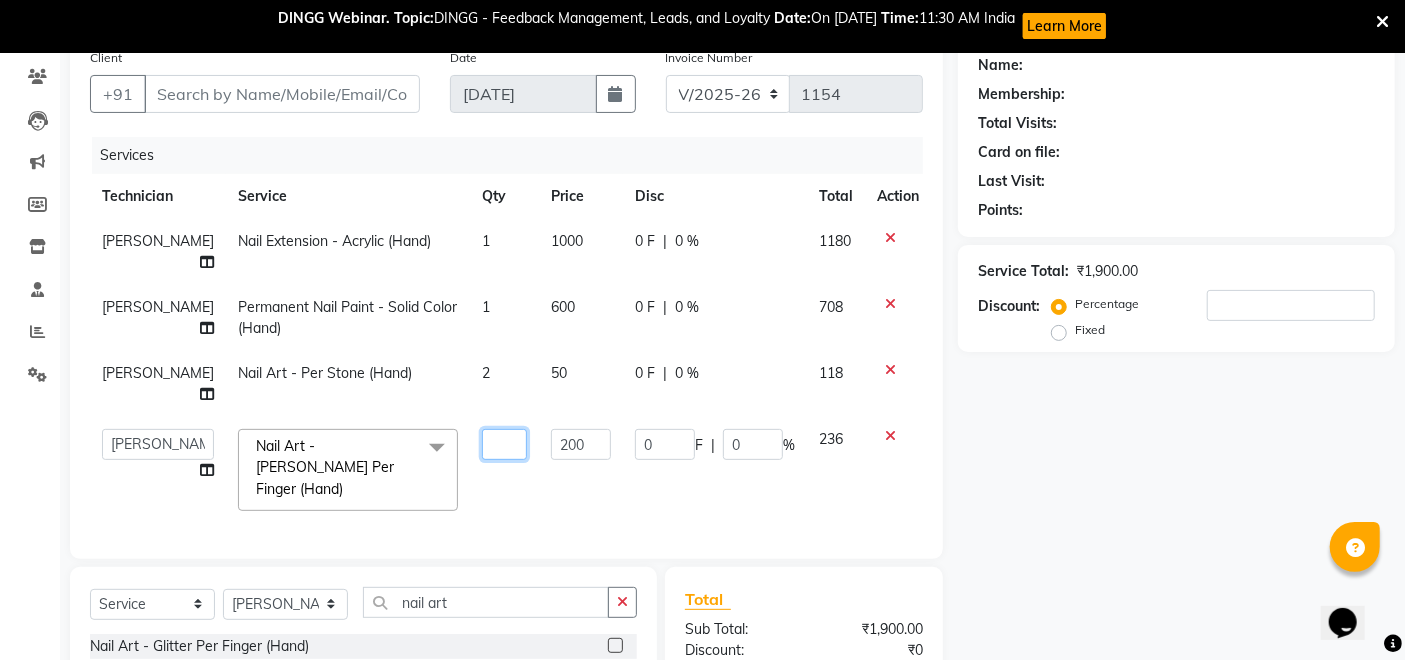 type on "4" 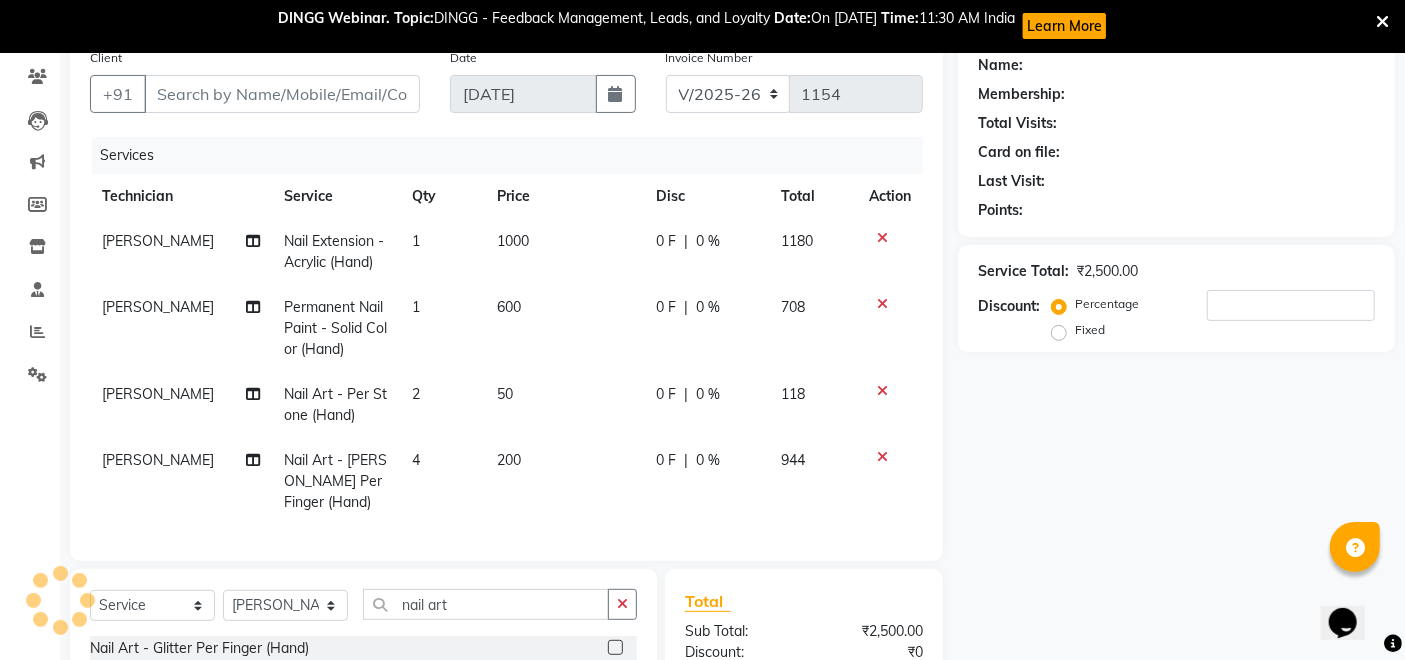 click on "200" 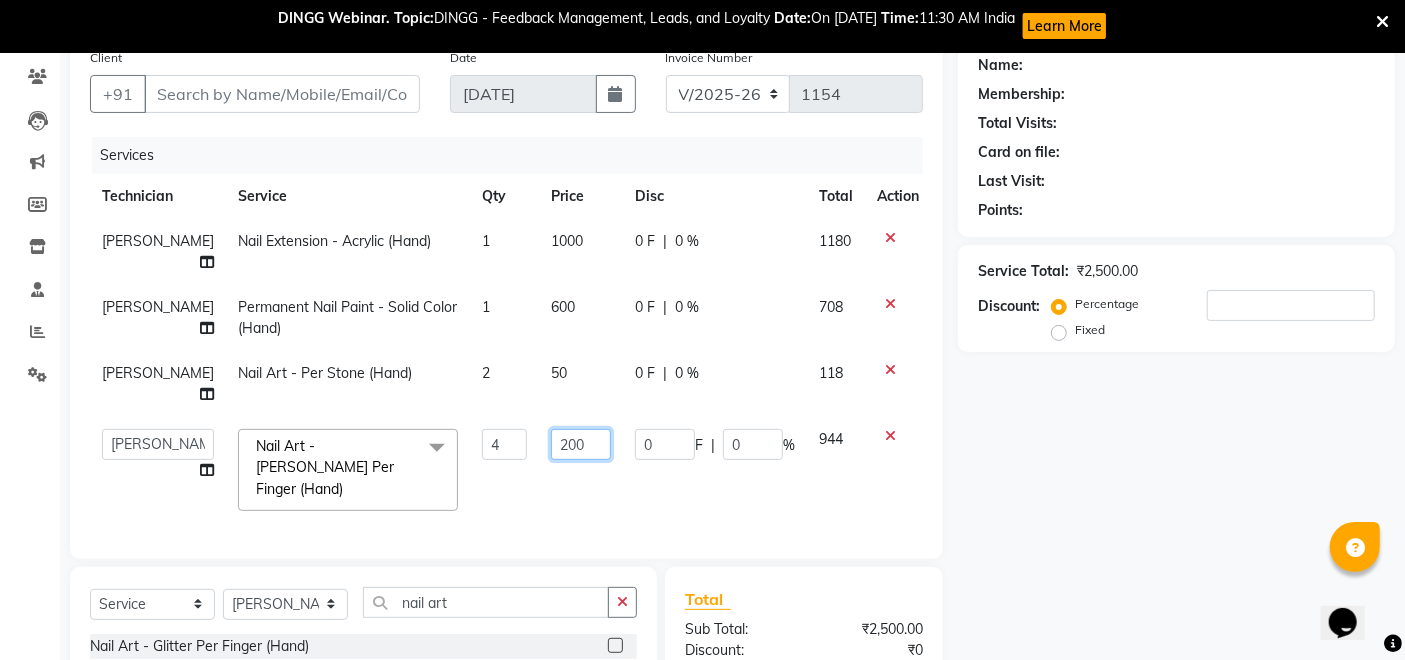 click on "200" 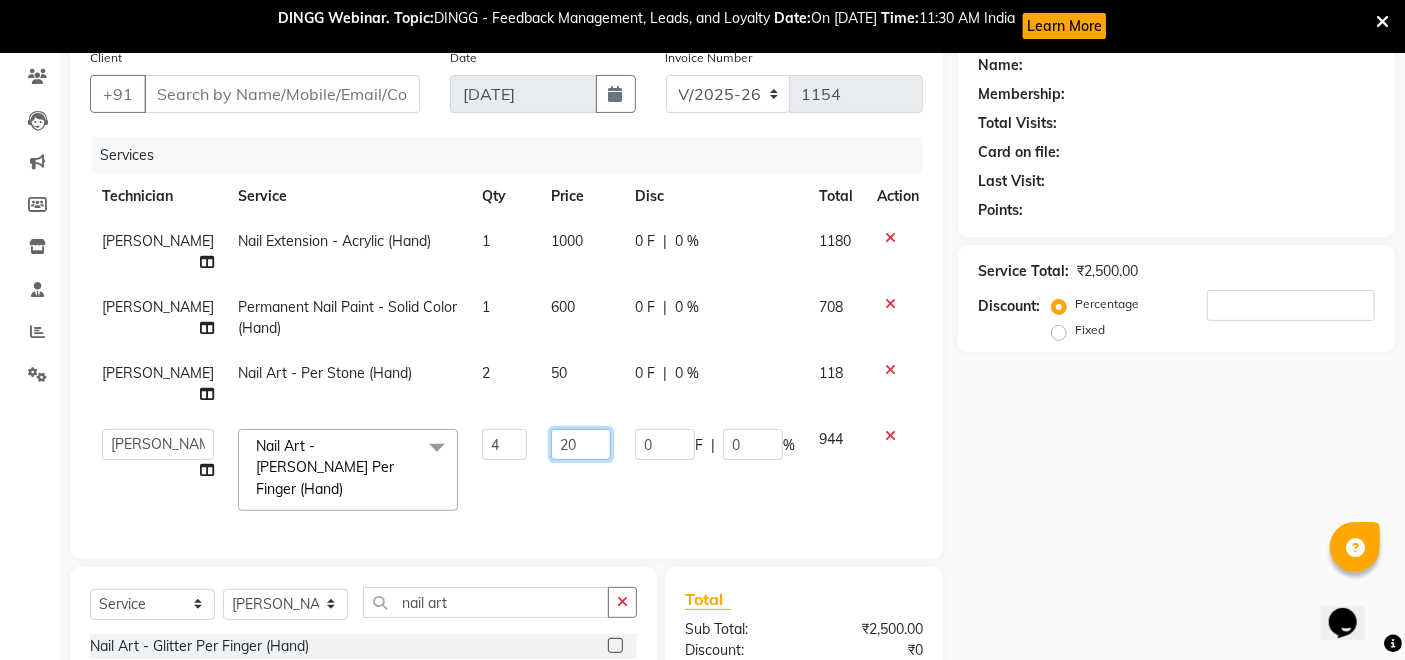 type on "2" 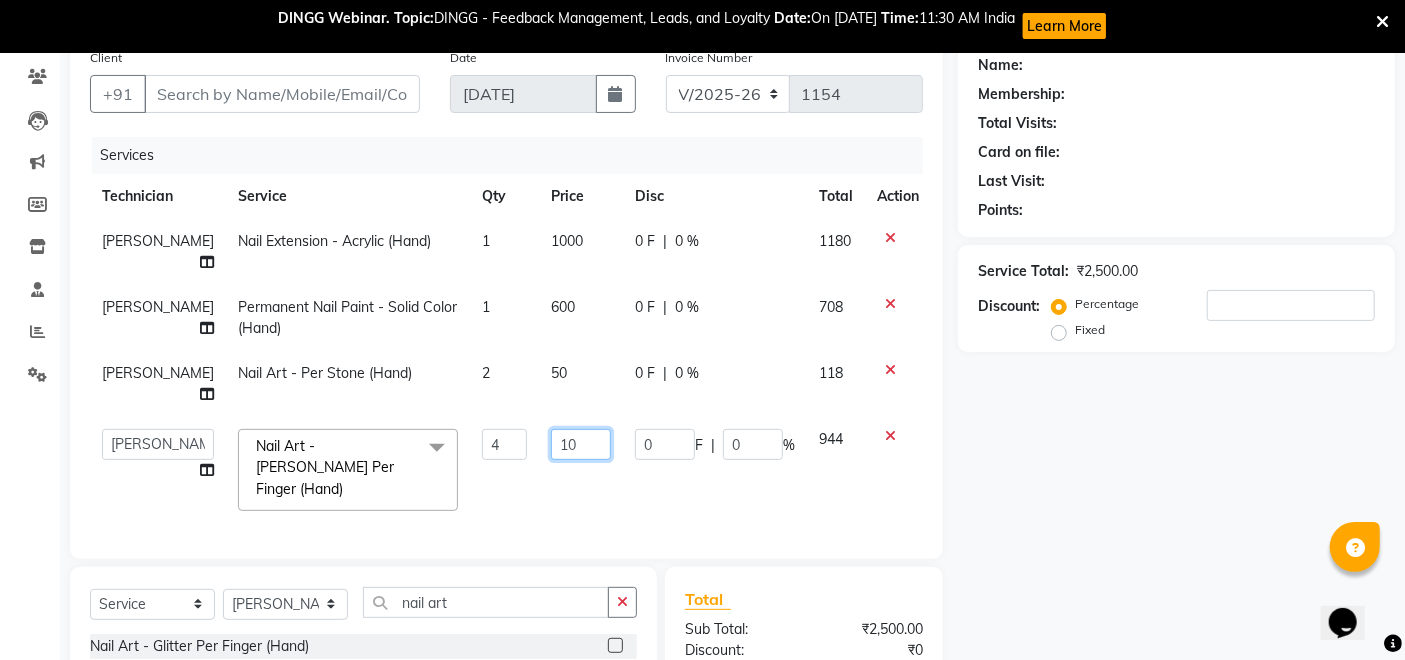 type on "100" 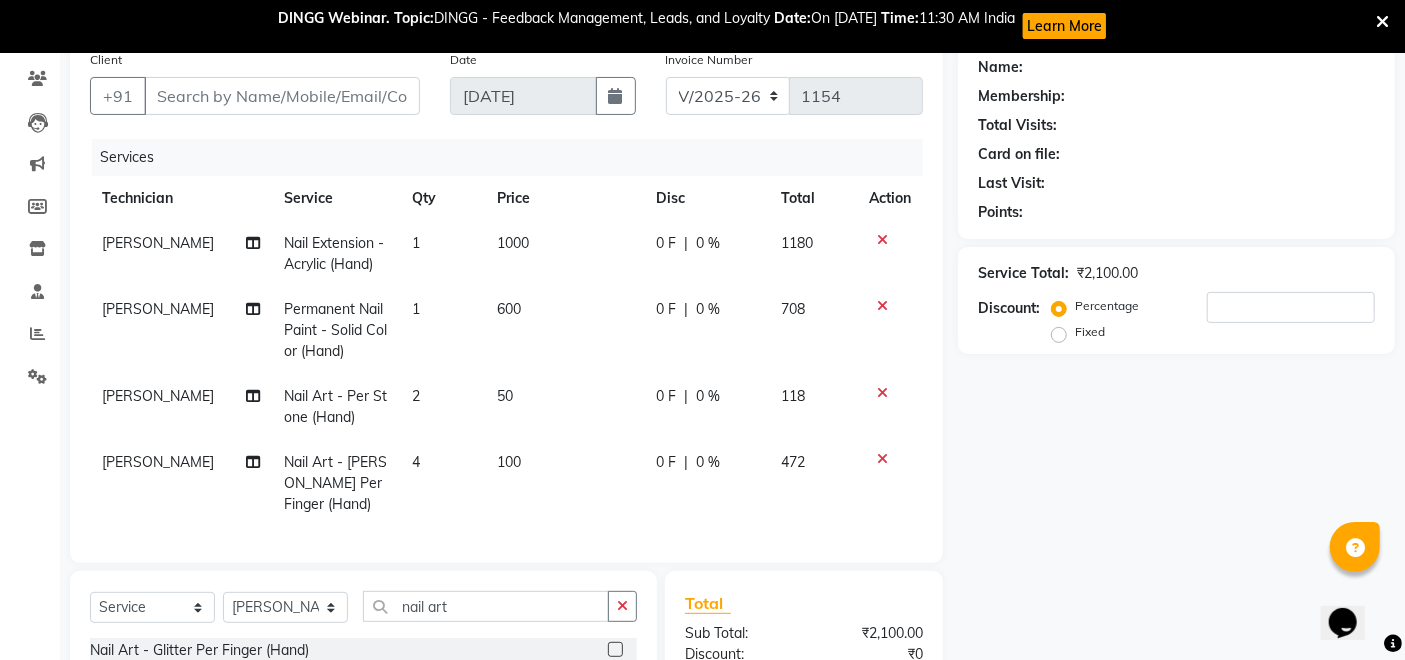 scroll, scrollTop: 164, scrollLeft: 0, axis: vertical 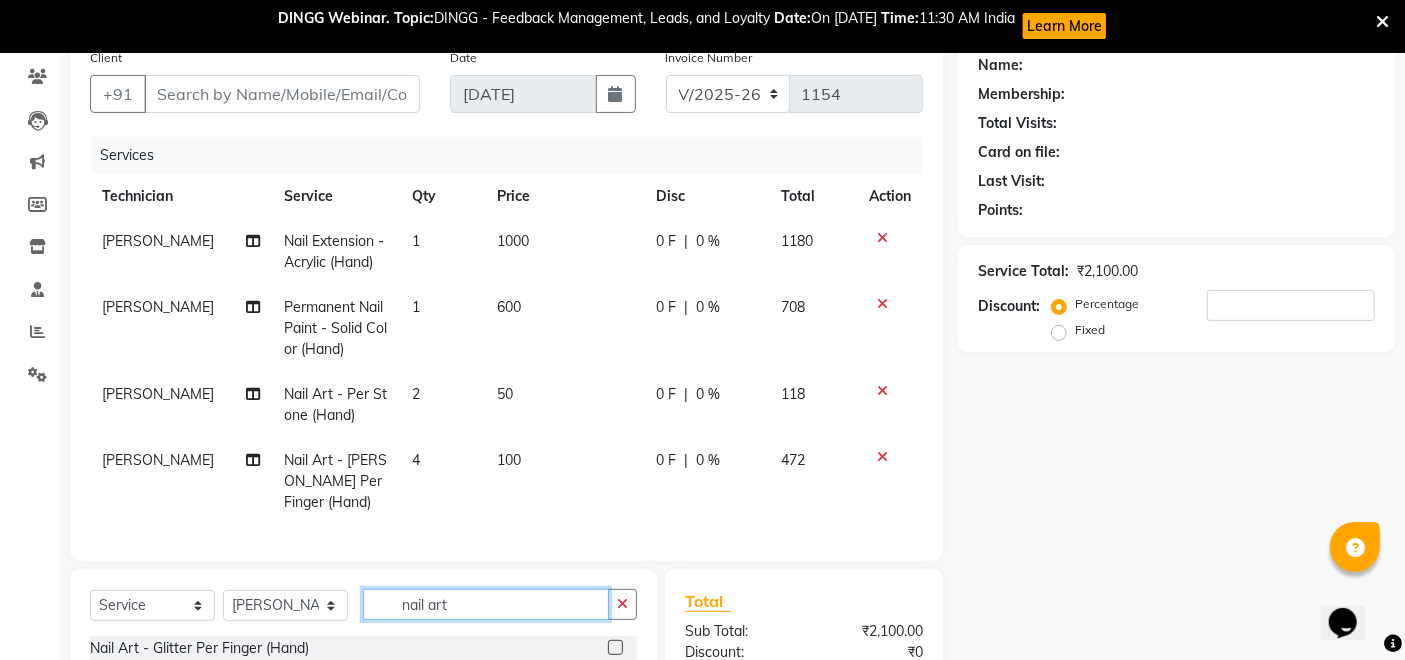 click on "nail art" 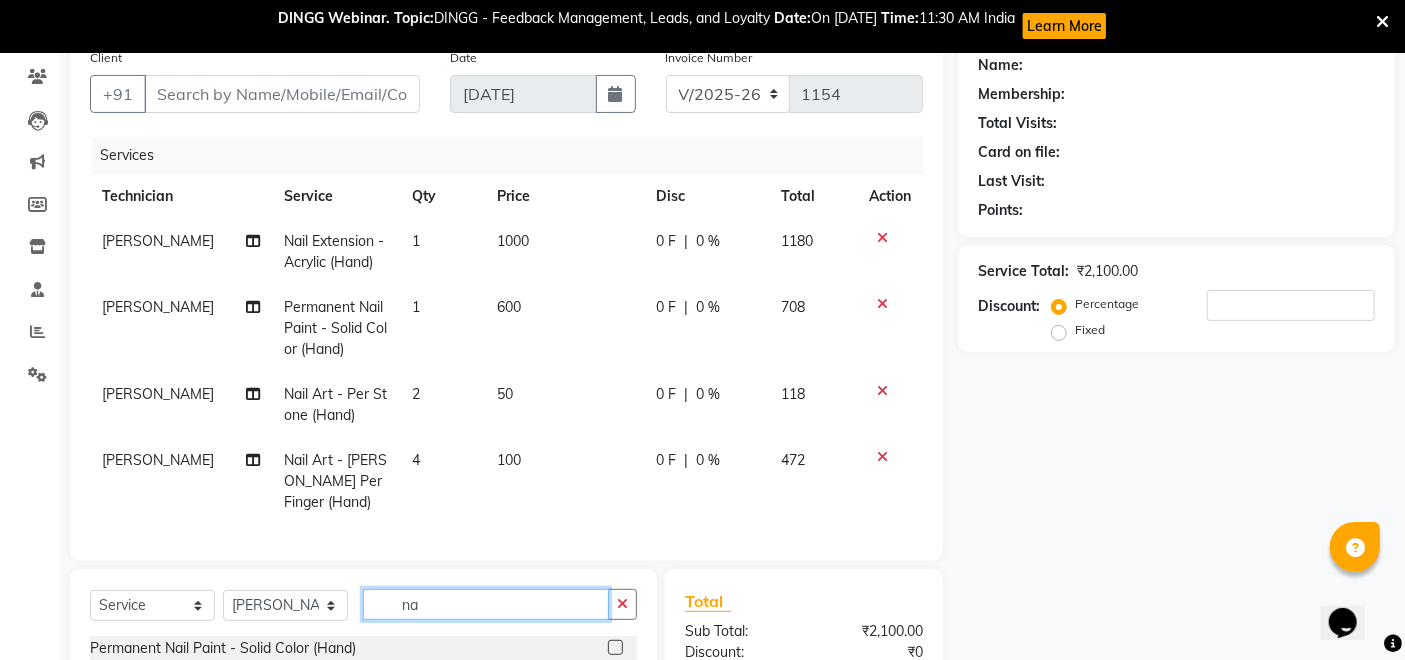 type on "n" 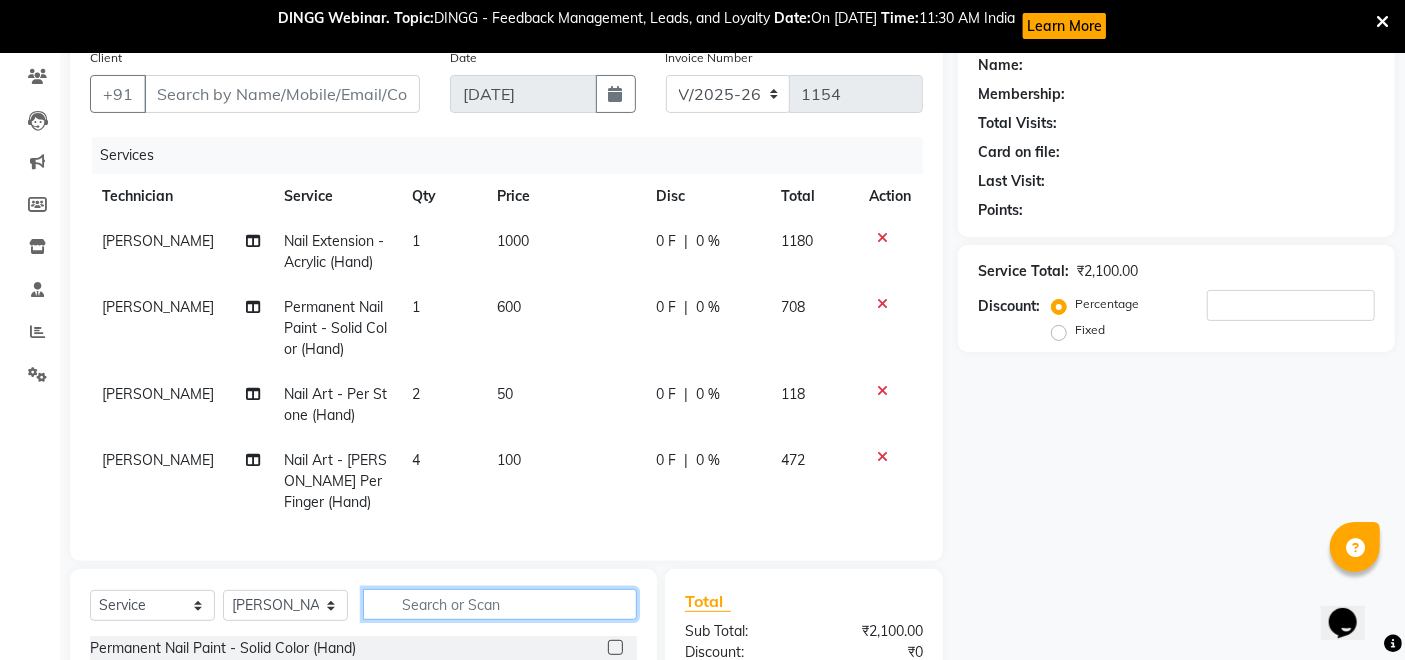 type 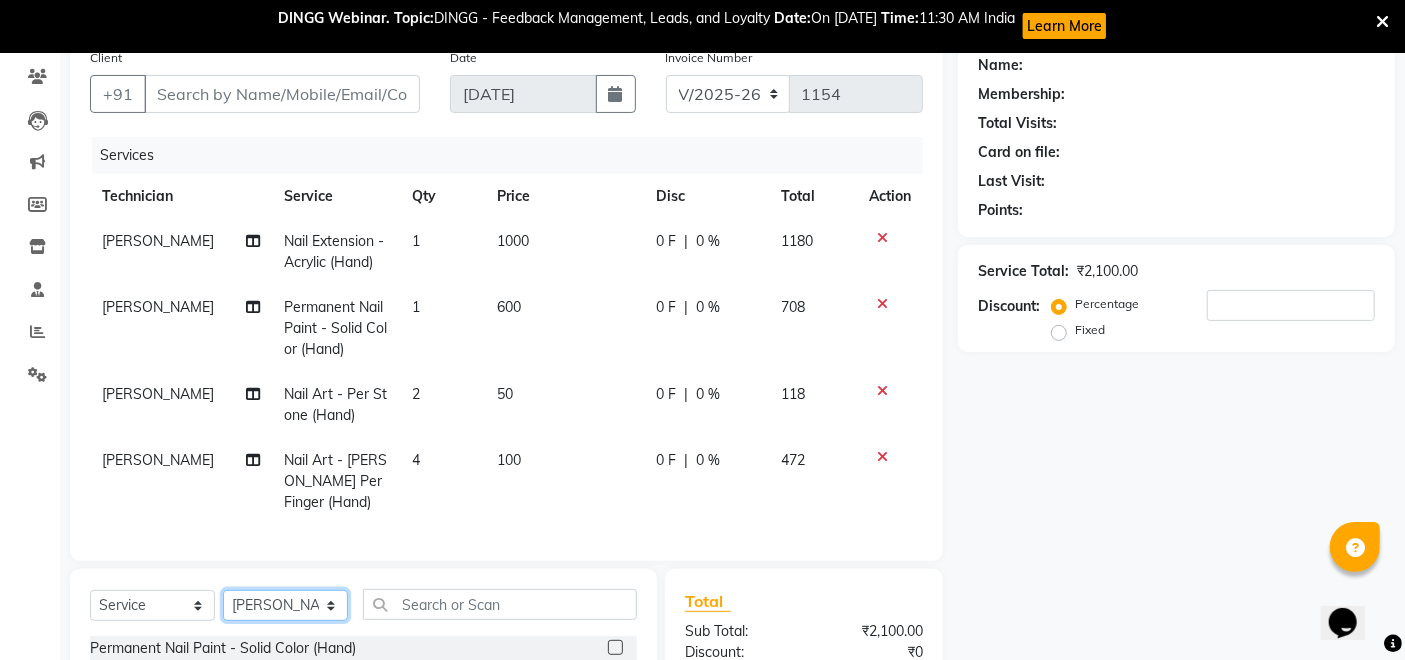 click on "Select Technician [PERSON_NAME] Manager [PERSON_NAME] Thangpi [PERSON_NAME]" 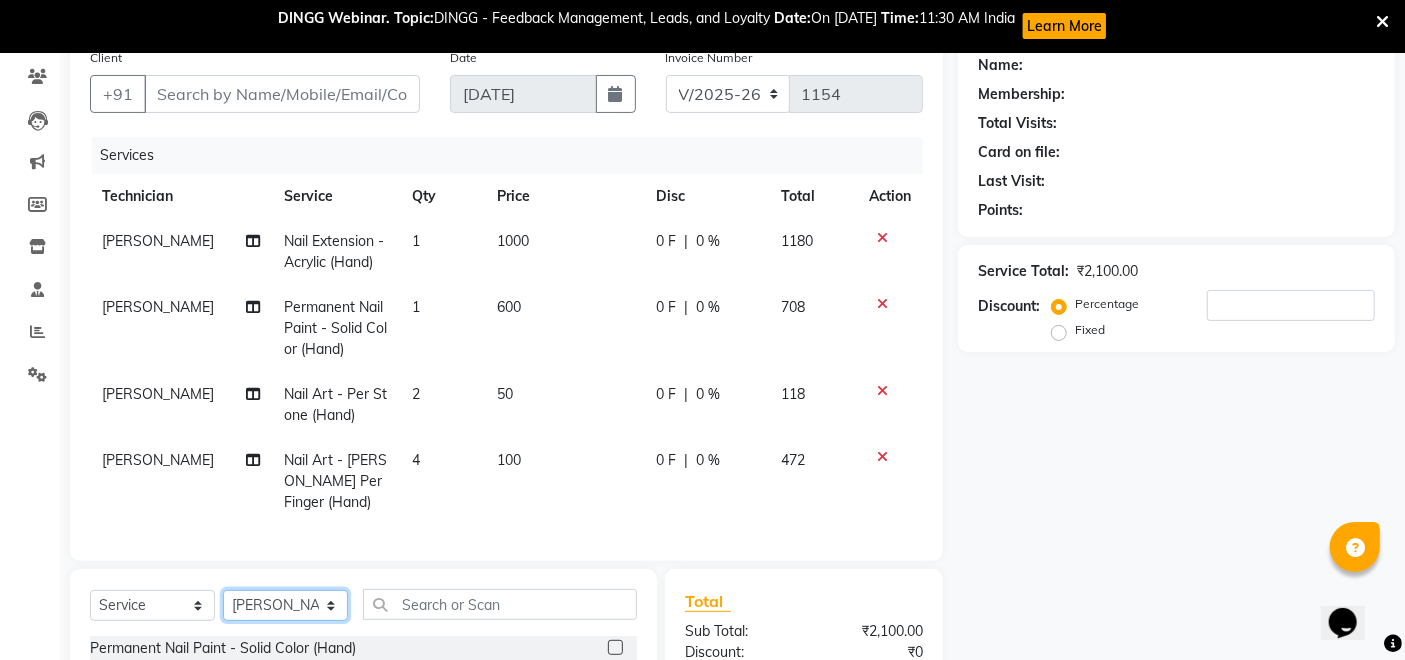 select on "23266" 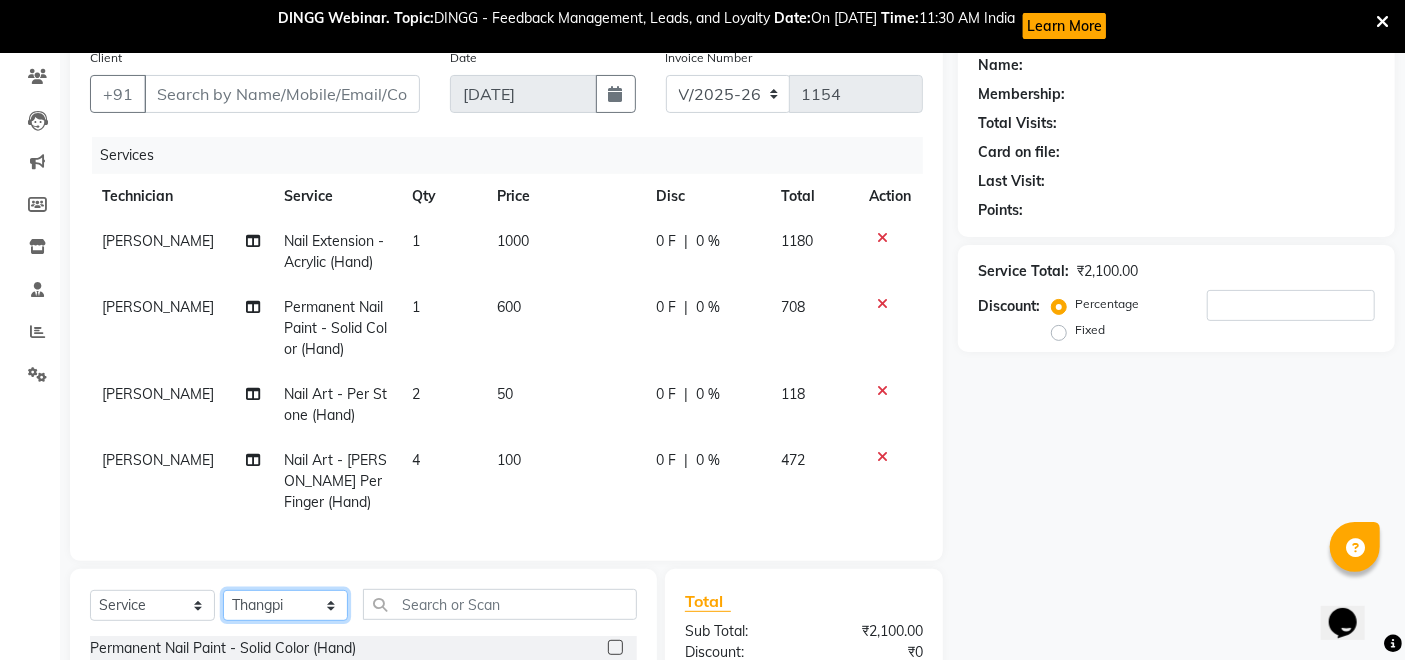 click on "Select Technician [PERSON_NAME] Manager [PERSON_NAME] Thangpi [PERSON_NAME]" 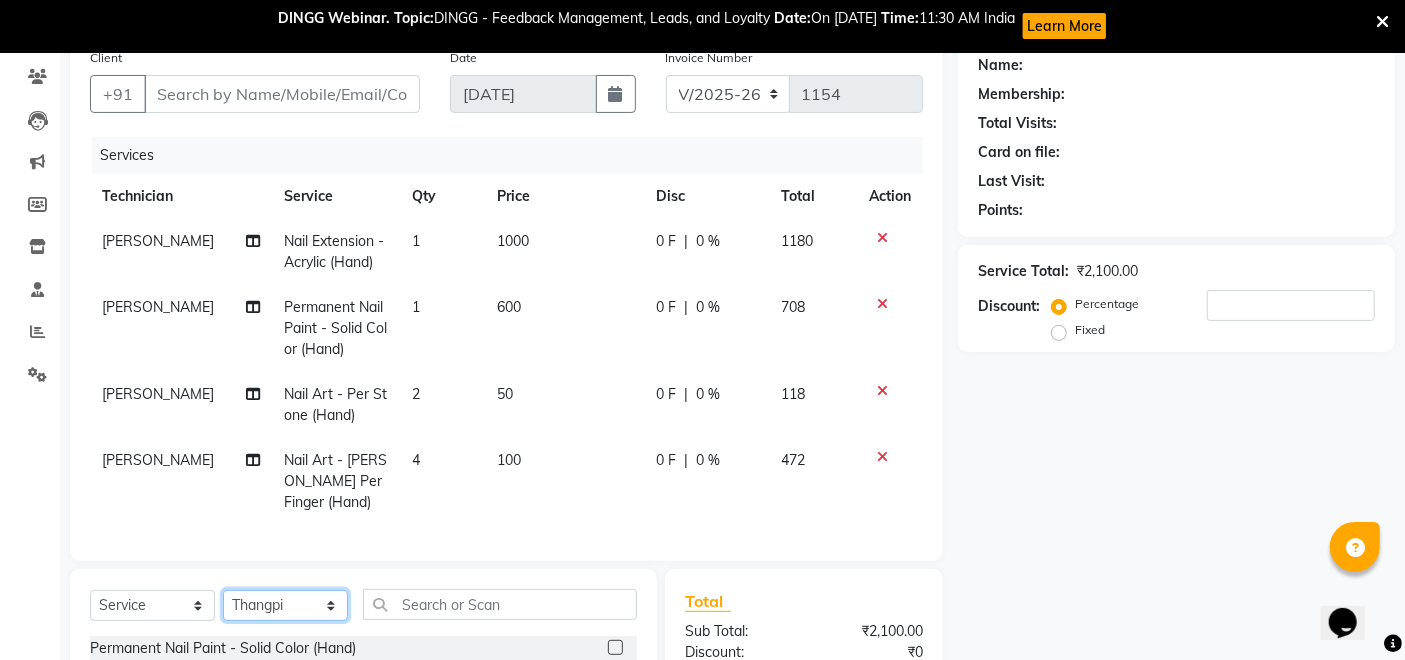 scroll, scrollTop: 386, scrollLeft: 0, axis: vertical 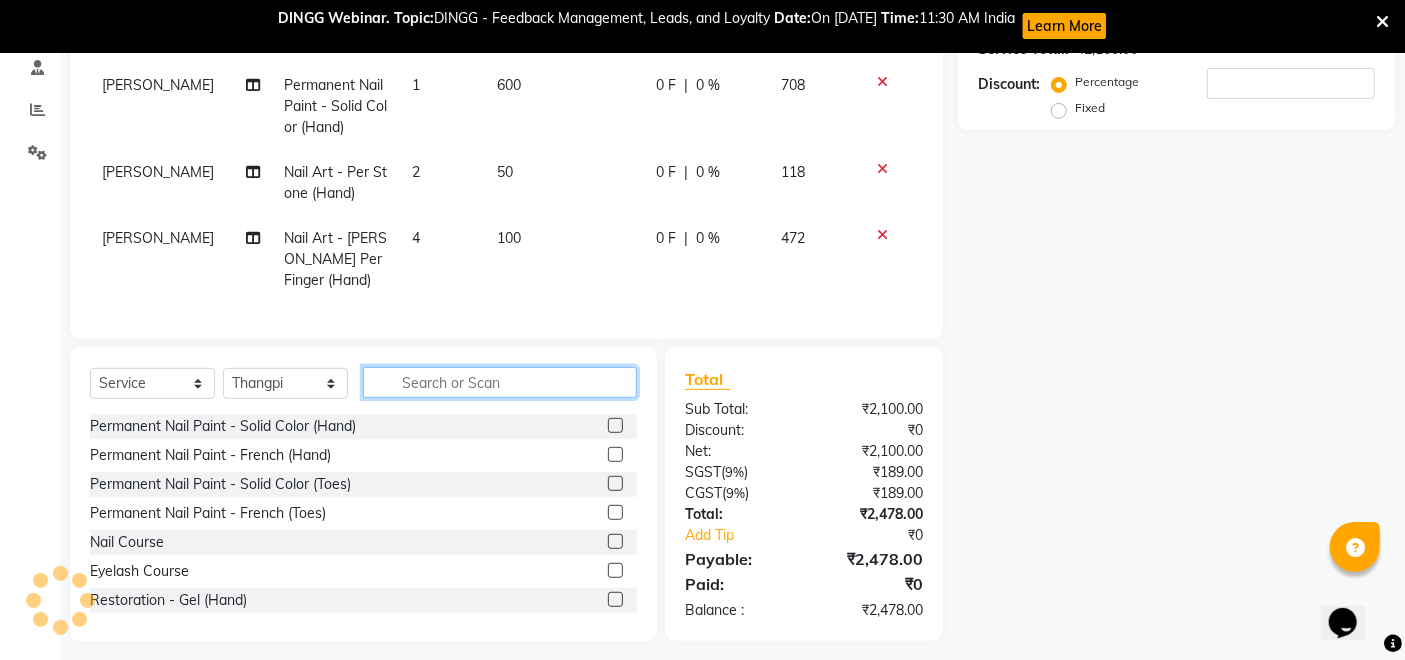 click 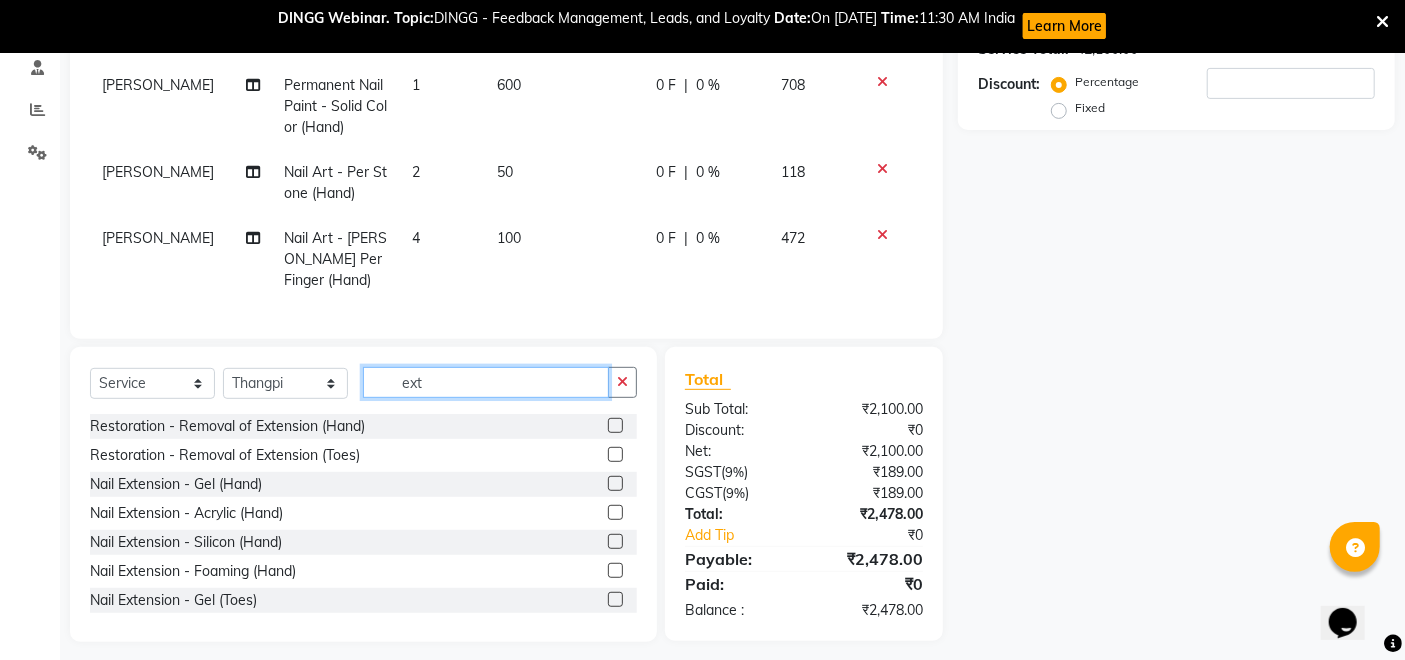 type on "ext" 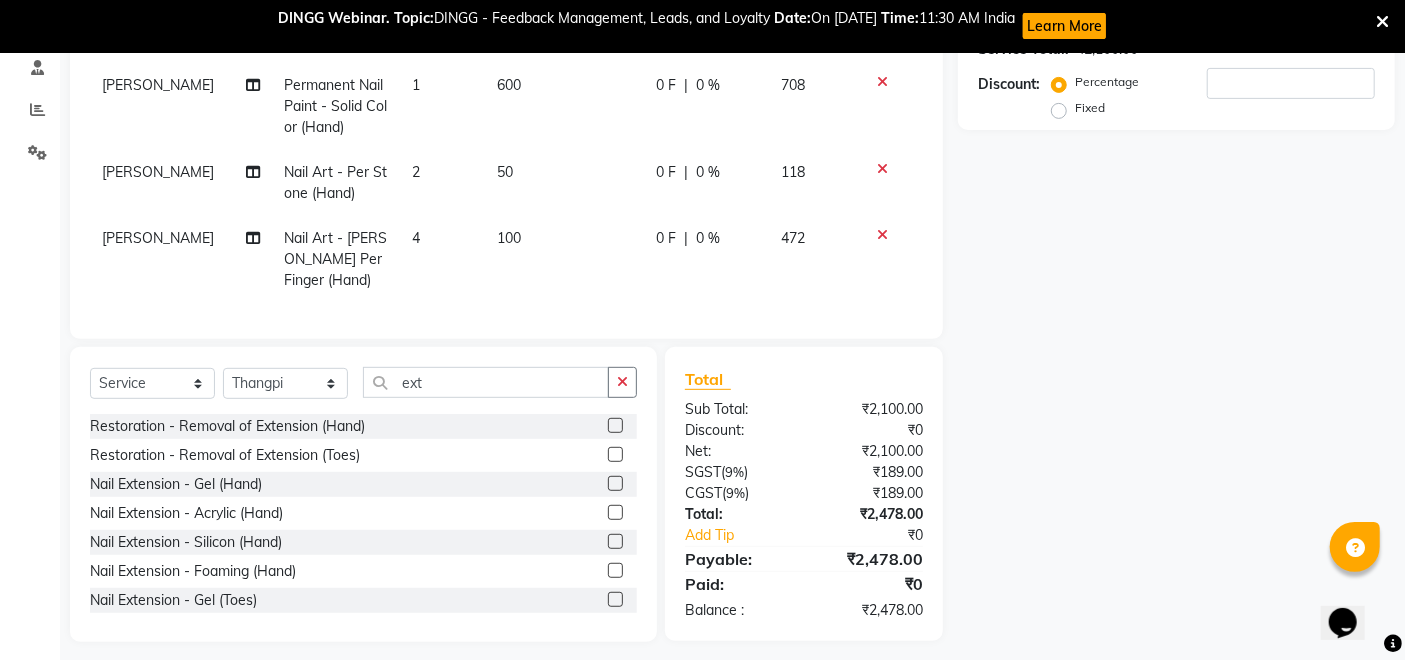 click 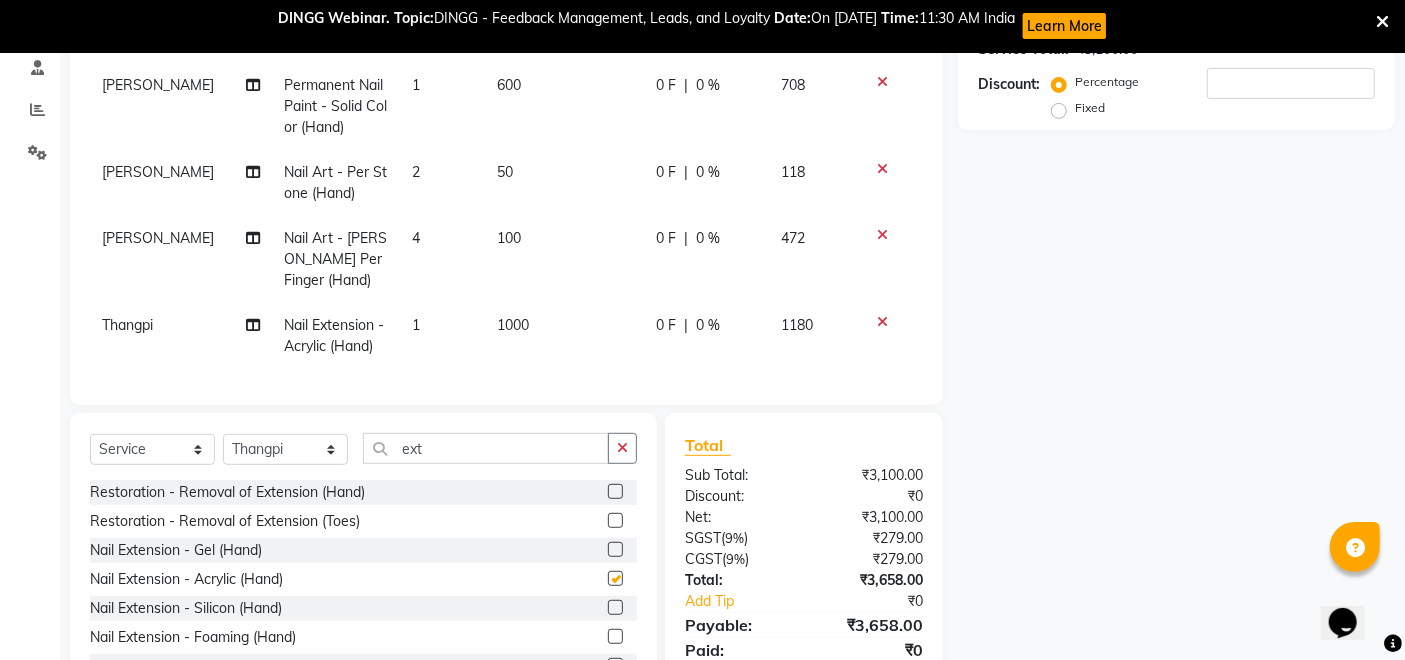 checkbox on "false" 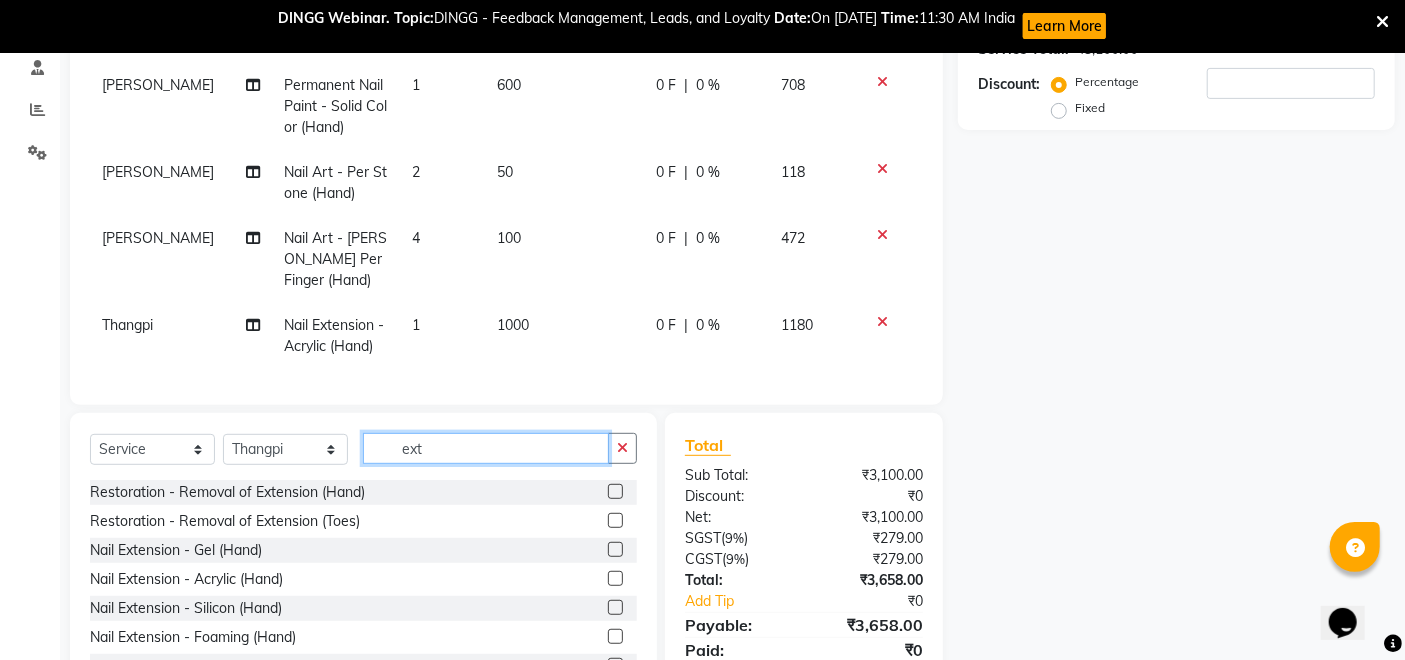 click on "ext" 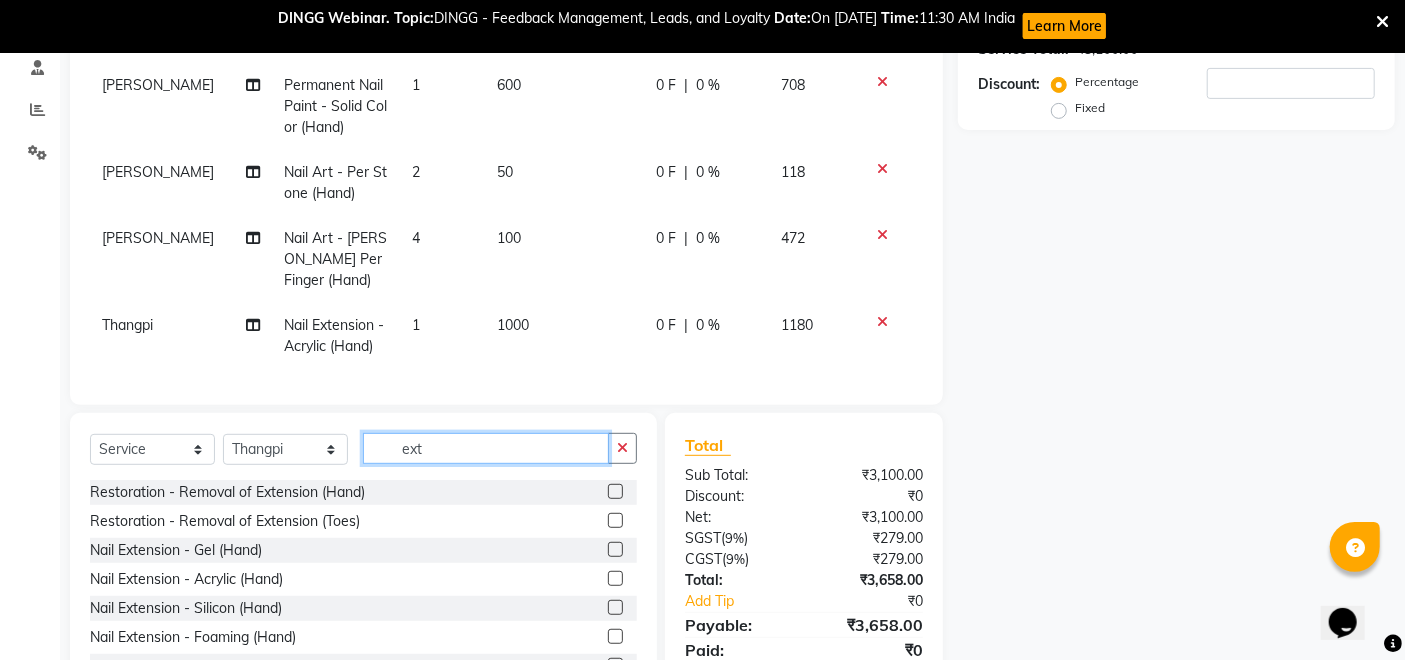 click on "ext" 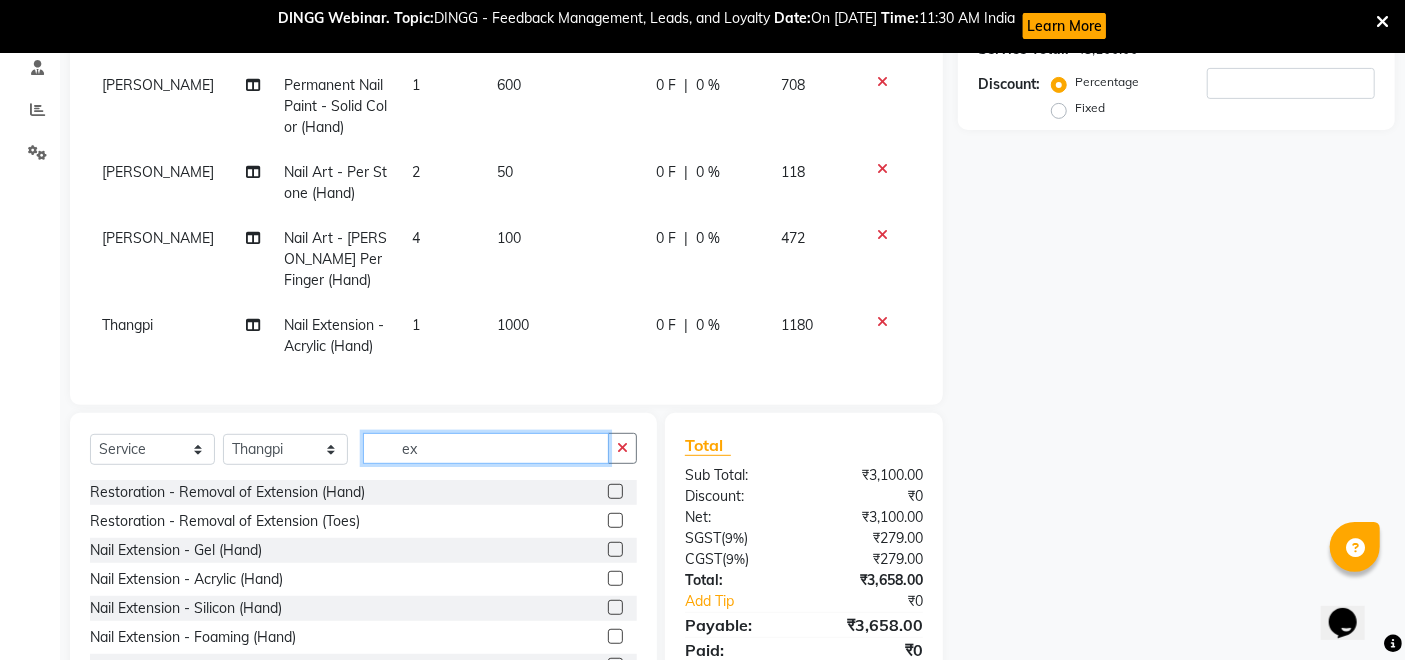 type on "e" 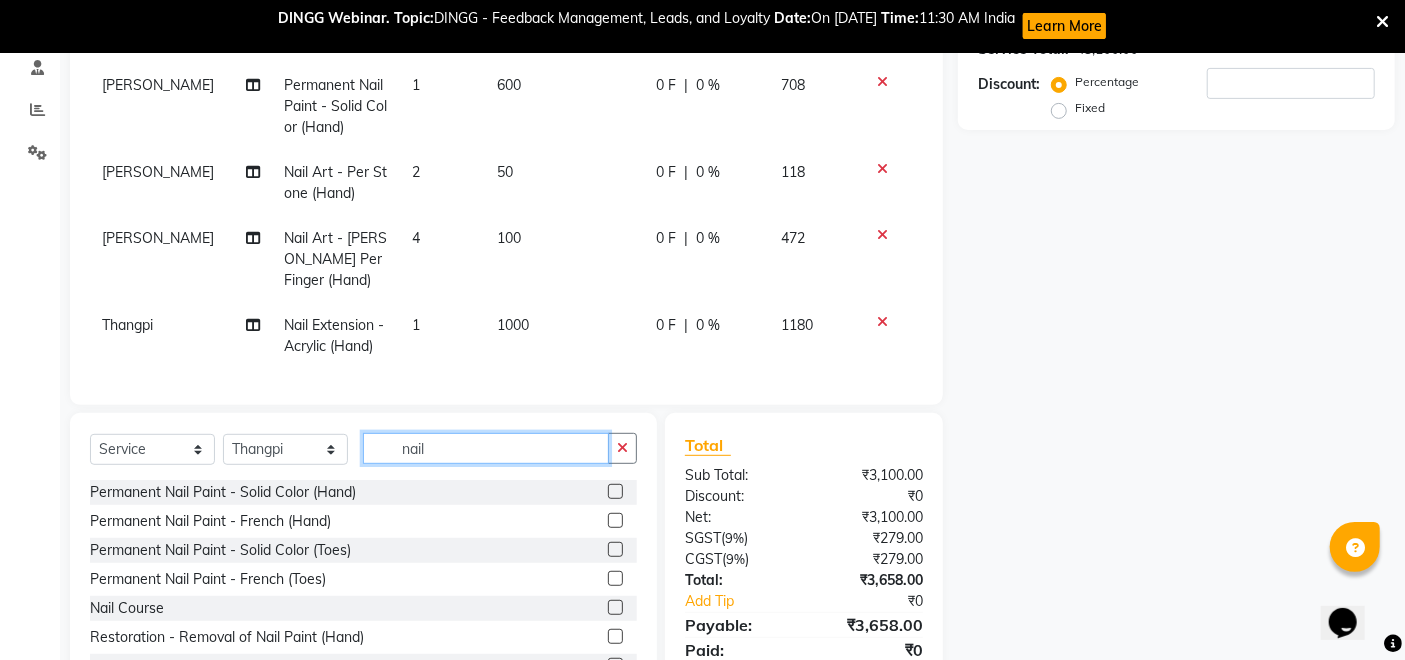 click on "nail" 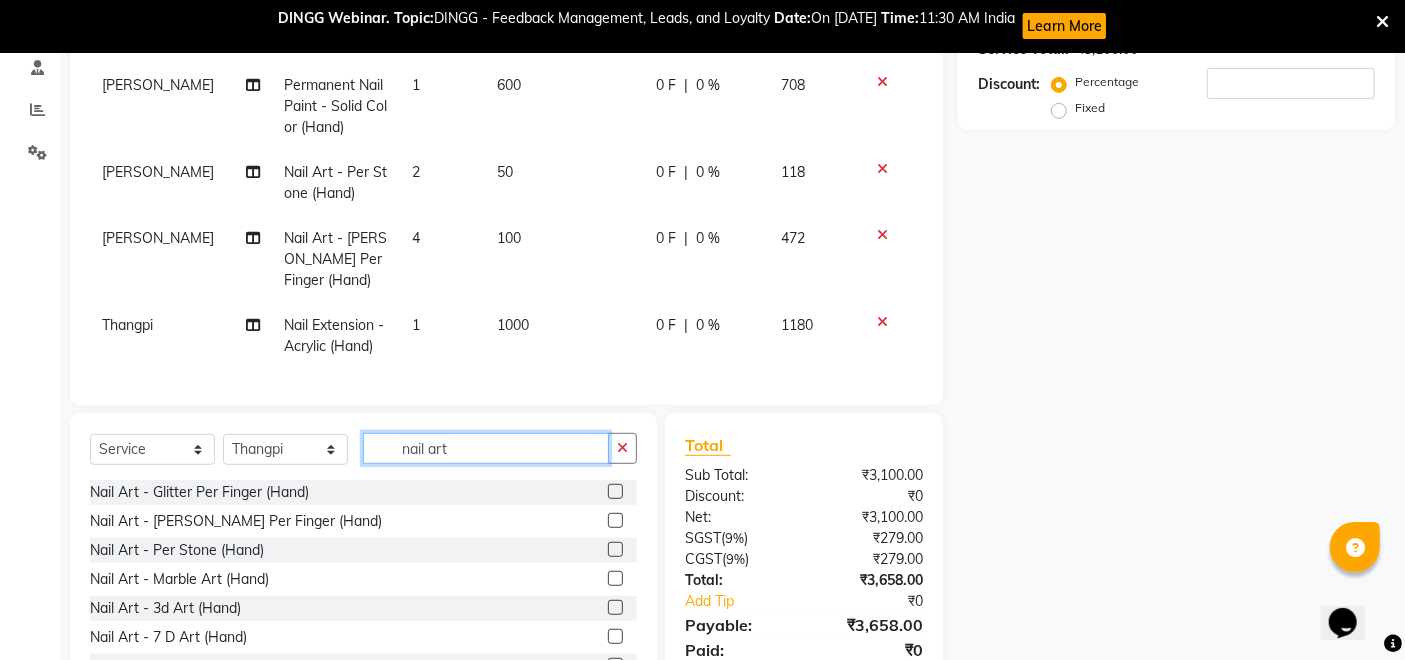 click on "nail art" 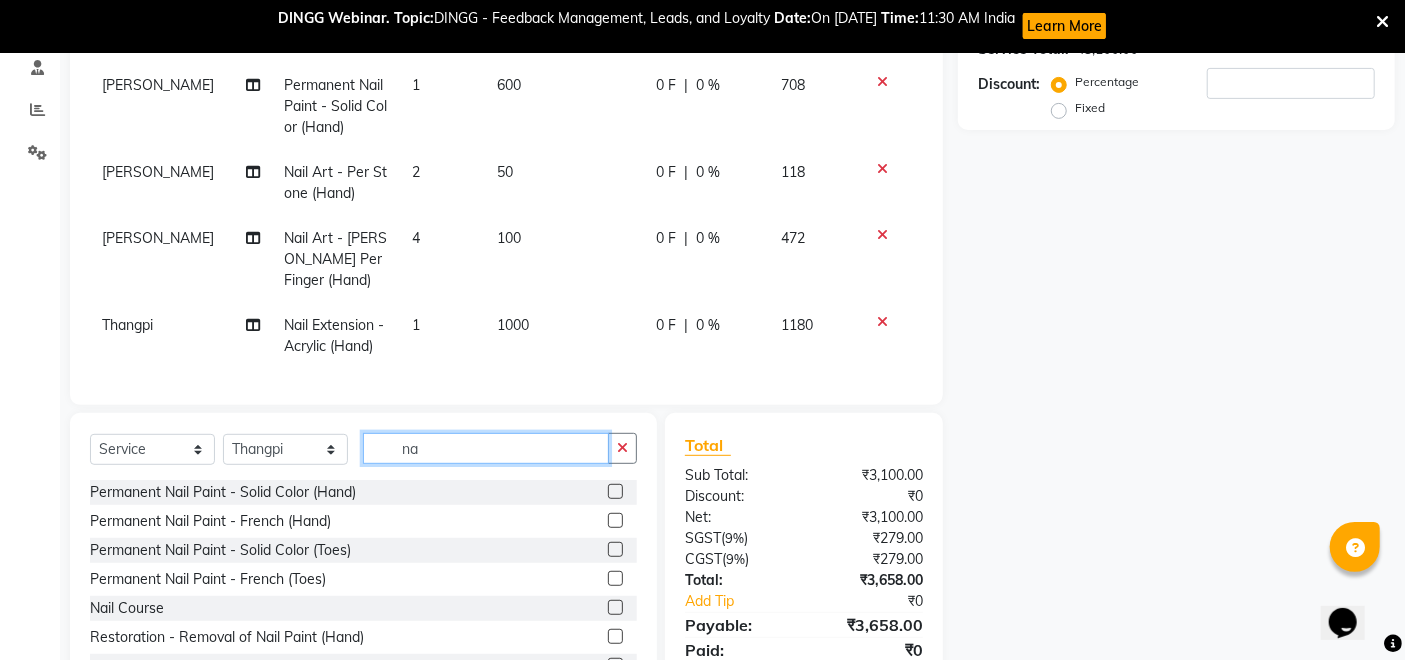 type on "n" 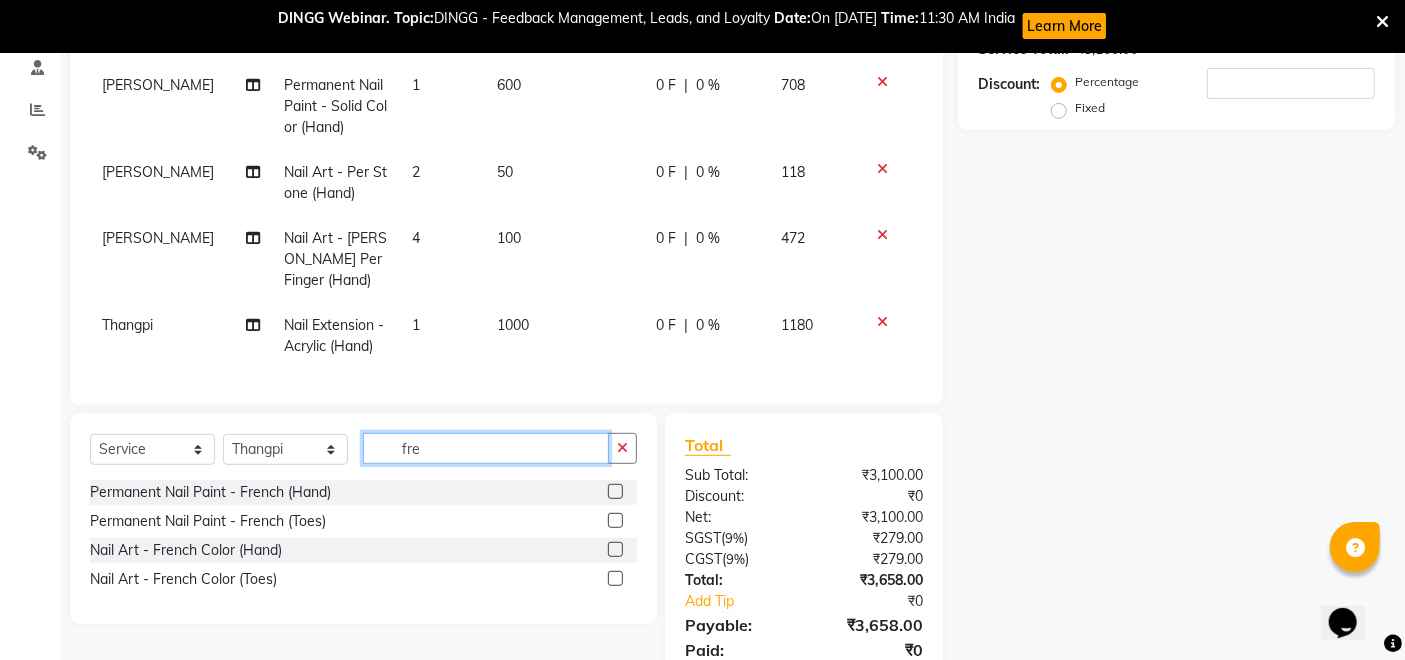 type on "fre" 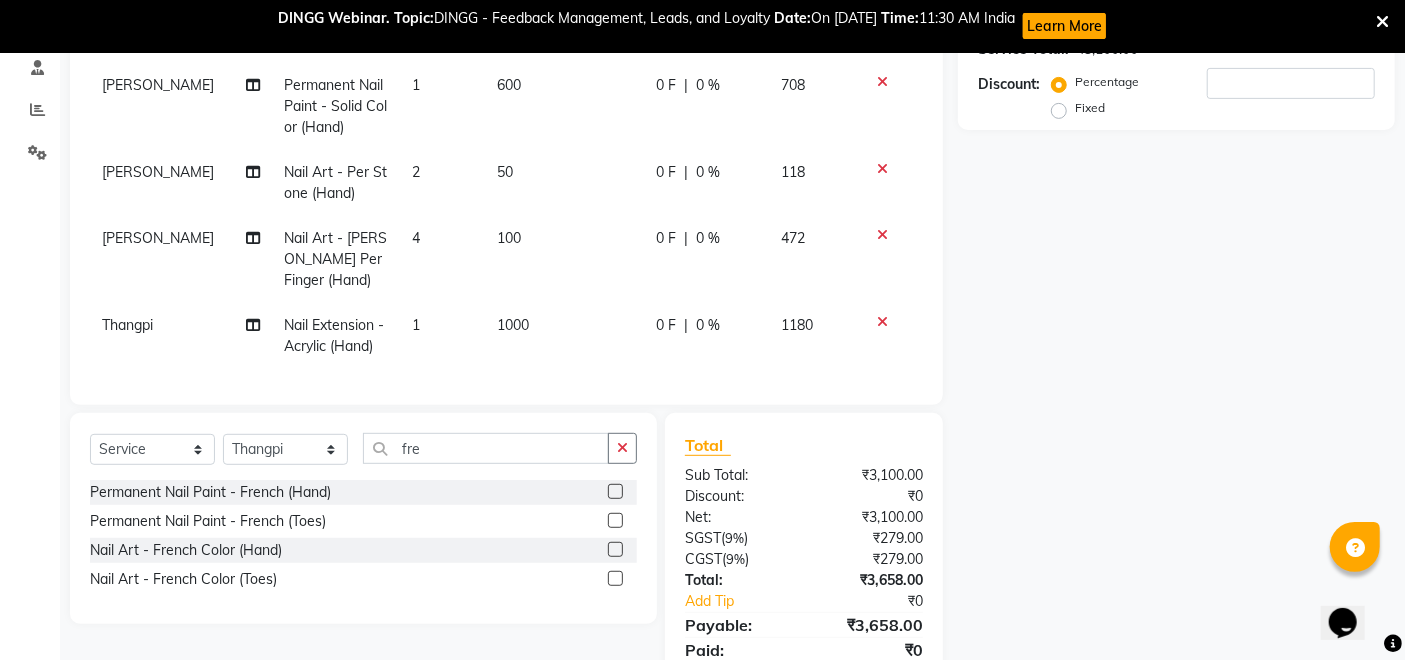 click 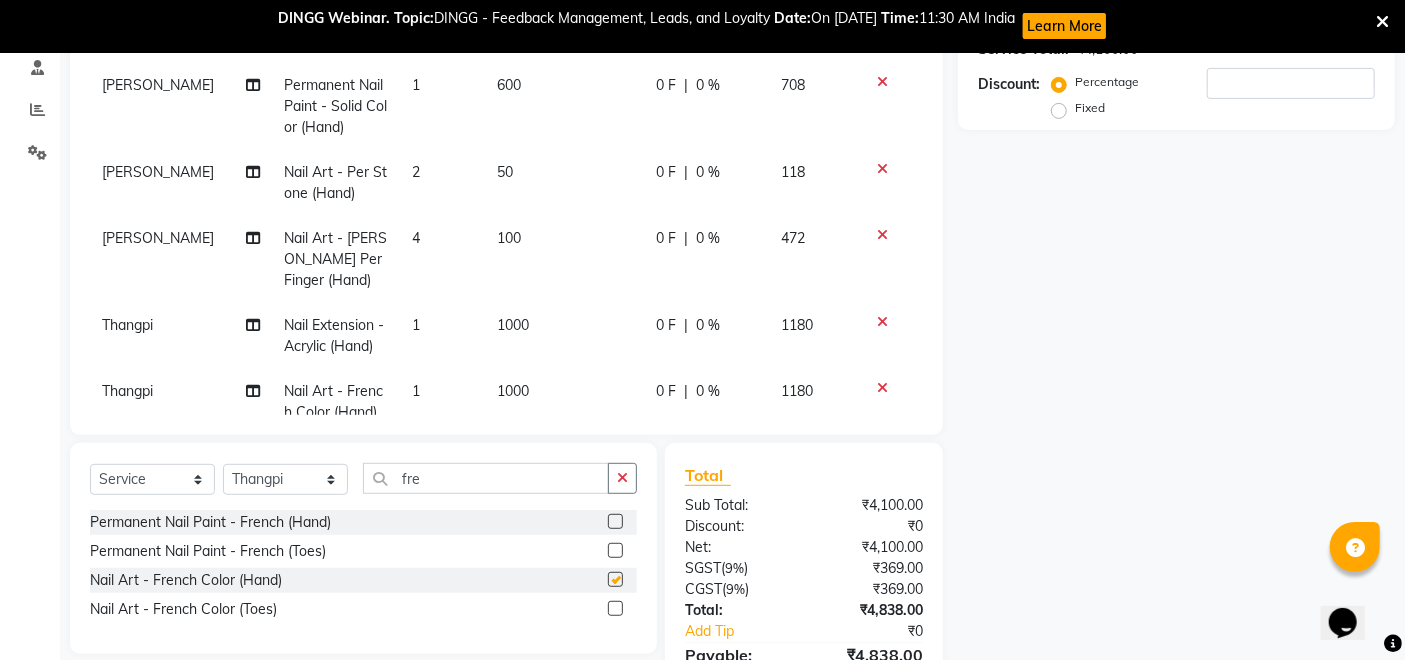 checkbox on "false" 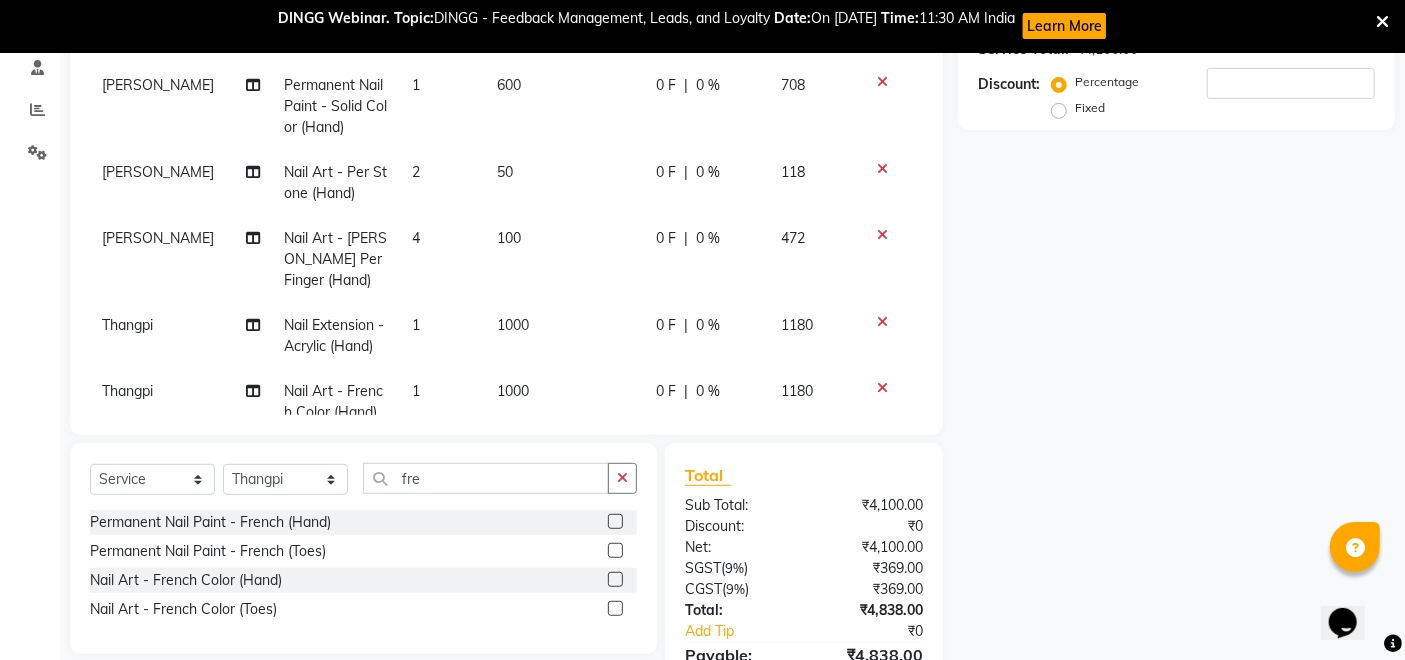 click on "1000" 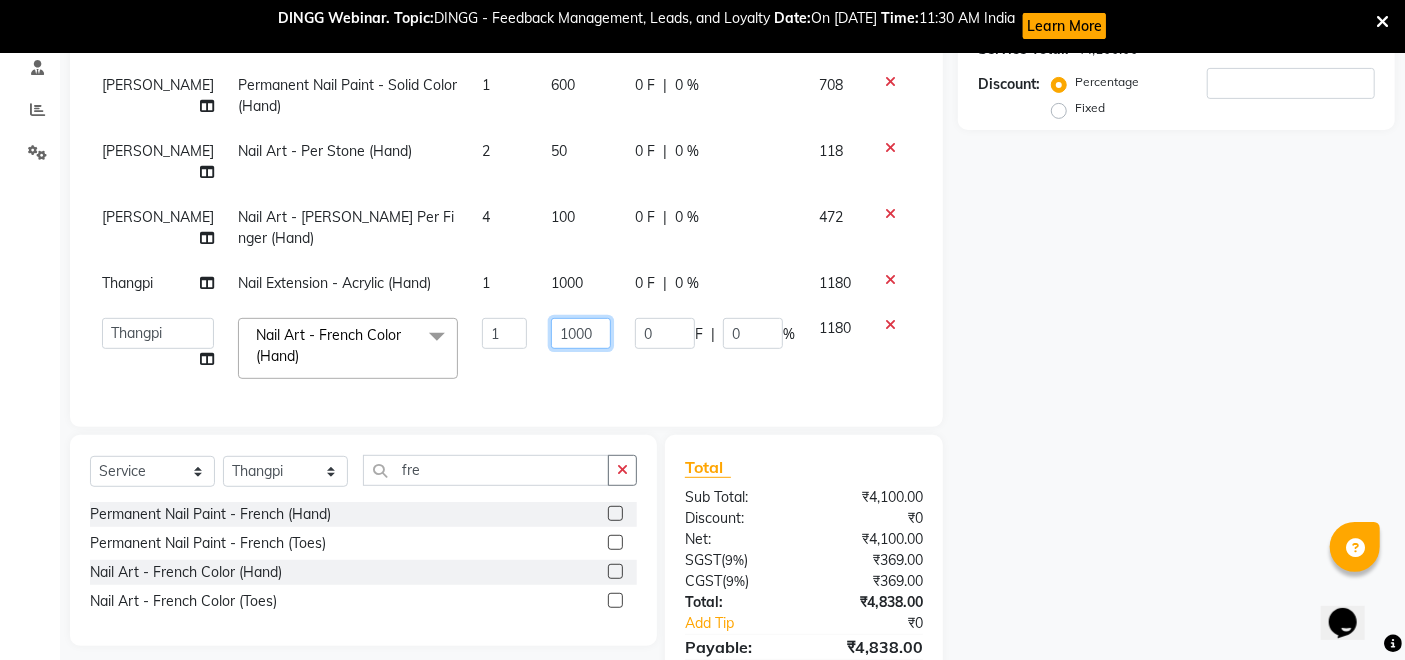 drag, startPoint x: 569, startPoint y: 319, endPoint x: 569, endPoint y: 332, distance: 13 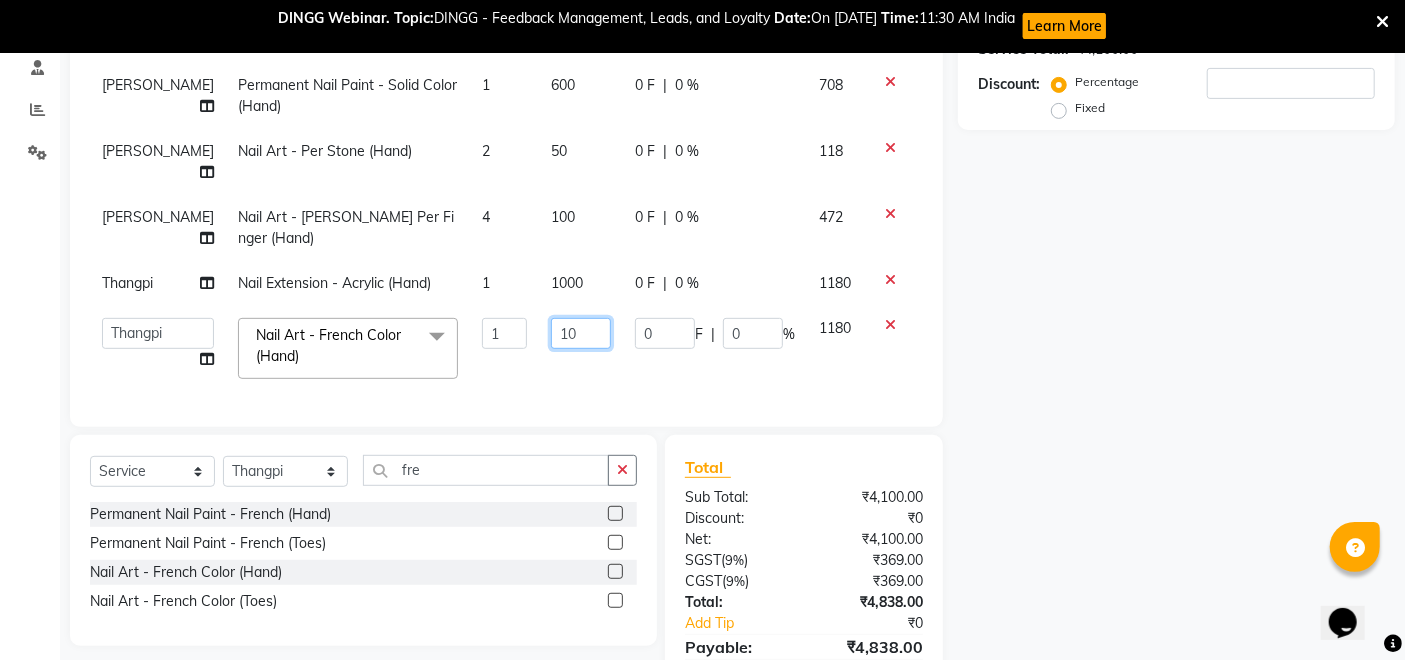 type on "1" 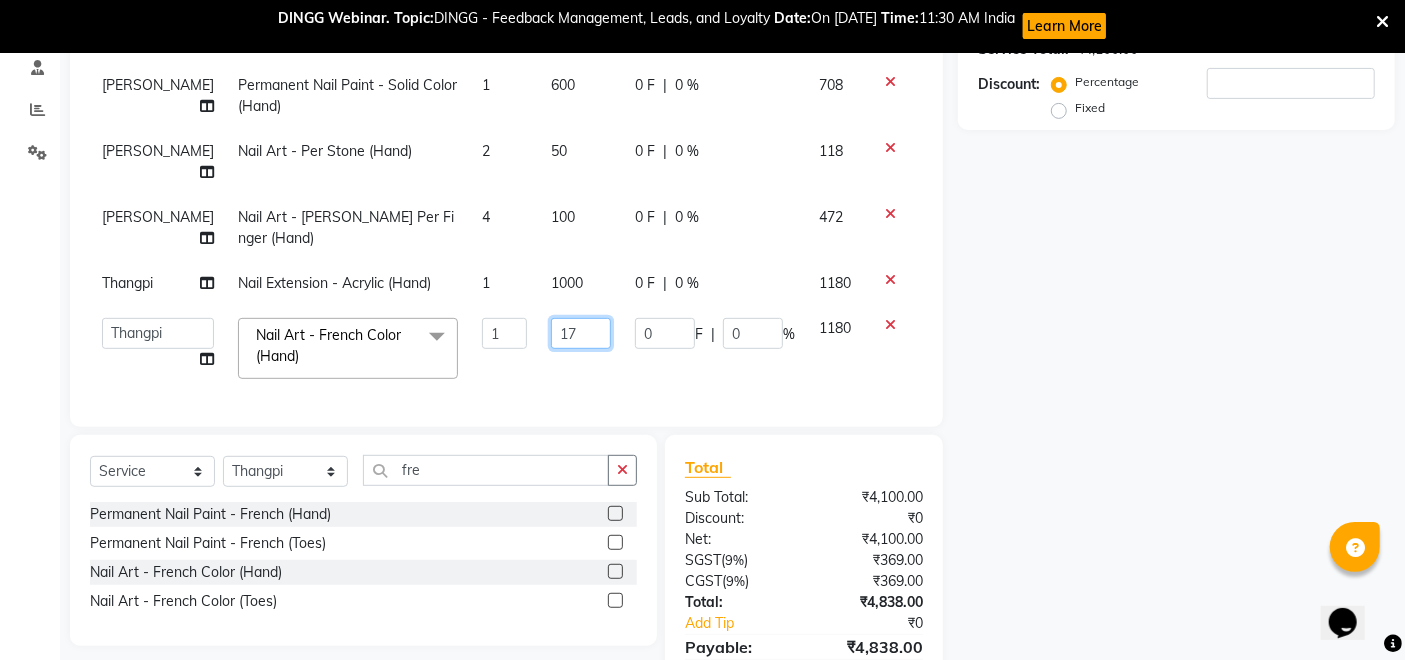 type on "170" 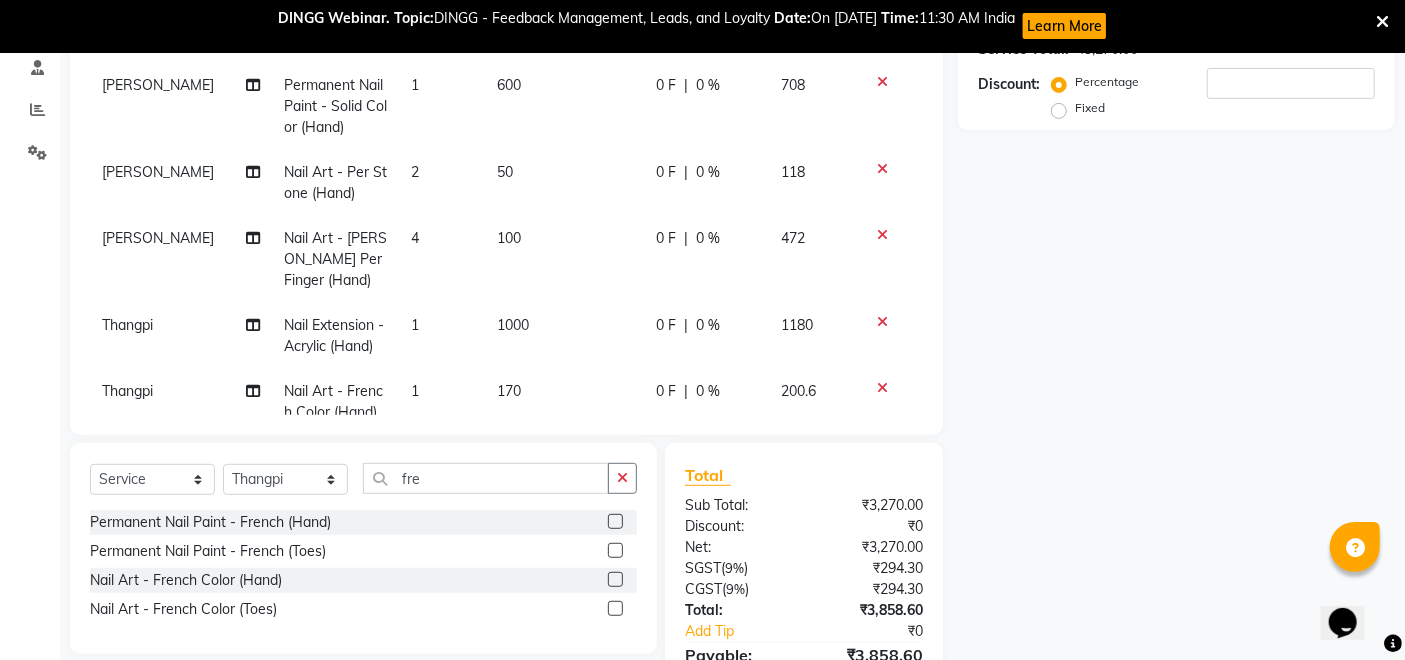 click on "1" 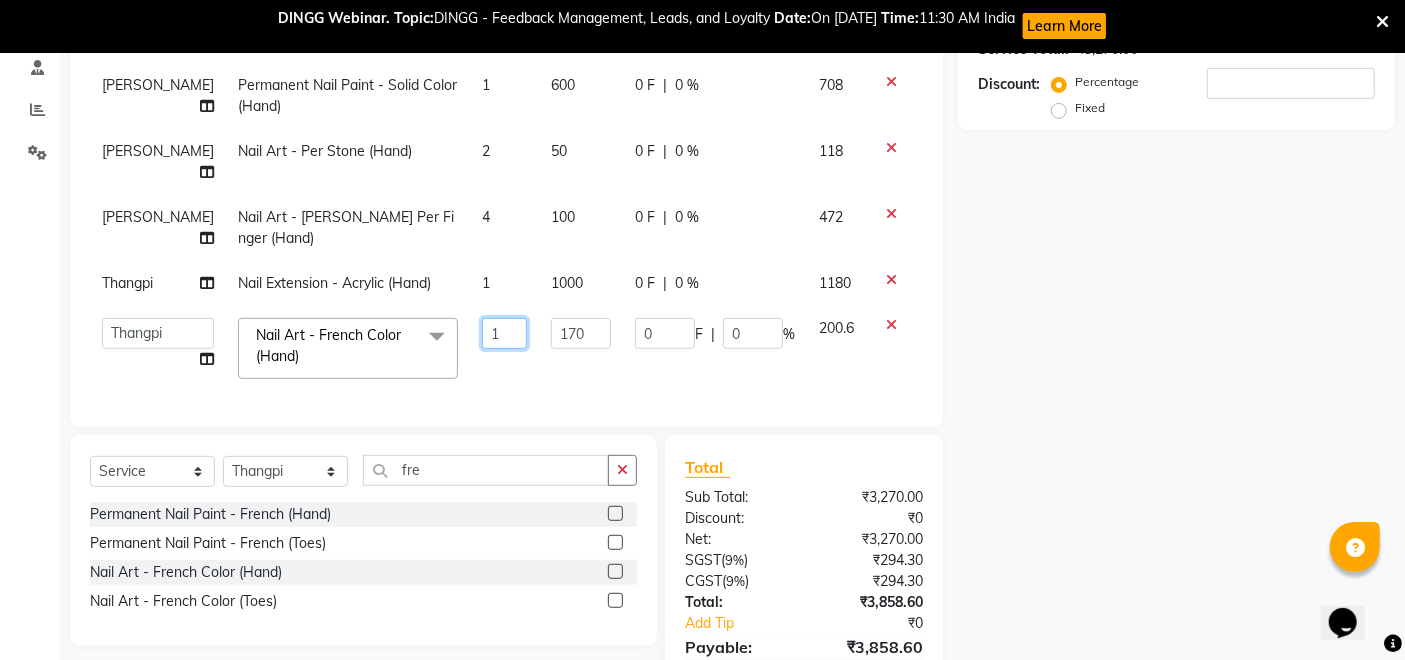 click on "1" 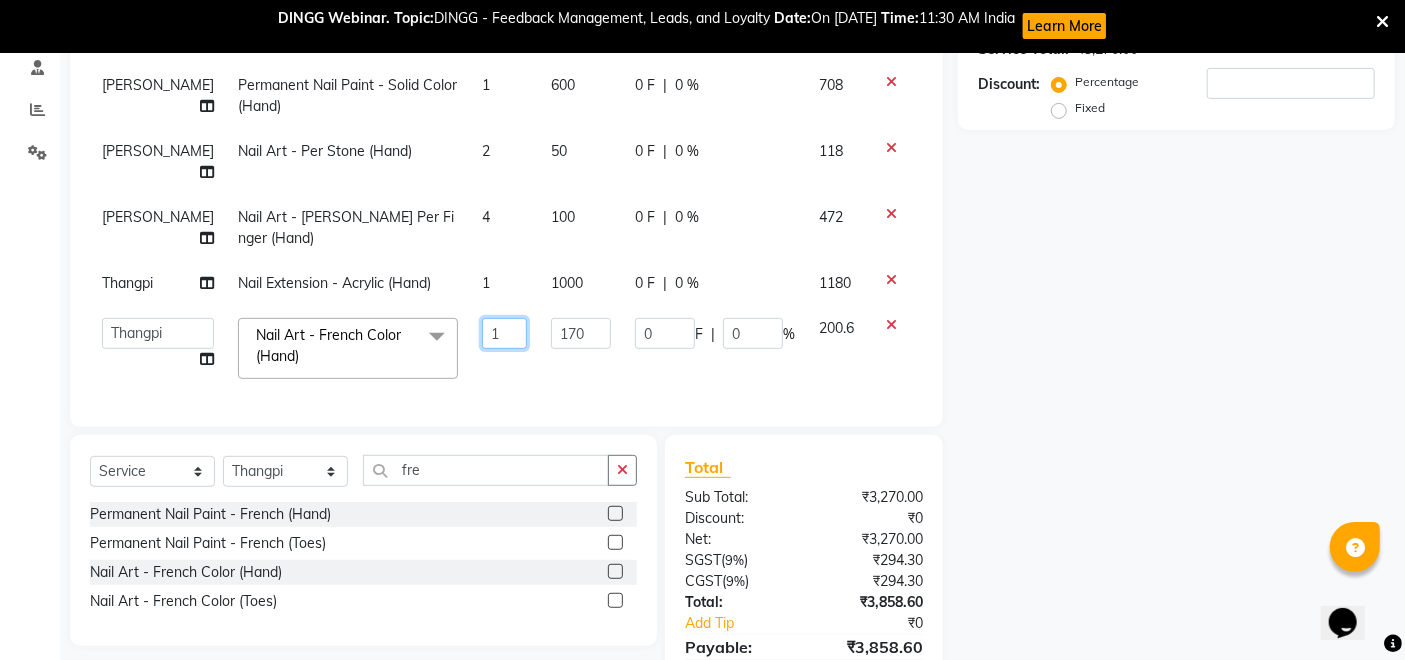 type on "10" 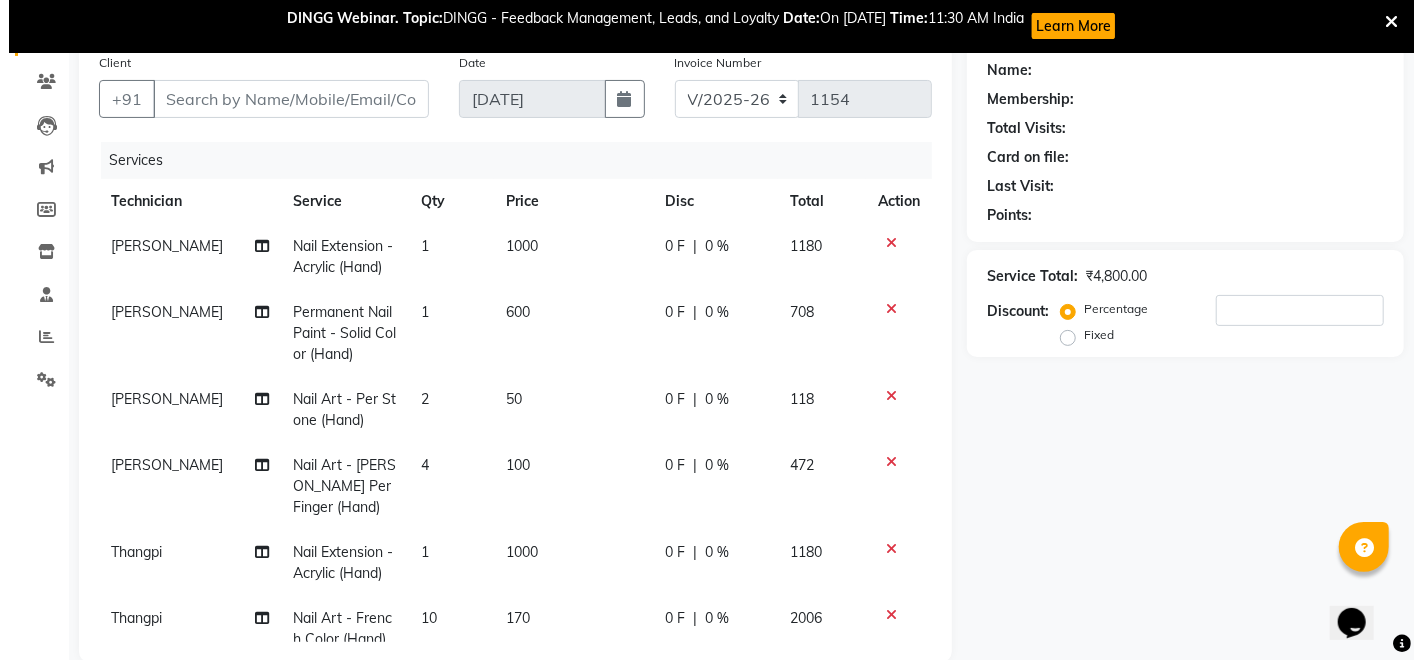 scroll, scrollTop: 0, scrollLeft: 0, axis: both 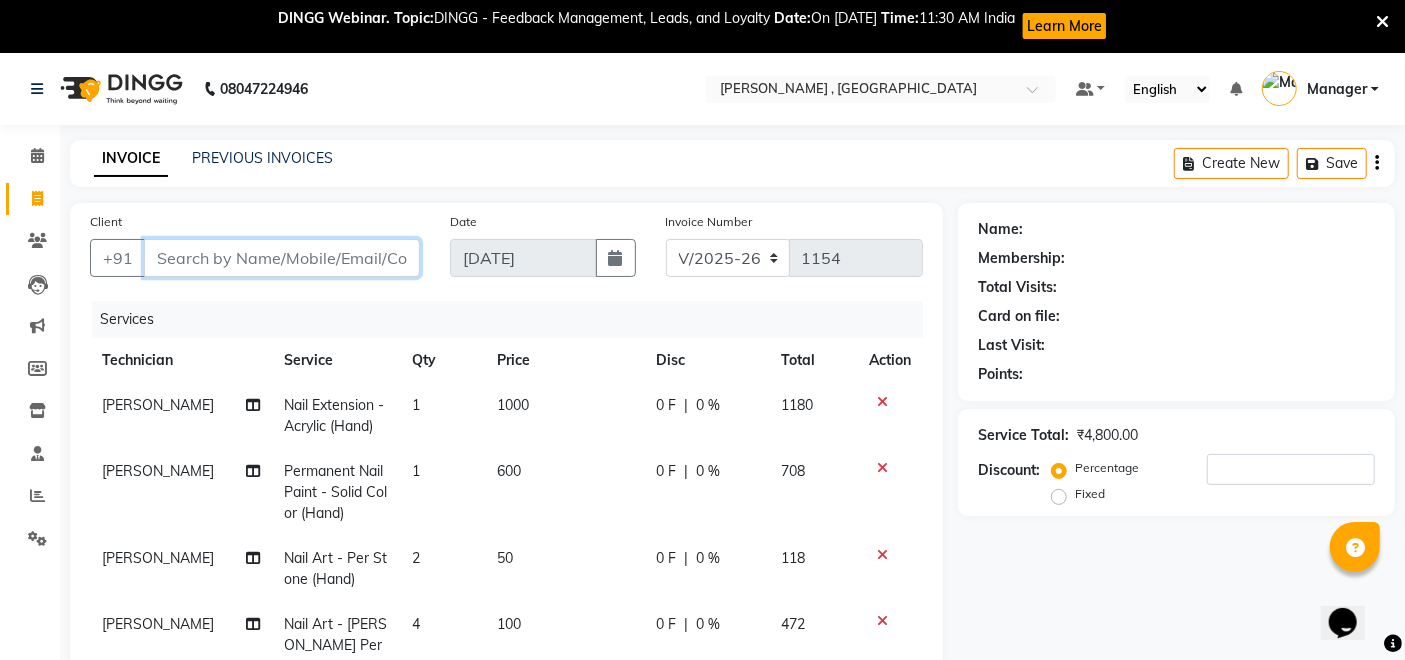 click on "Client" at bounding box center (282, 258) 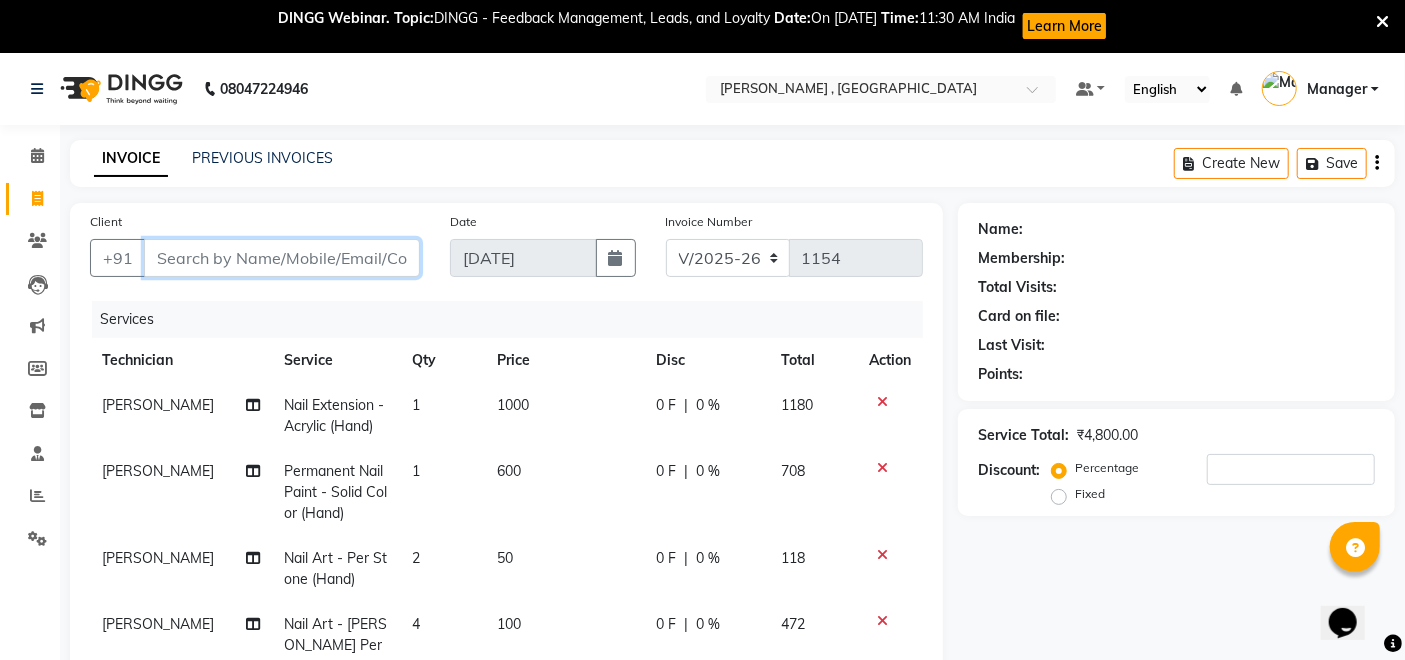 type on "8" 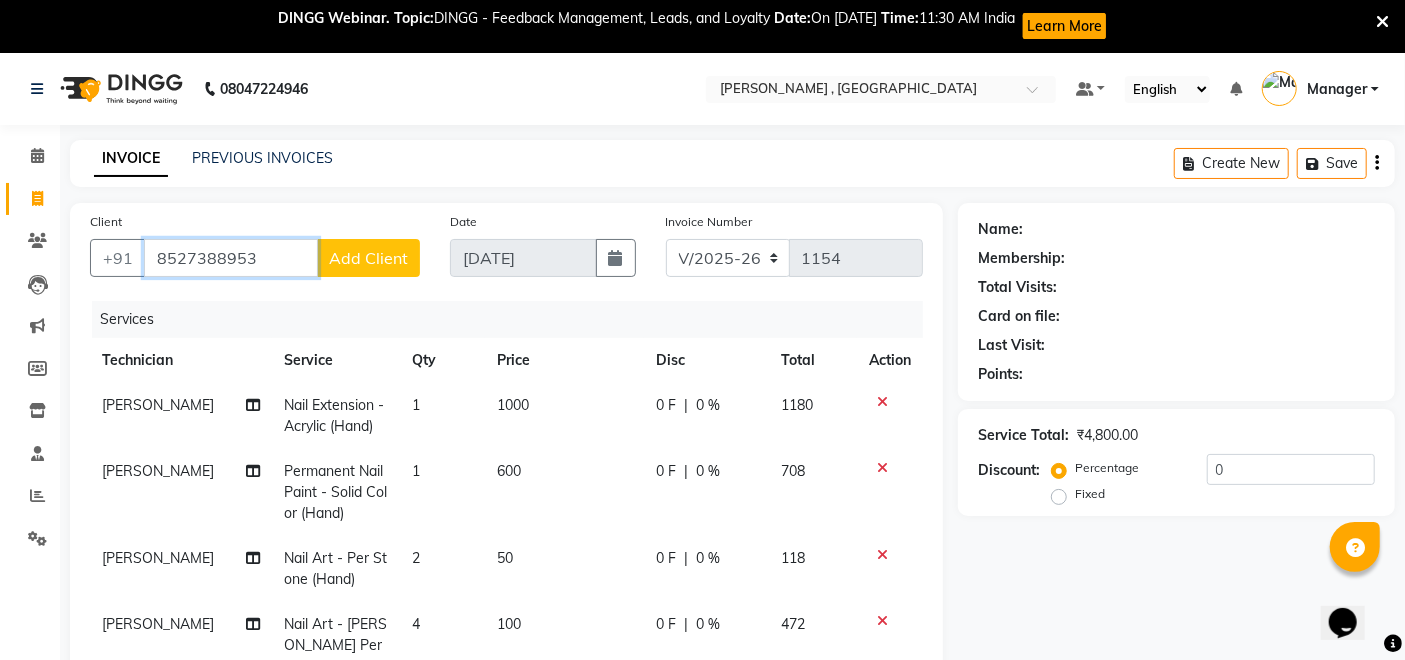 type on "8527388953" 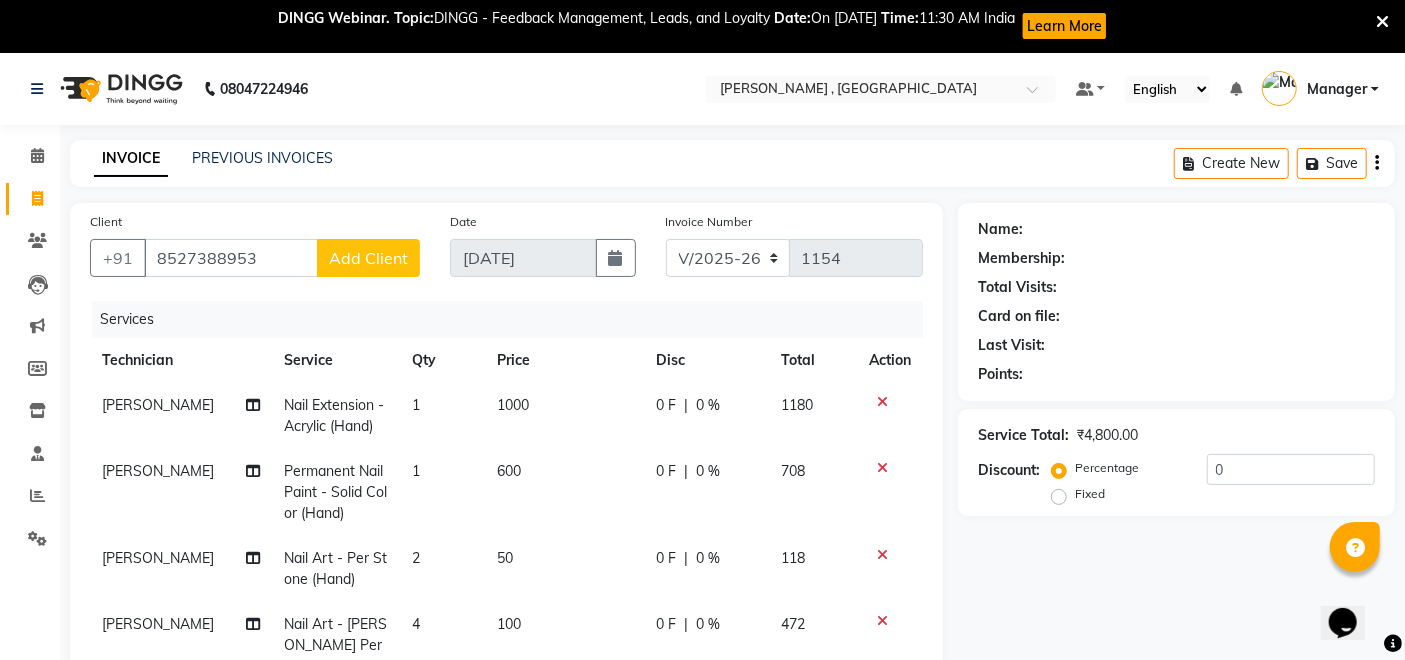click on "Add Client" 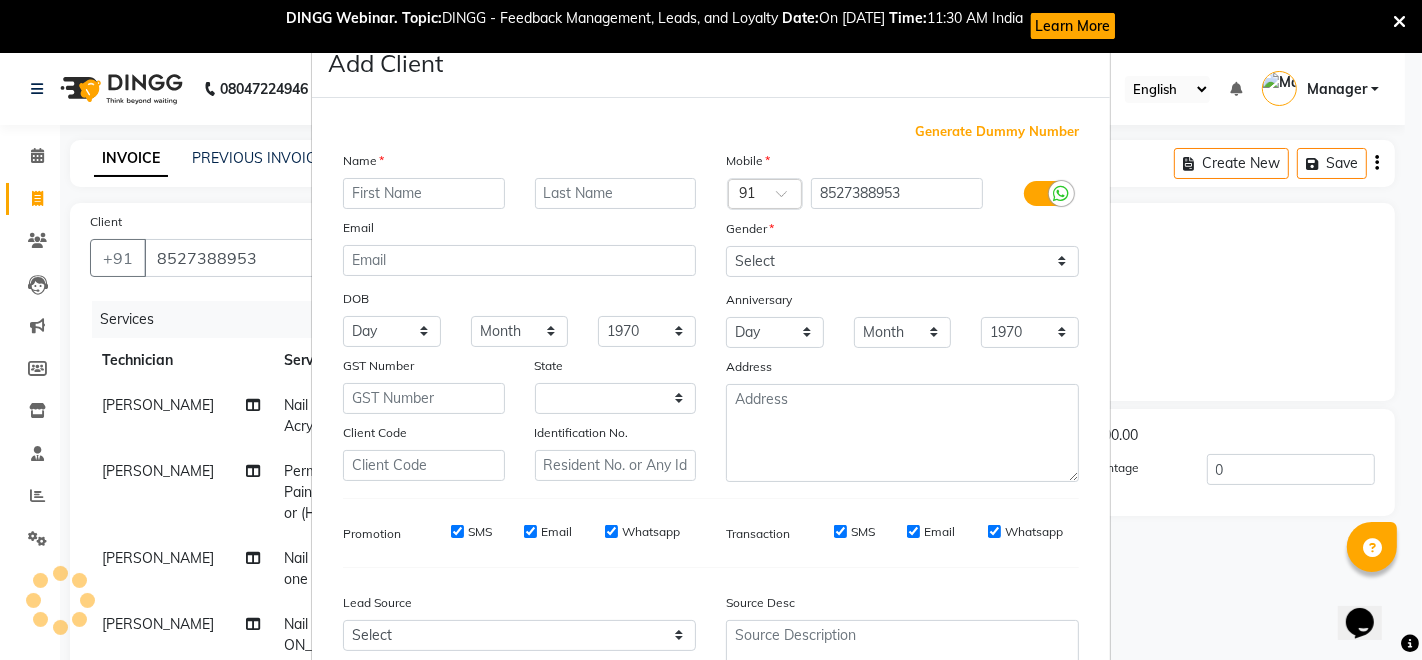select on "21" 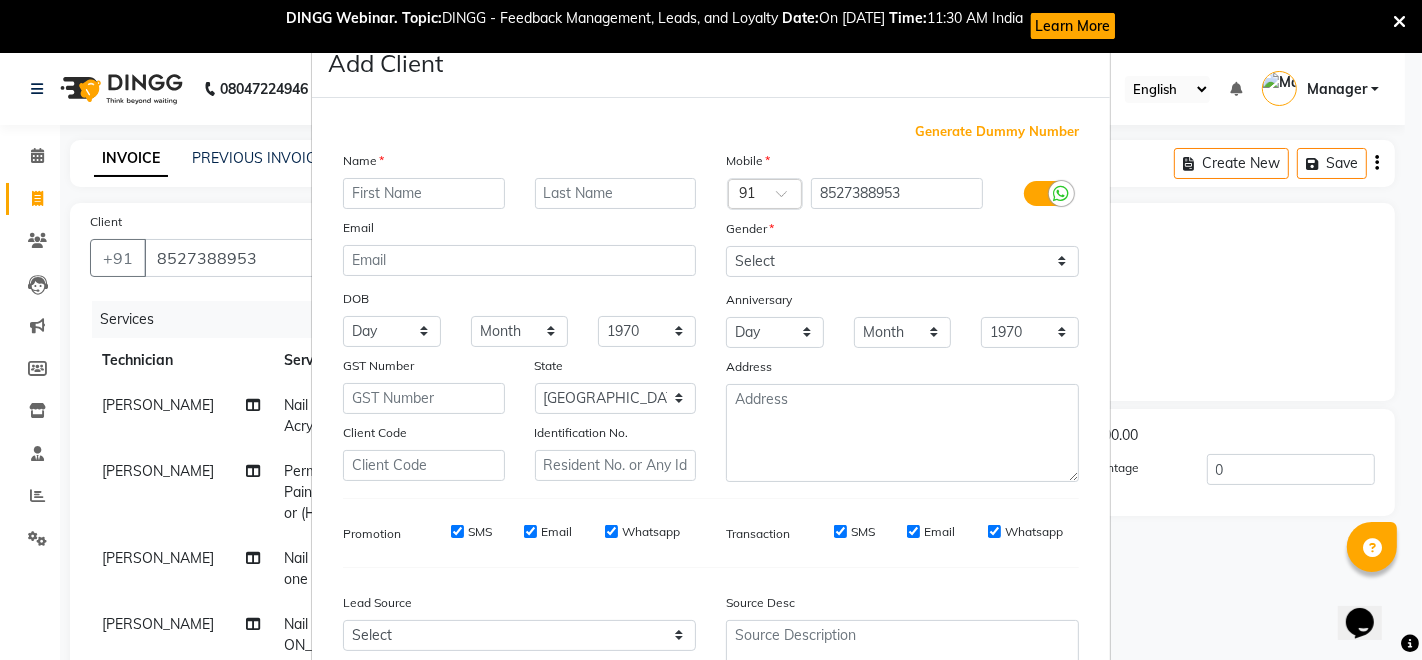 click at bounding box center (424, 193) 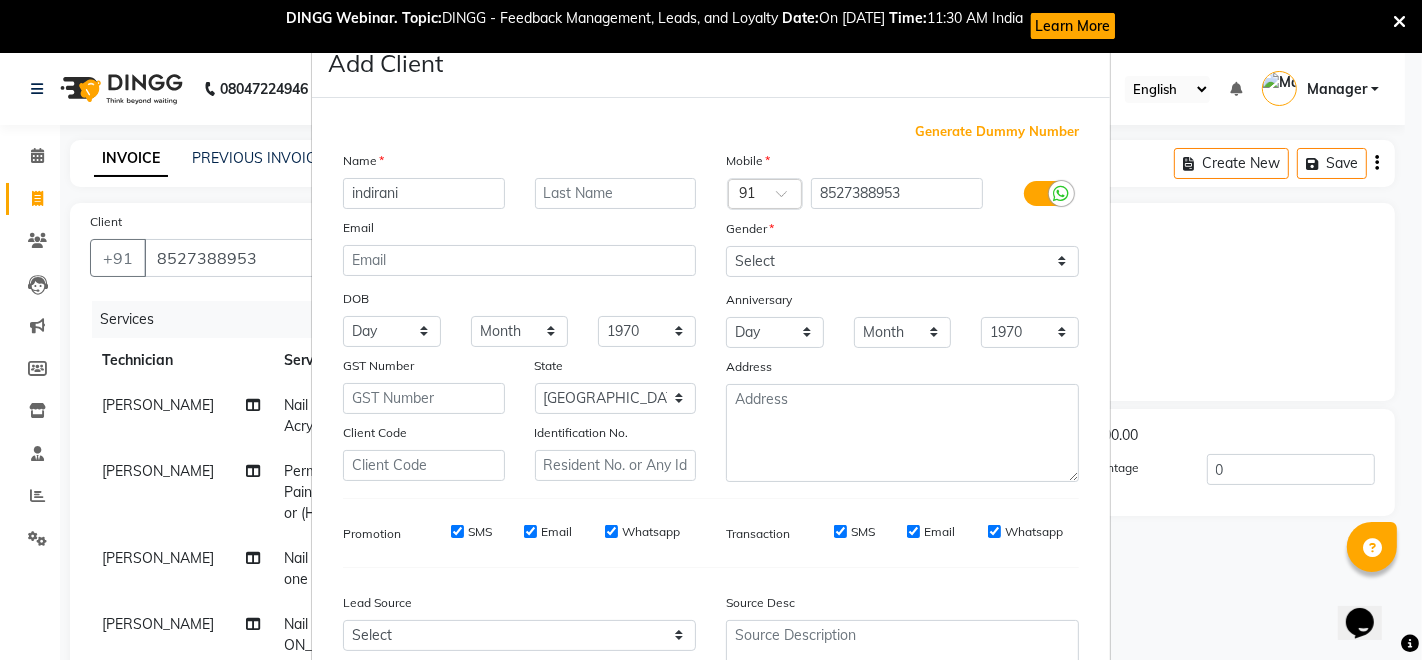 type on "indirani" 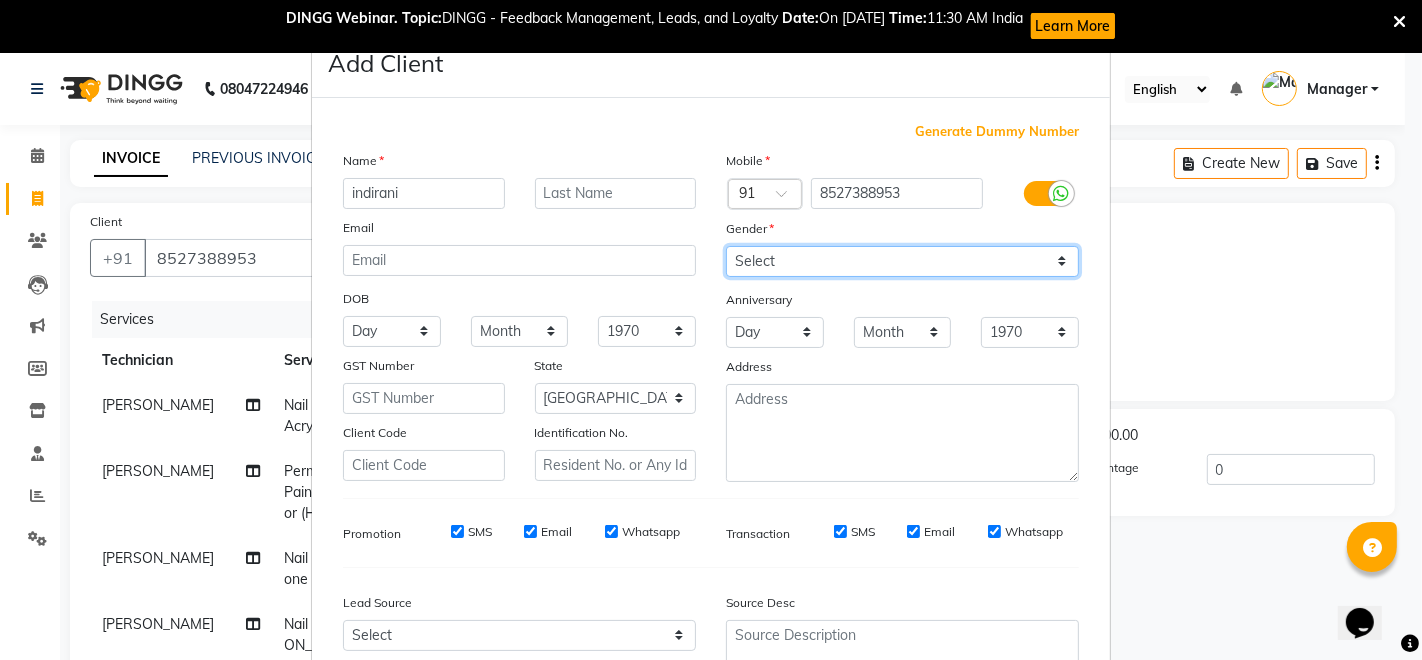 click on "Select [DEMOGRAPHIC_DATA] [DEMOGRAPHIC_DATA] Other Prefer Not To Say" at bounding box center (902, 261) 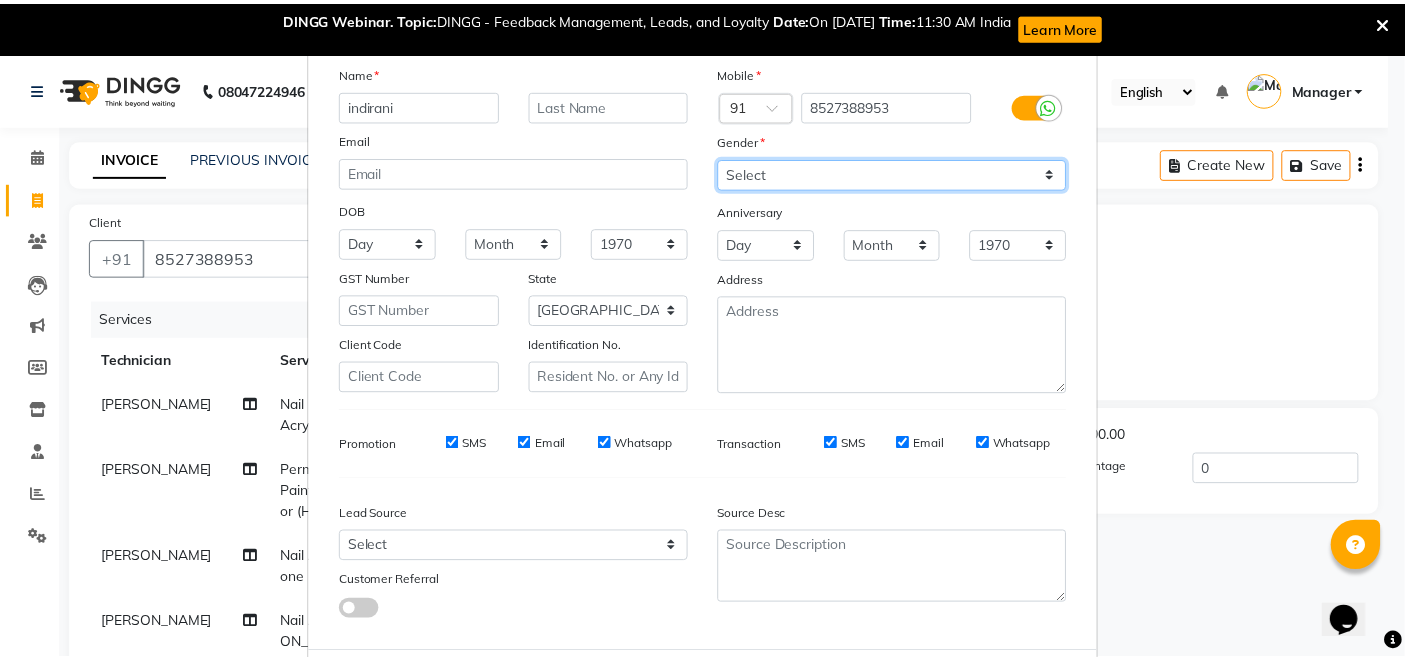 scroll, scrollTop: 185, scrollLeft: 0, axis: vertical 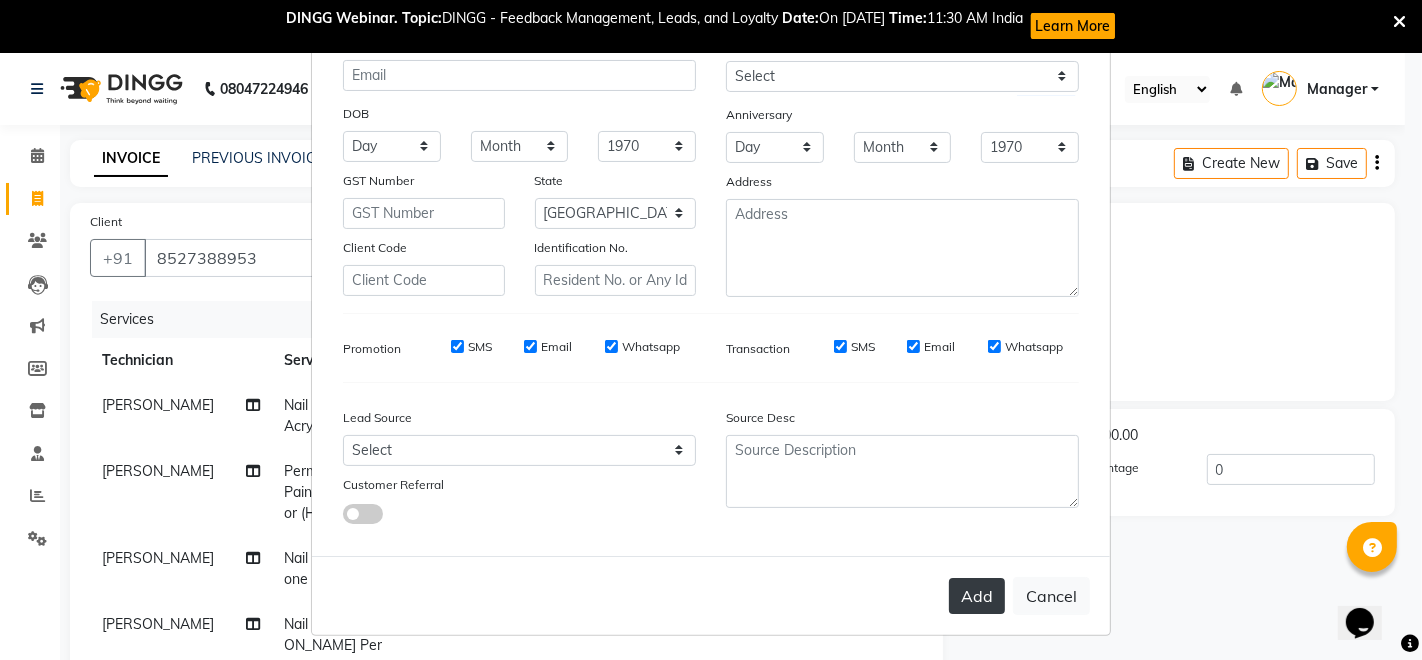 click on "Add" at bounding box center [977, 596] 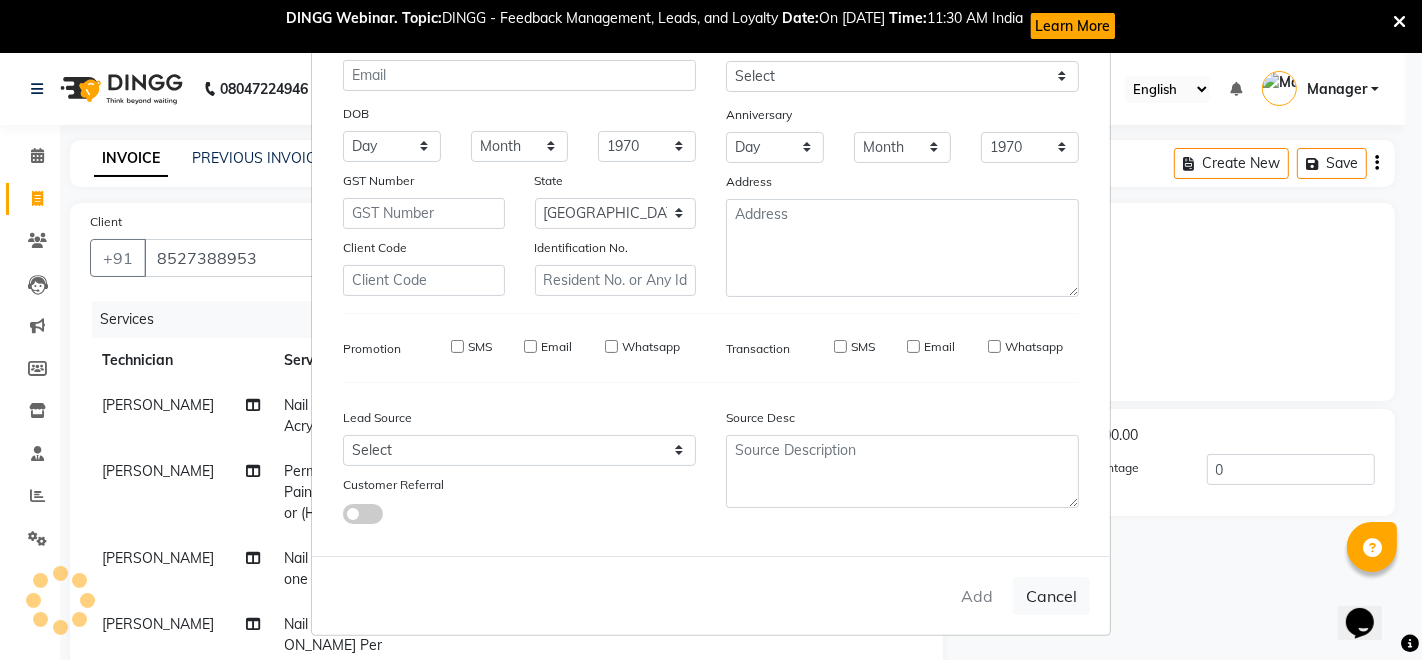 type 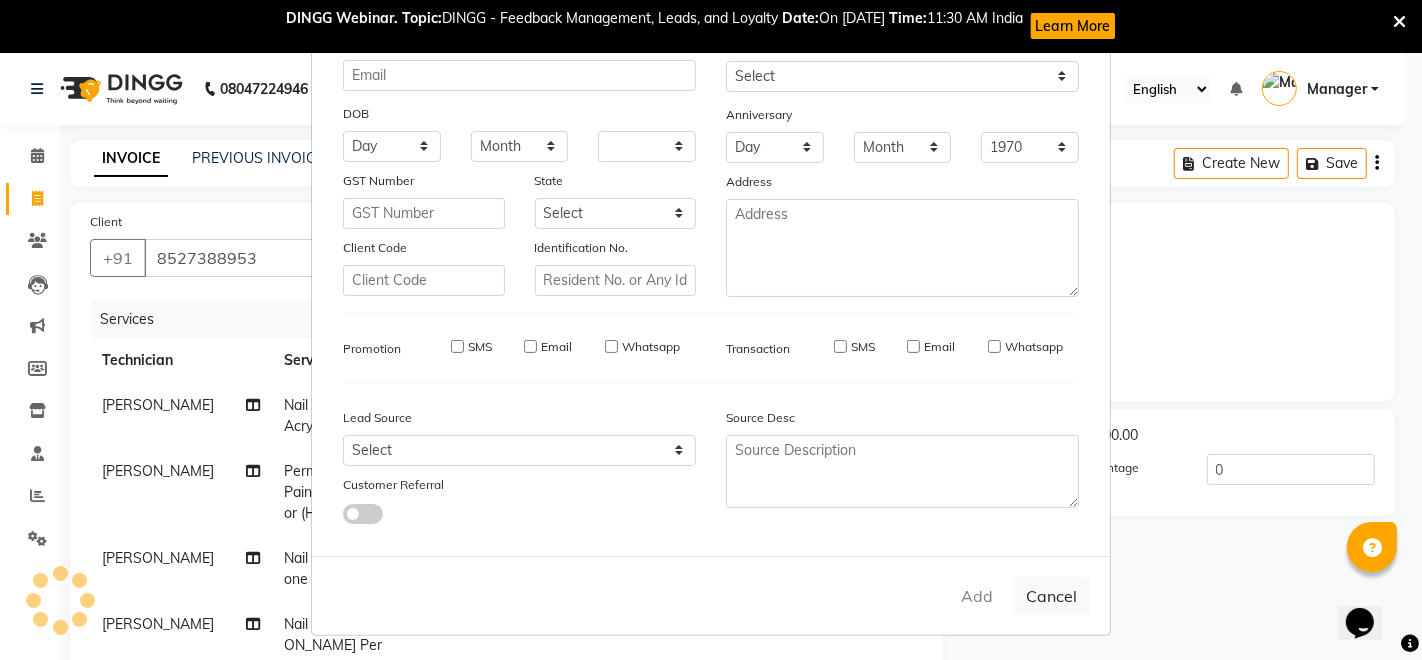 select 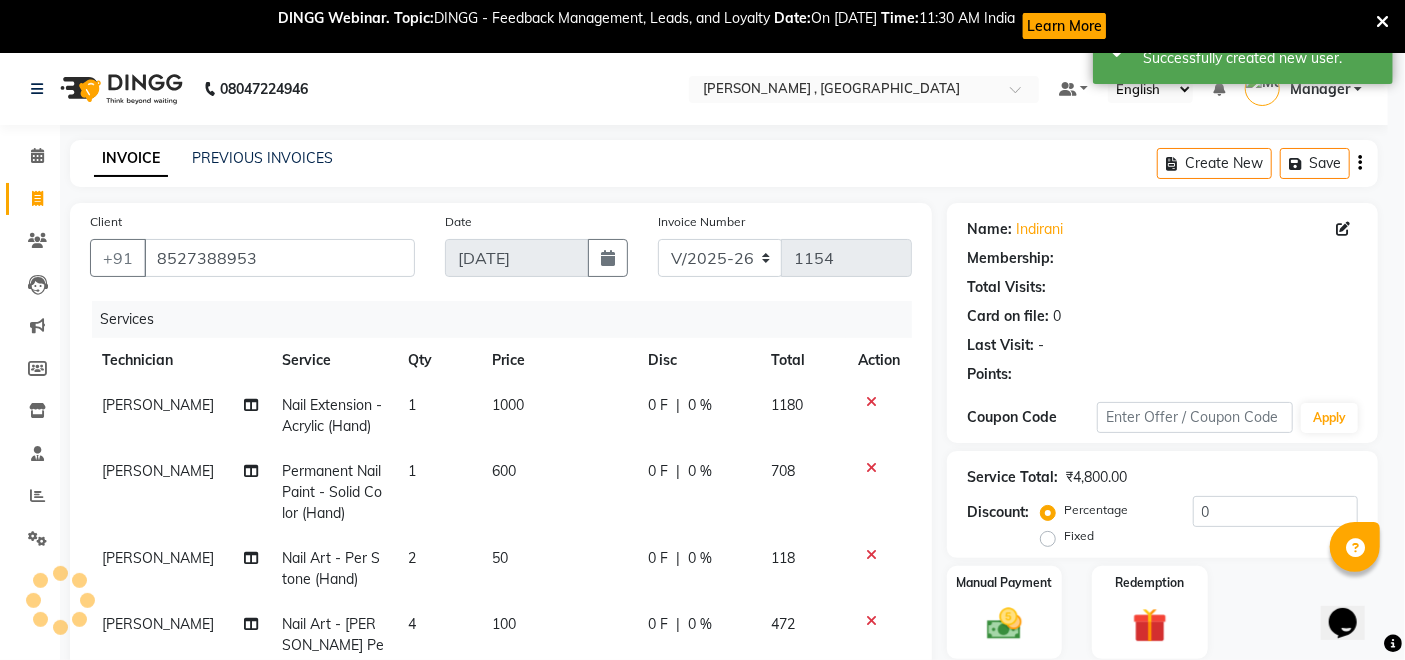 select on "1: Object" 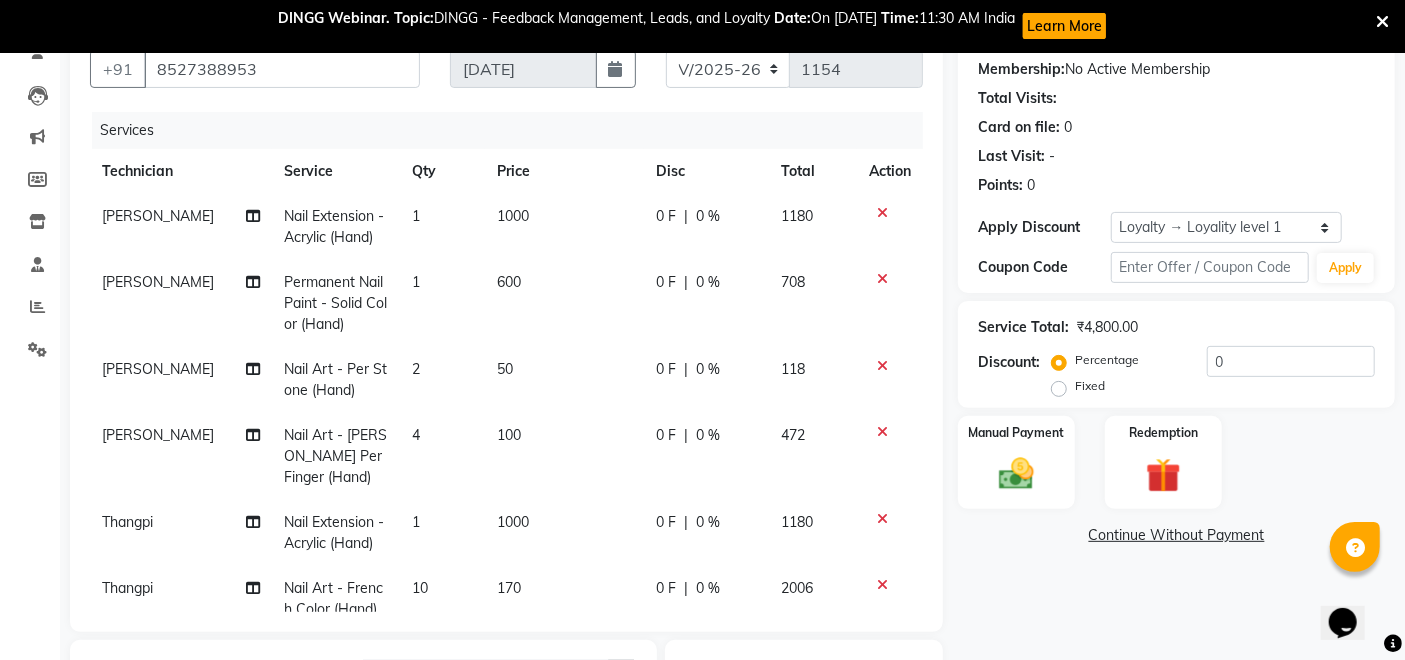 scroll, scrollTop: 159, scrollLeft: 0, axis: vertical 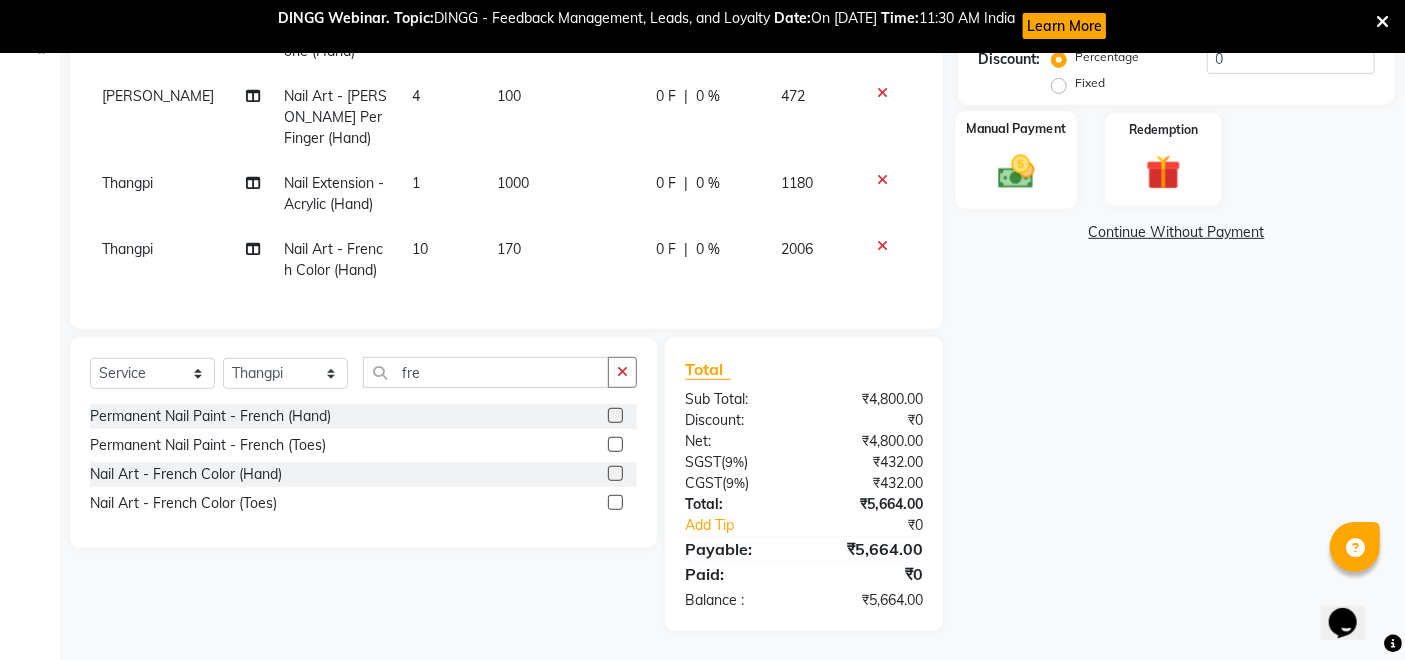click 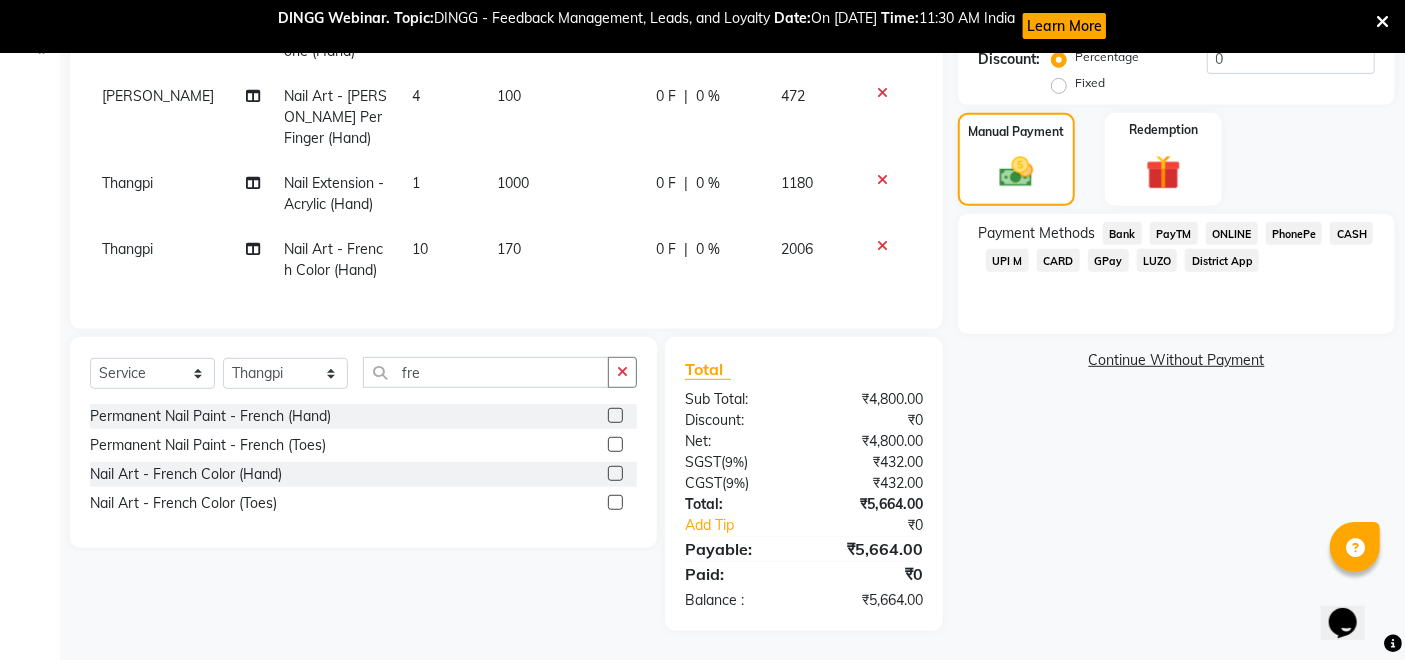 click on "GPay" 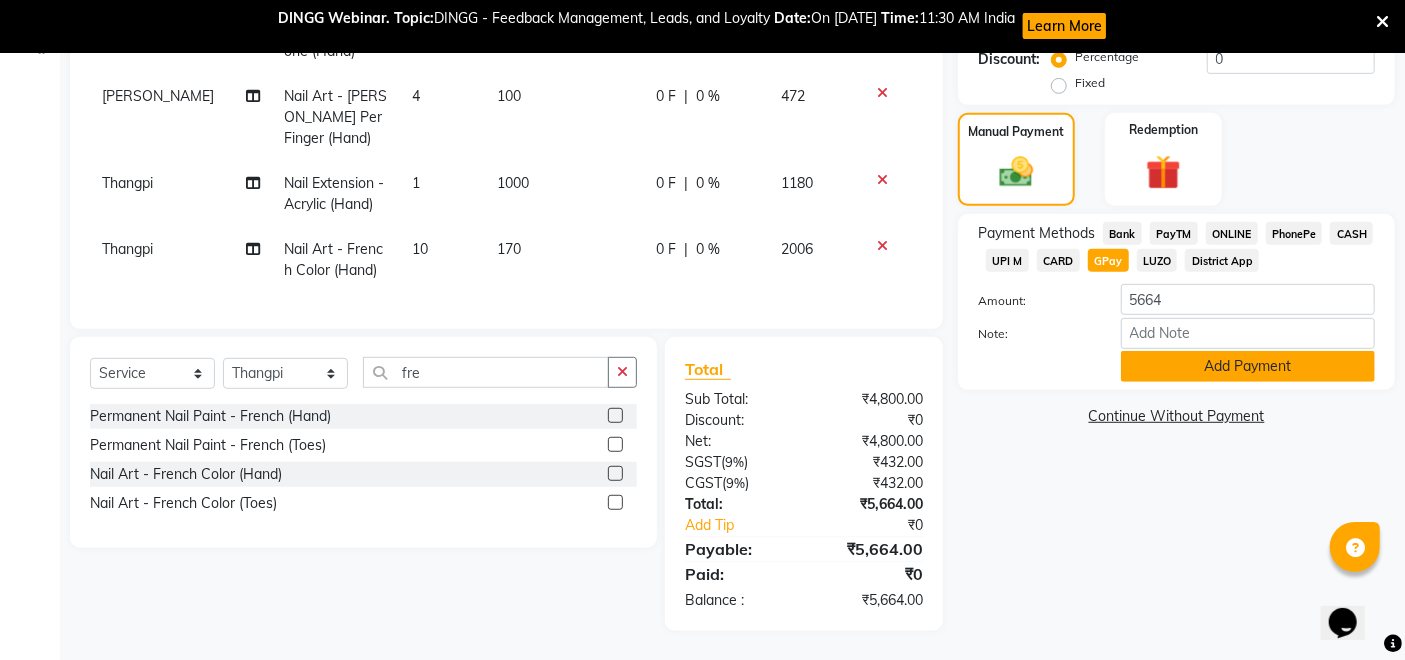 click on "Add Payment" 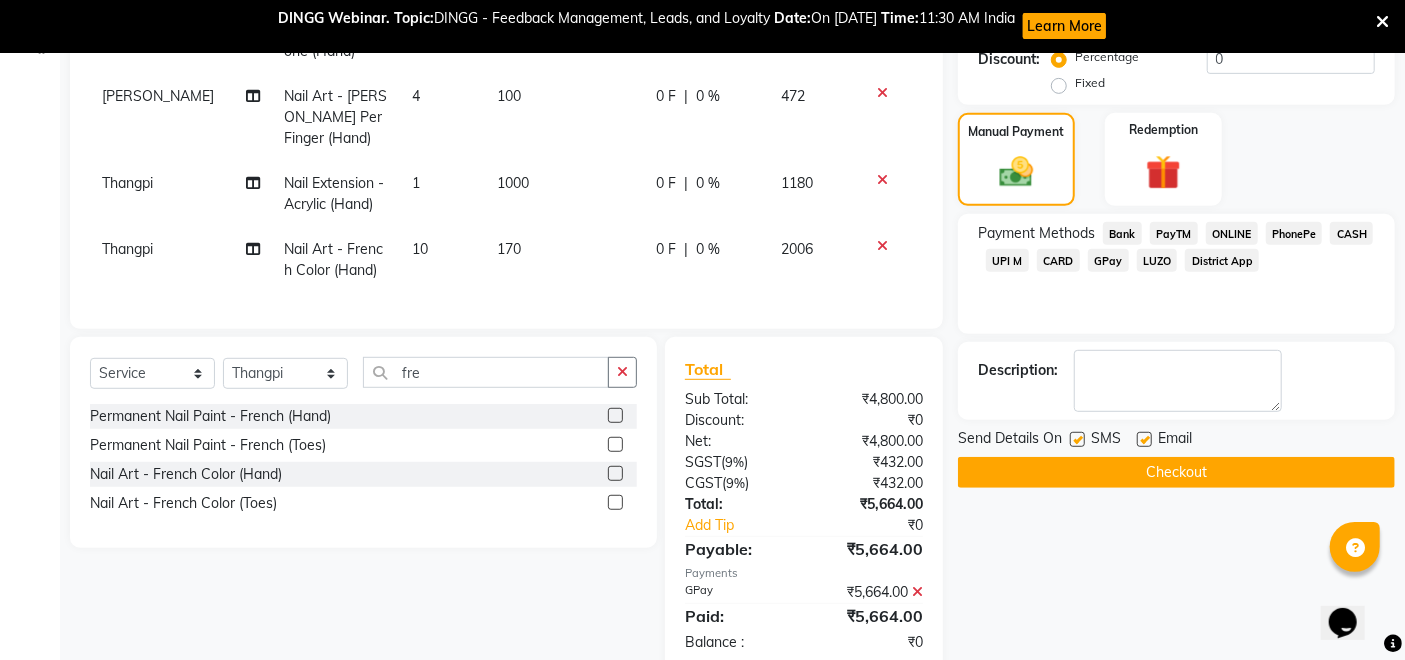 click on "Checkout" 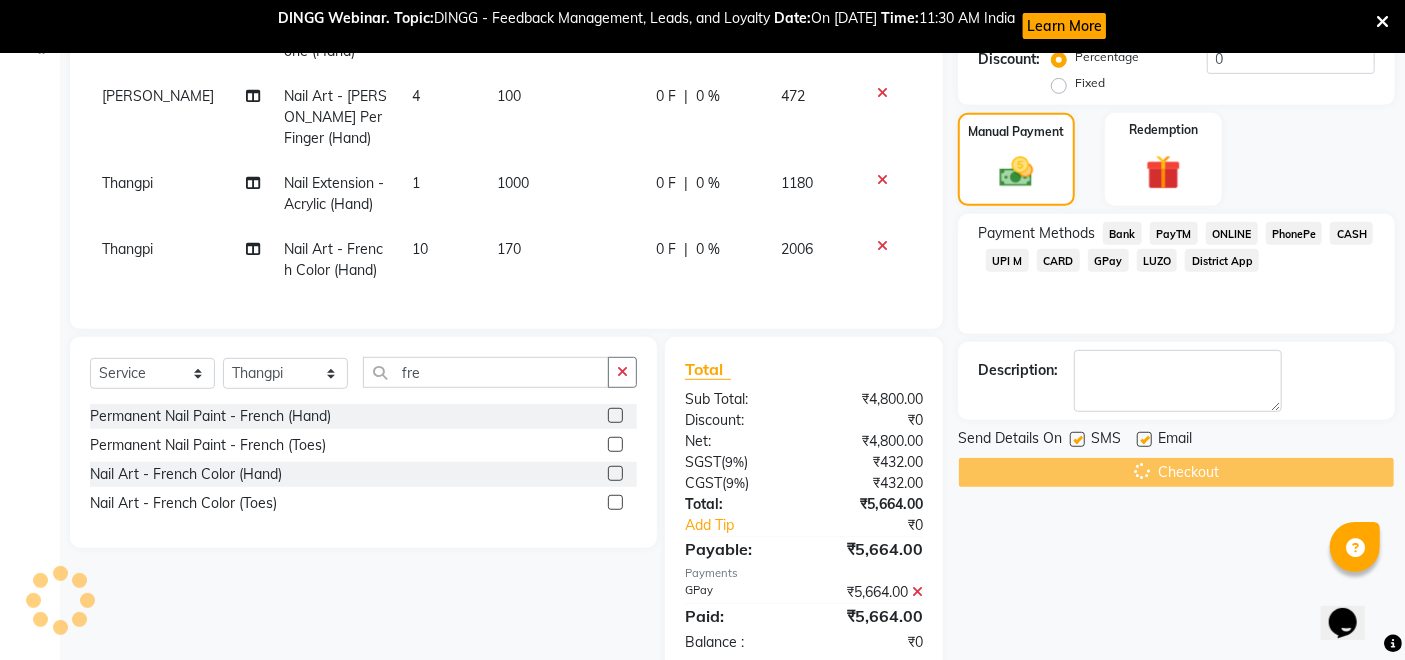 click on "Checkout" 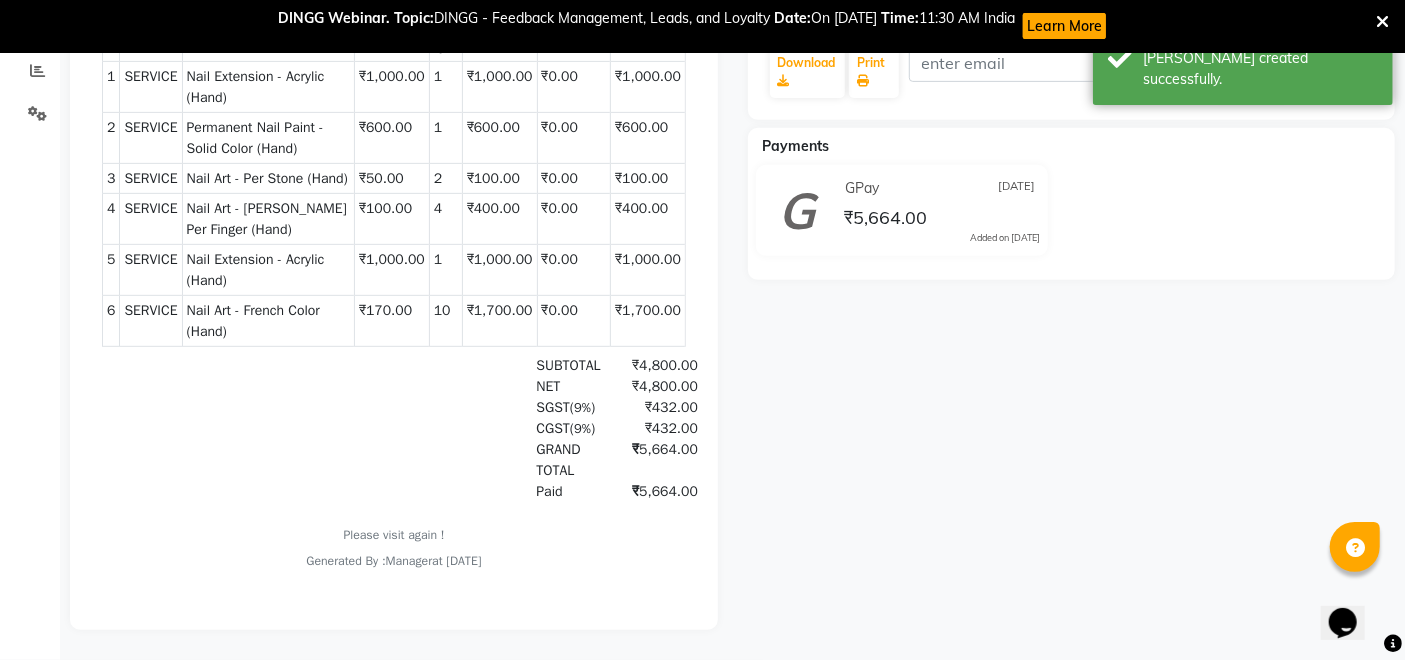 scroll, scrollTop: 0, scrollLeft: 0, axis: both 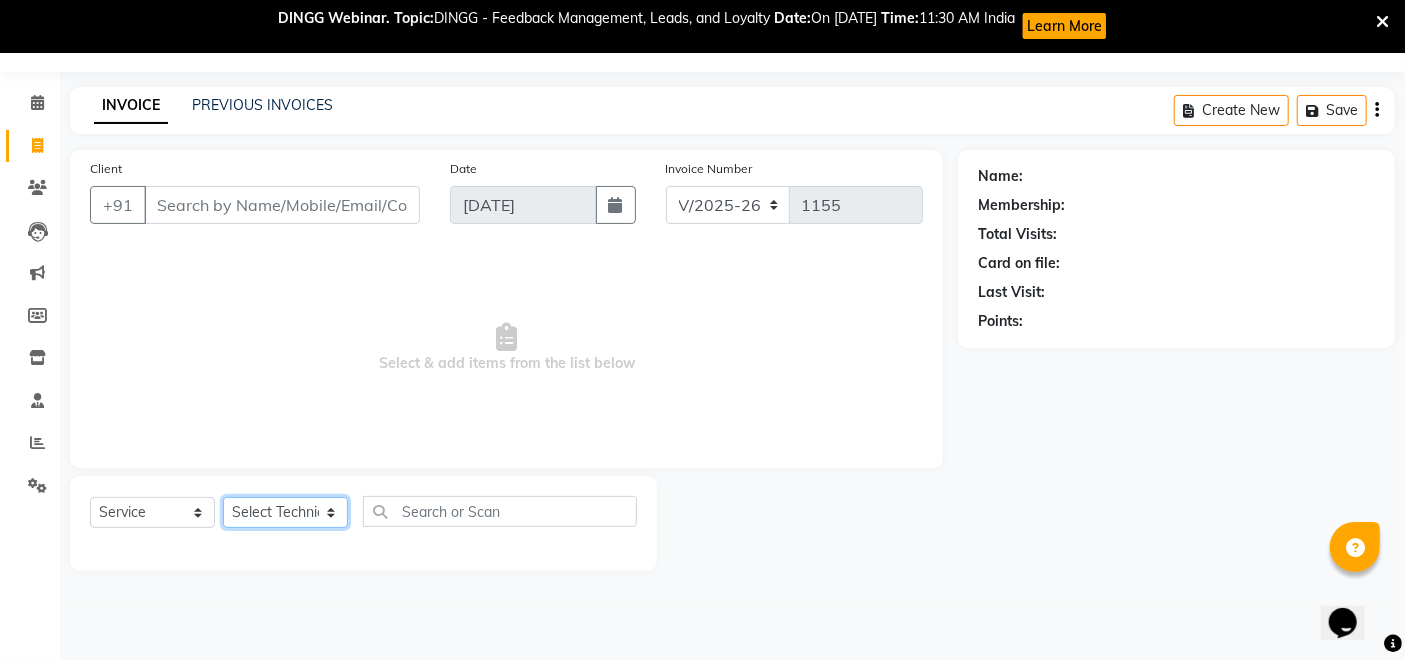 click on "Select Technician [PERSON_NAME] Manager [PERSON_NAME] Thangpi [PERSON_NAME]" 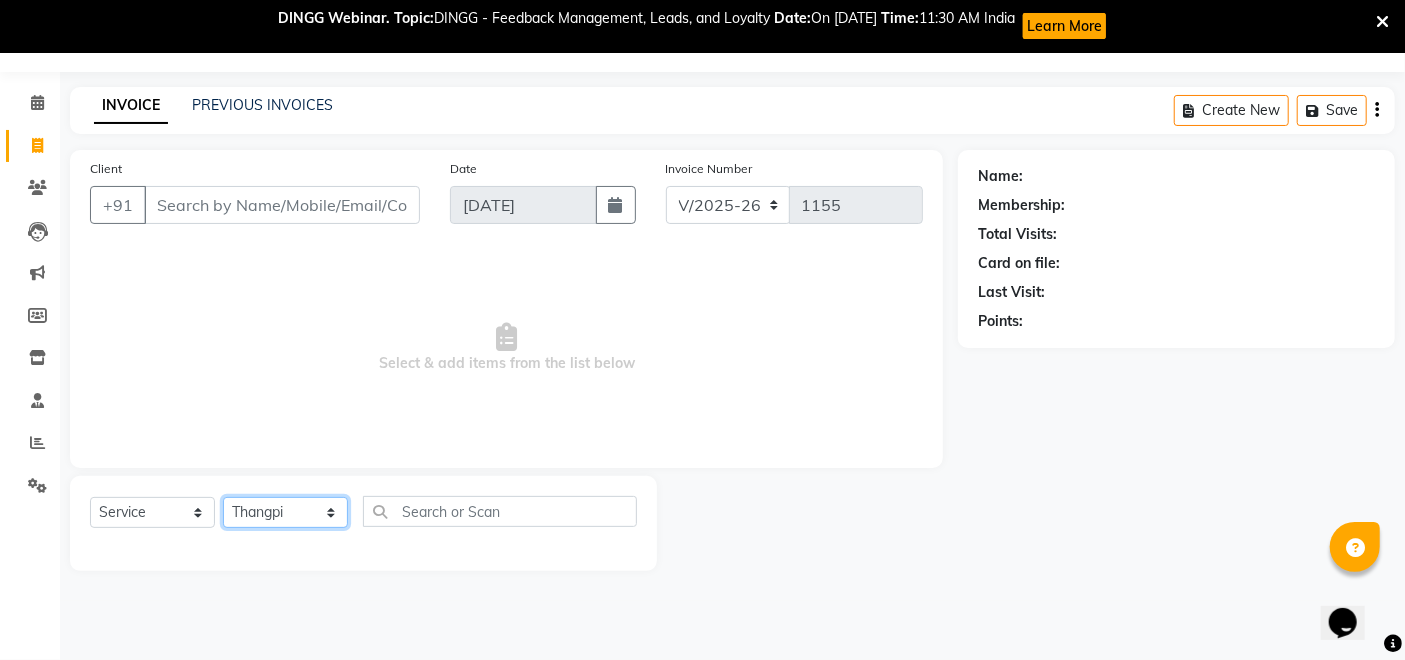 click on "Select Technician [PERSON_NAME] Manager [PERSON_NAME] Thangpi [PERSON_NAME]" 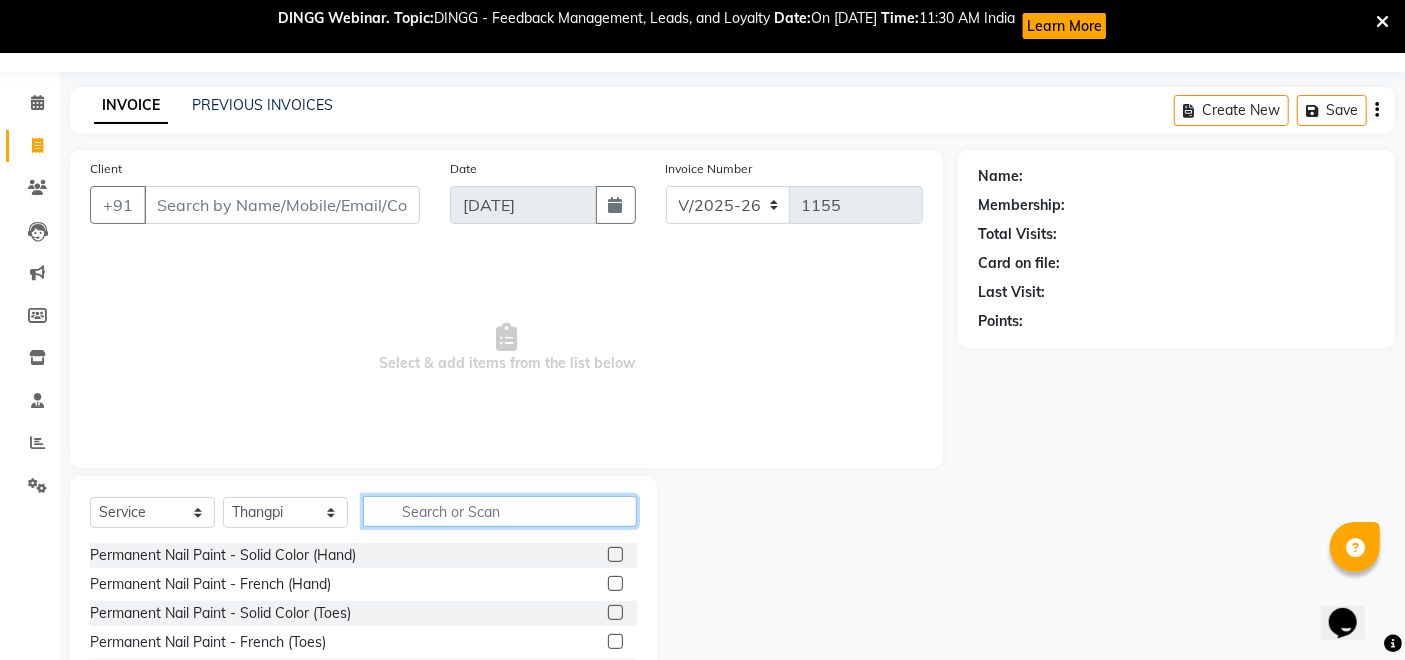 click 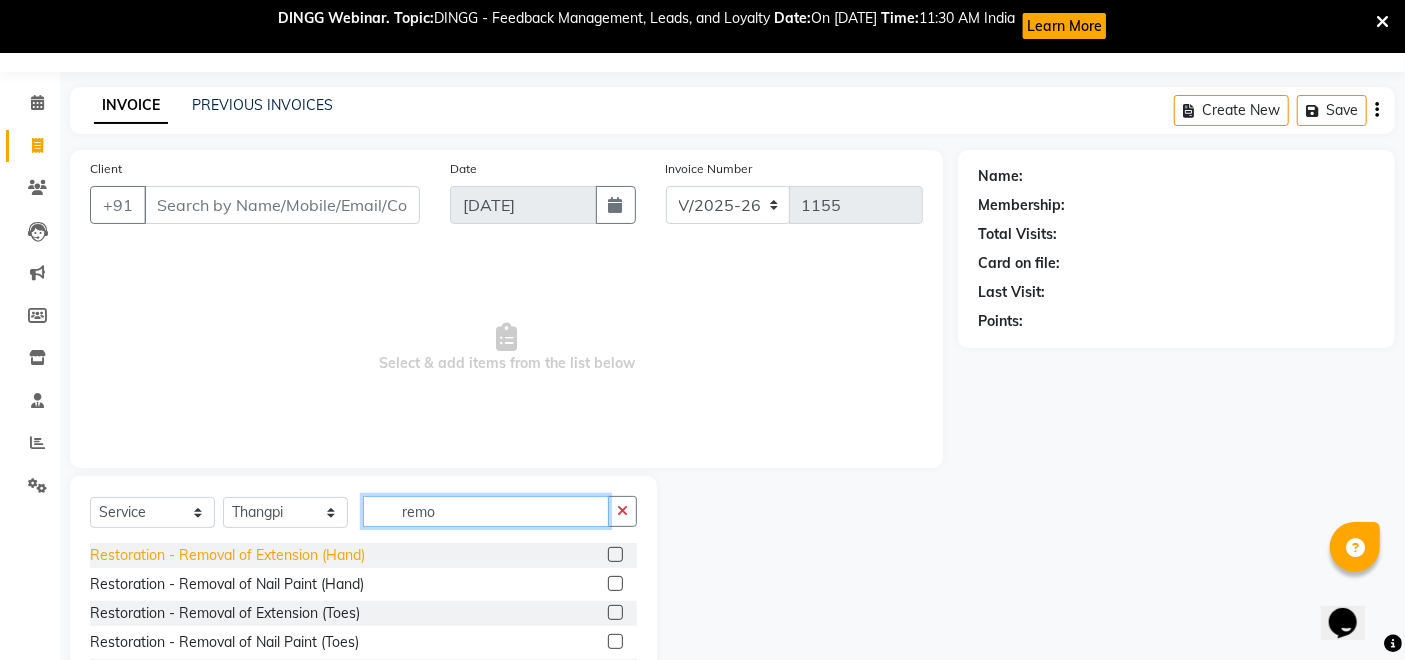 type on "remo" 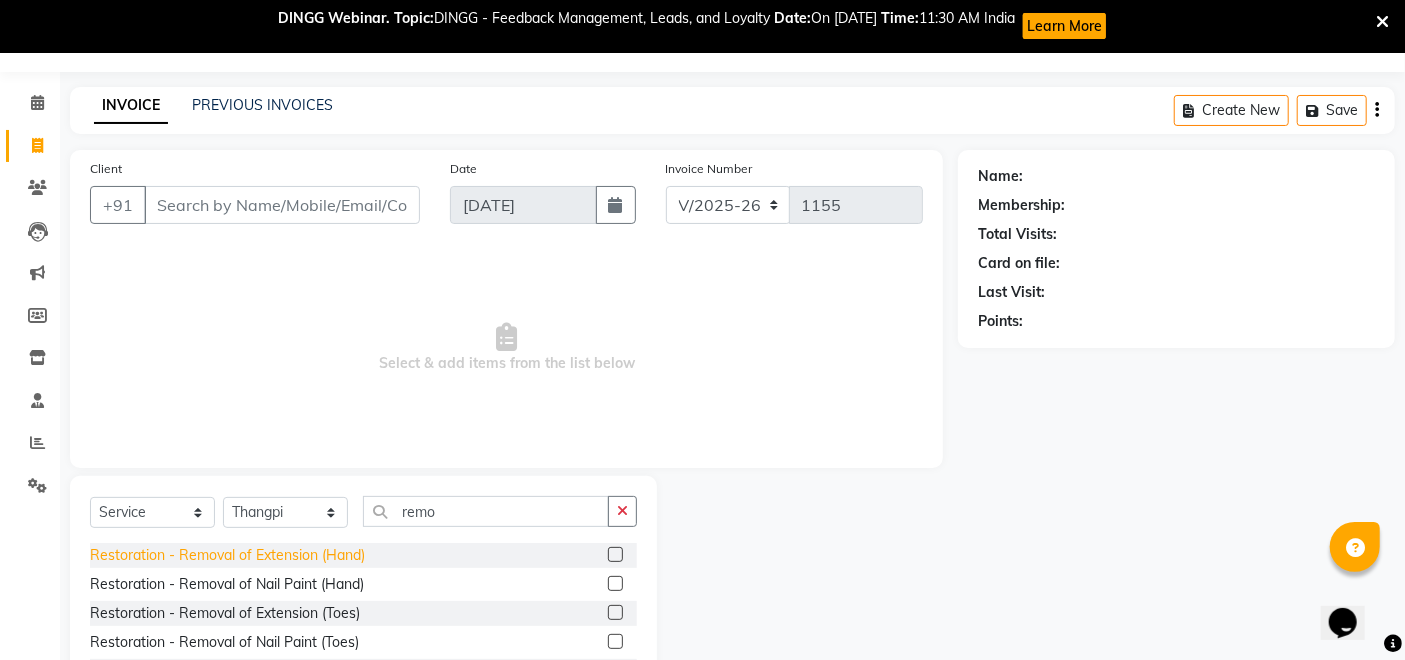 click on "Restoration - Removal of Extension (Hand)" 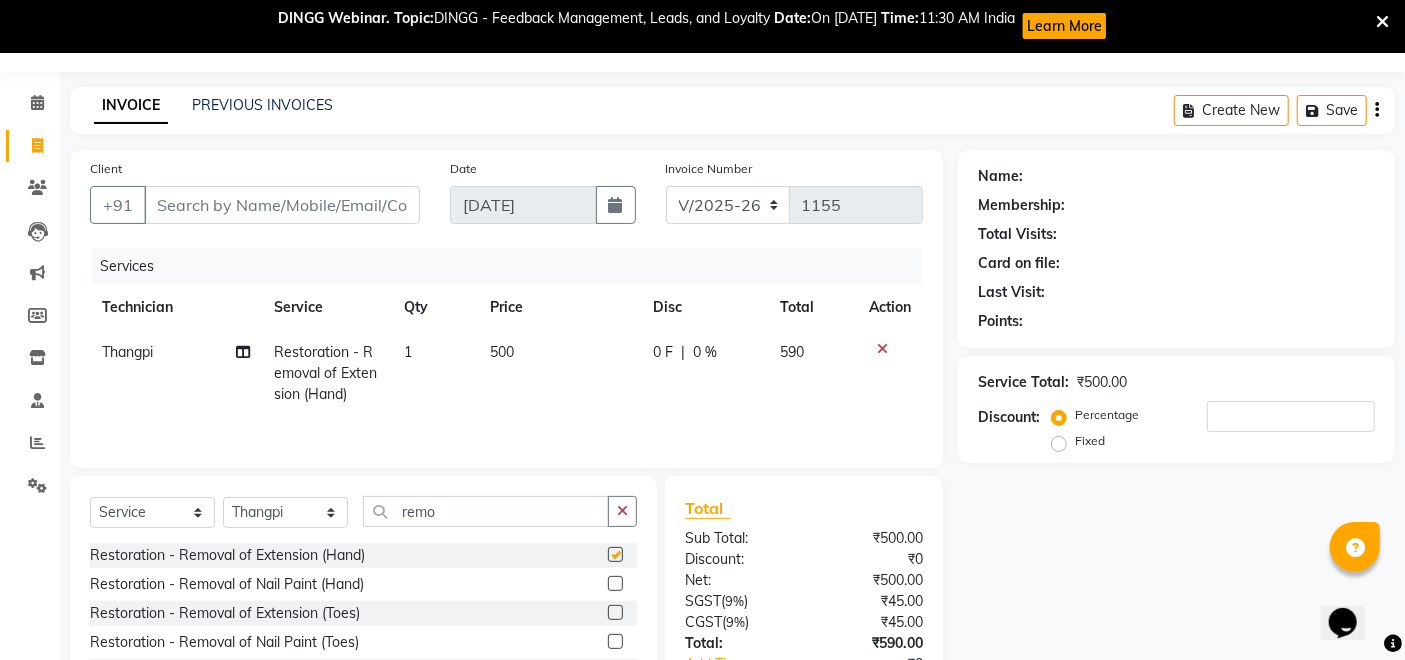 checkbox on "false" 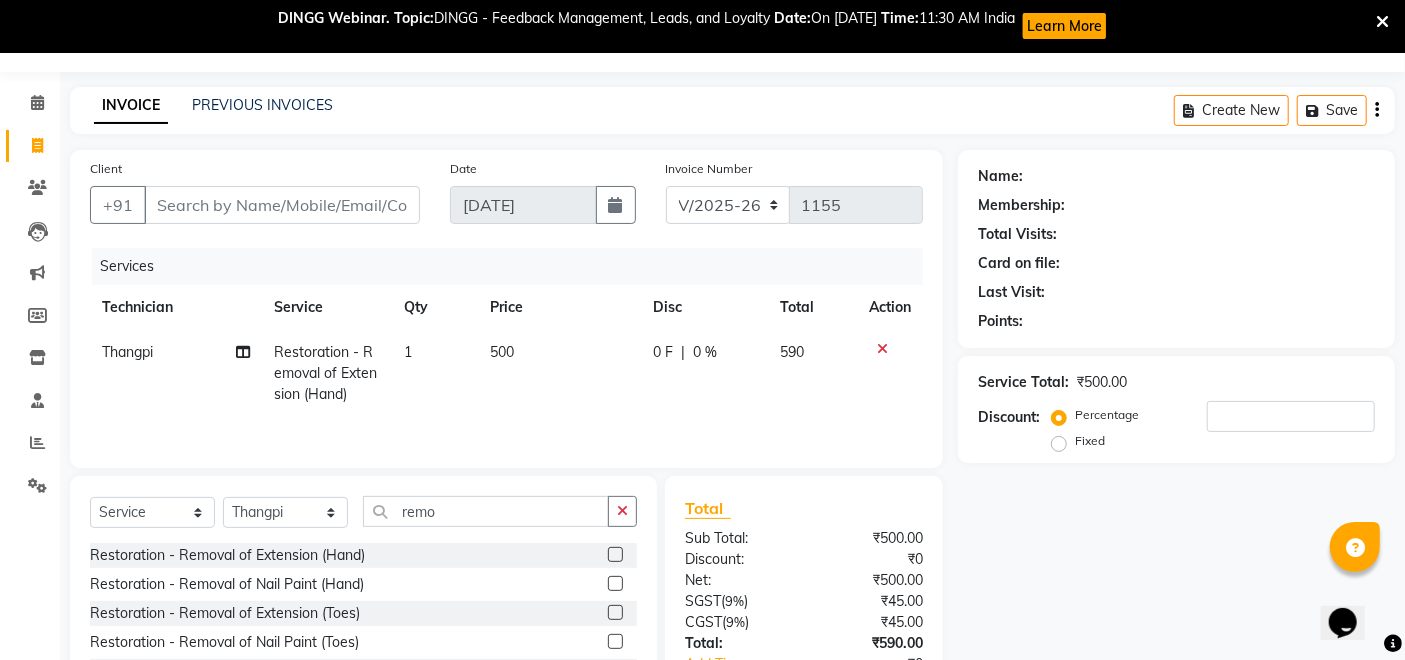 click on "500" 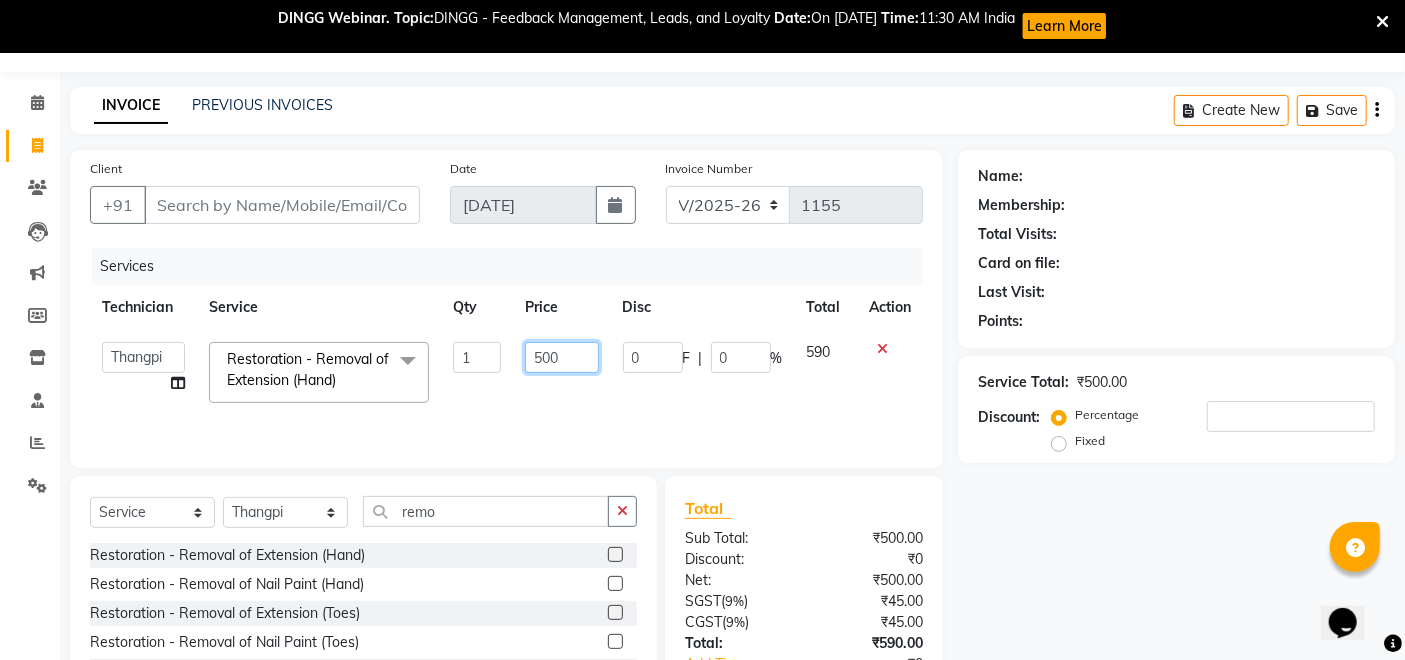 click on "500" 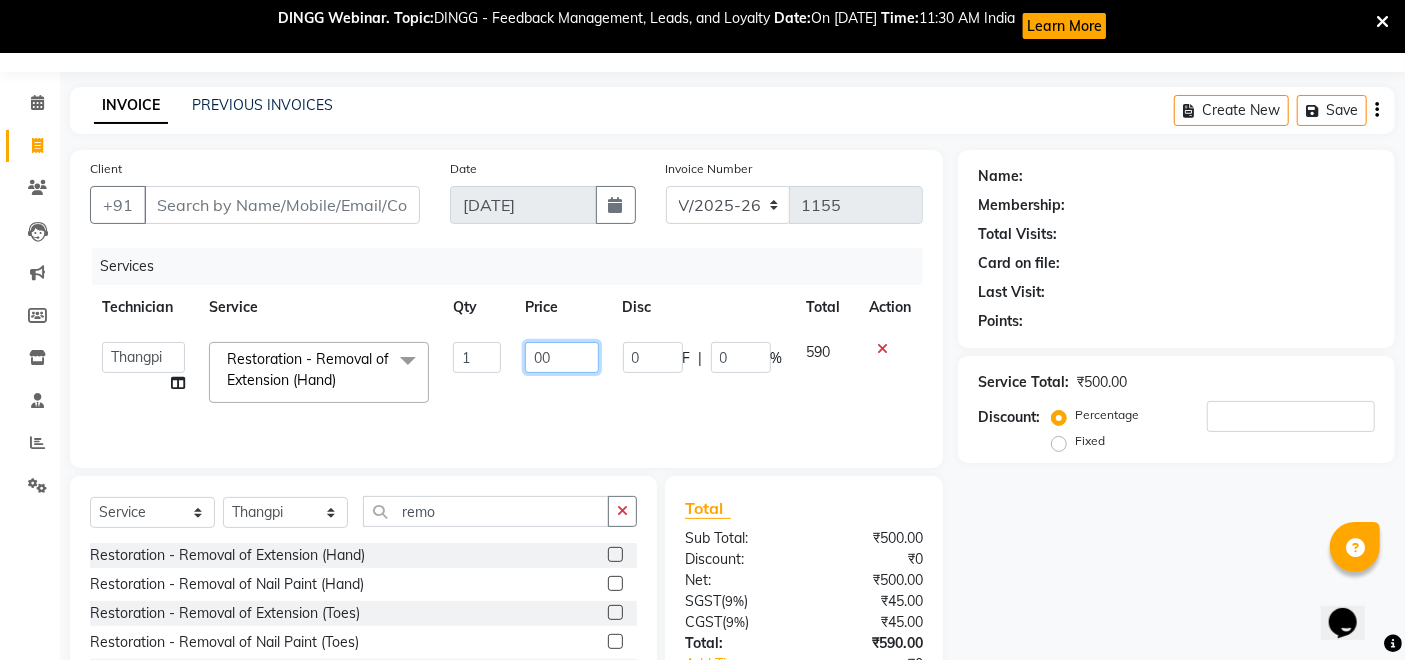 type on "400" 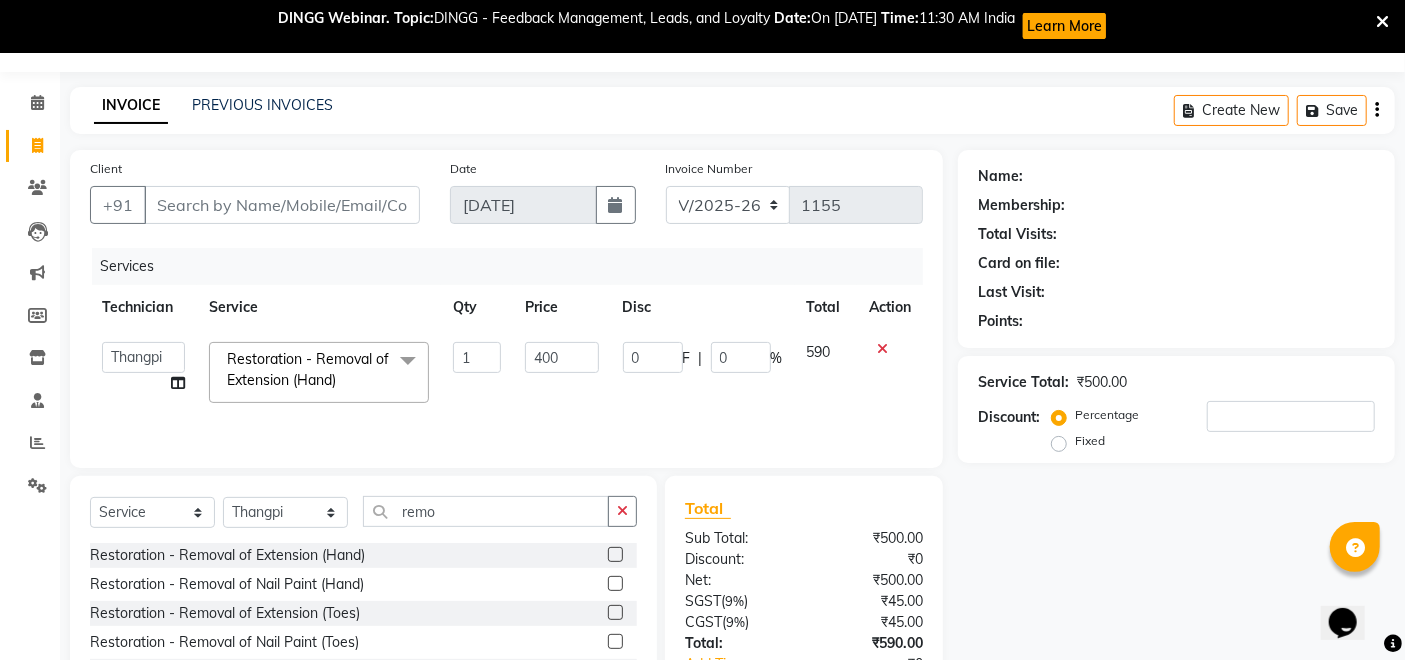 click on "Name: Membership: Total Visits: Card on file: Last Visit:  Points:  Service Total:  ₹500.00  Discount:  Percentage   Fixed" 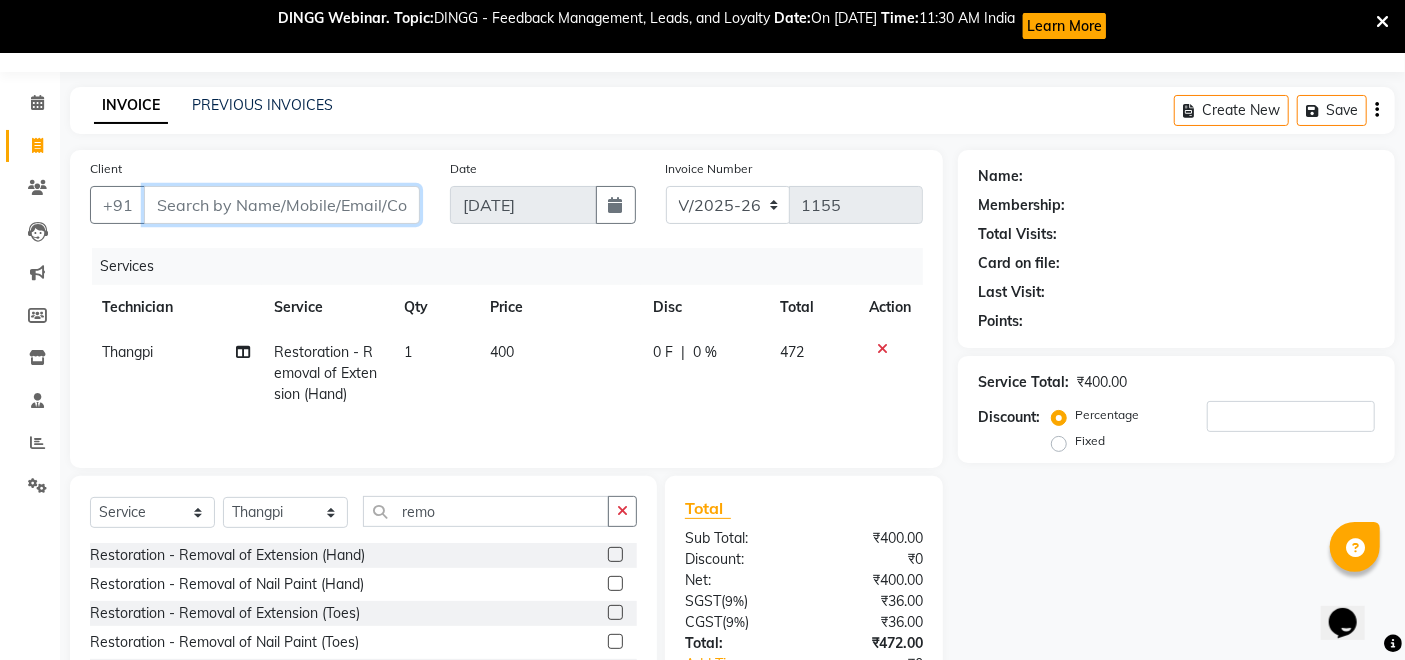 click on "Client" at bounding box center (282, 205) 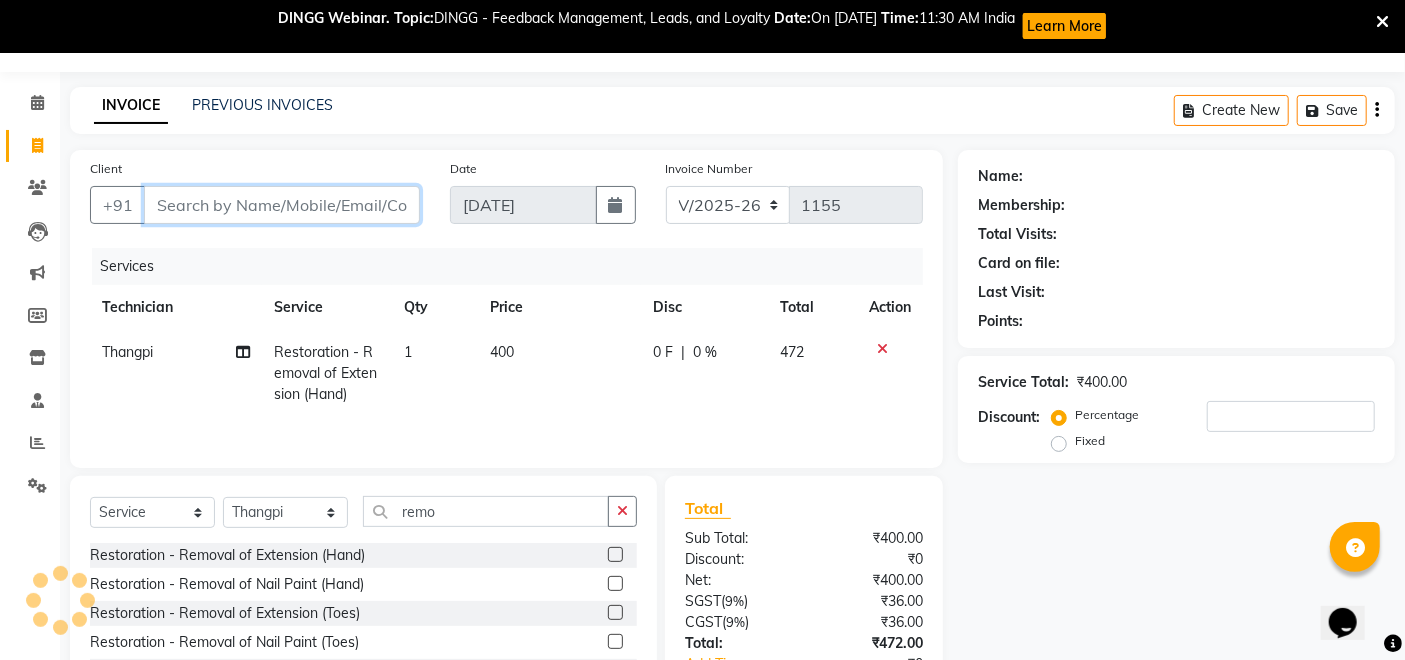 type on "8" 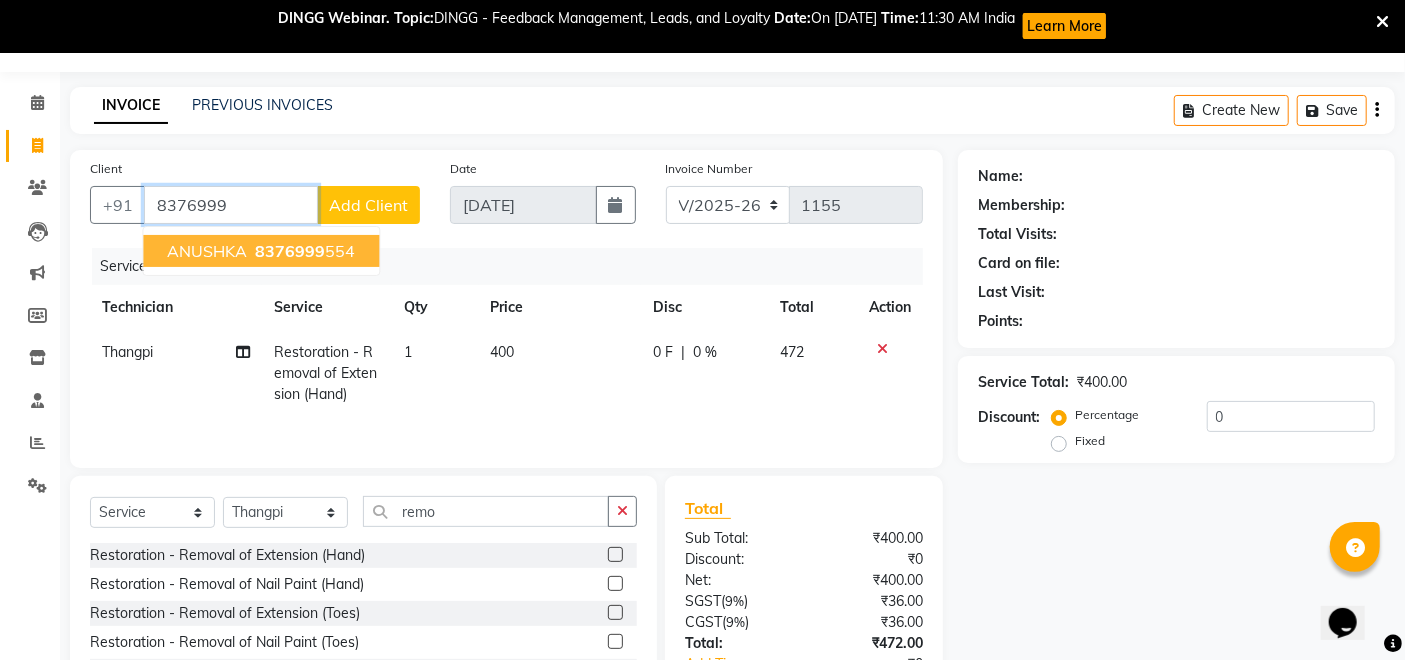 click on "8376999 554" at bounding box center [303, 251] 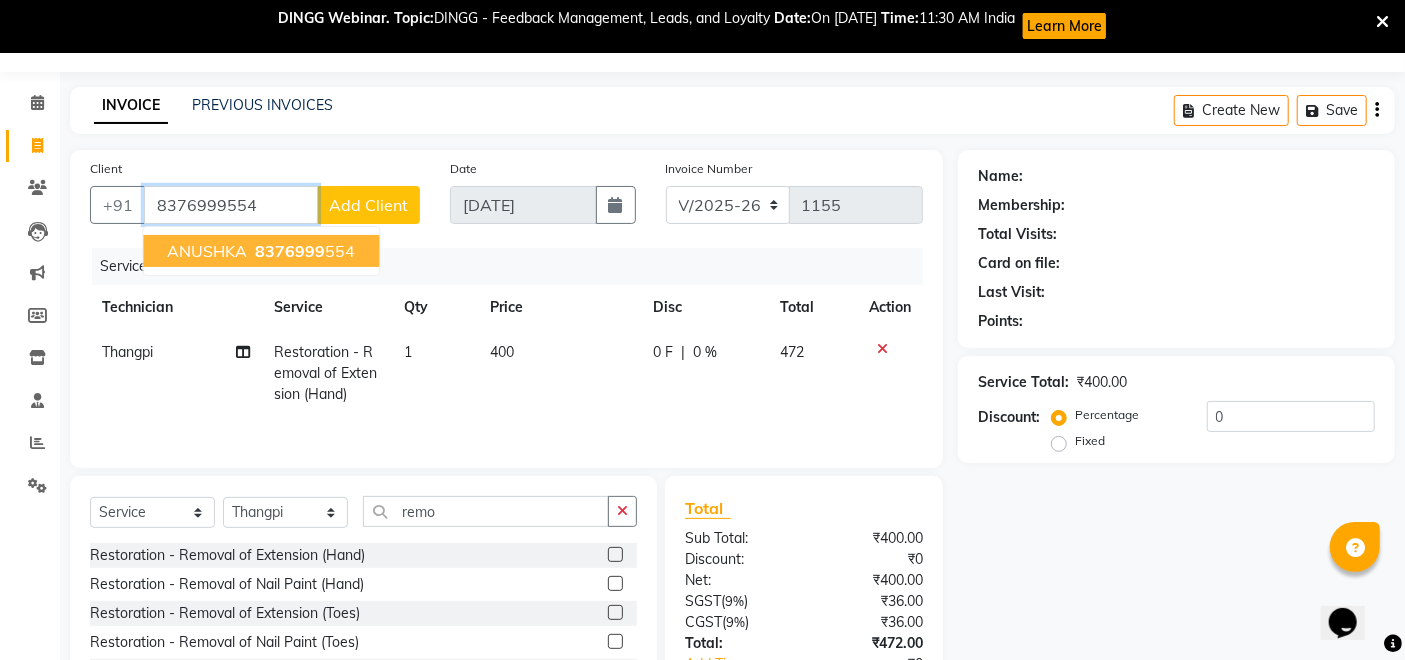 type on "8376999554" 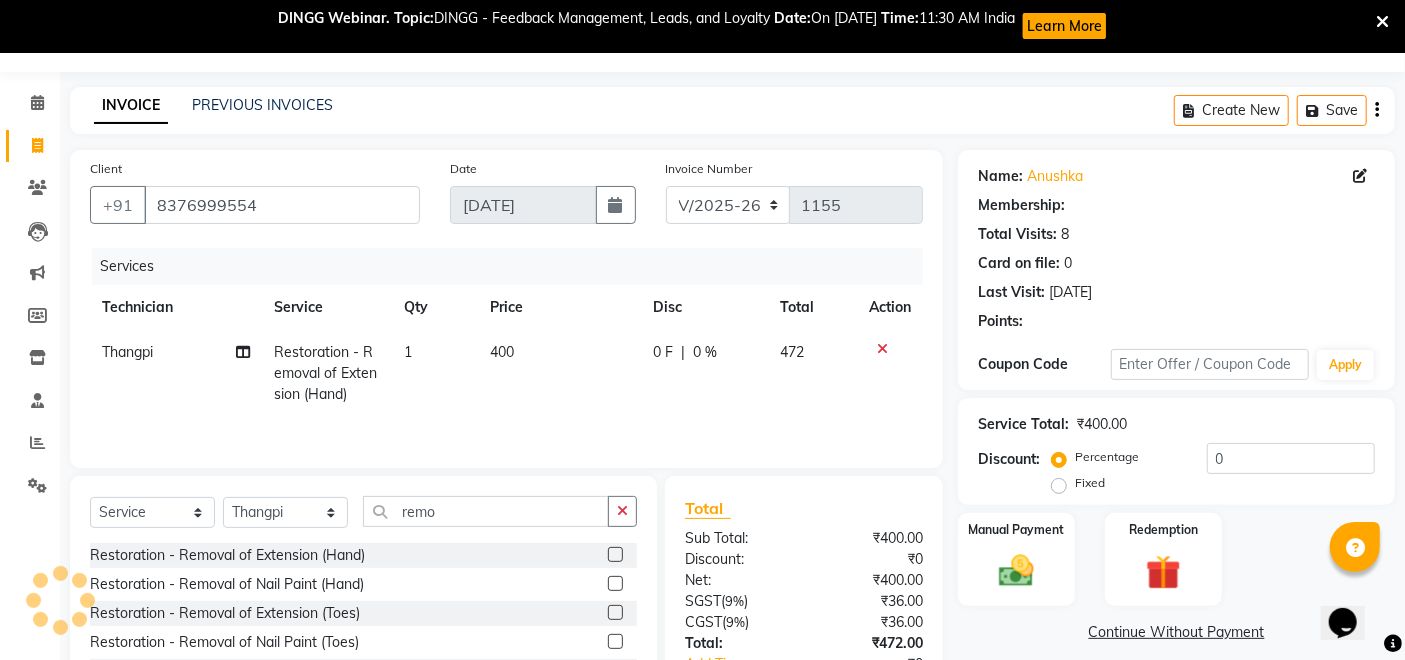 select on "1: Object" 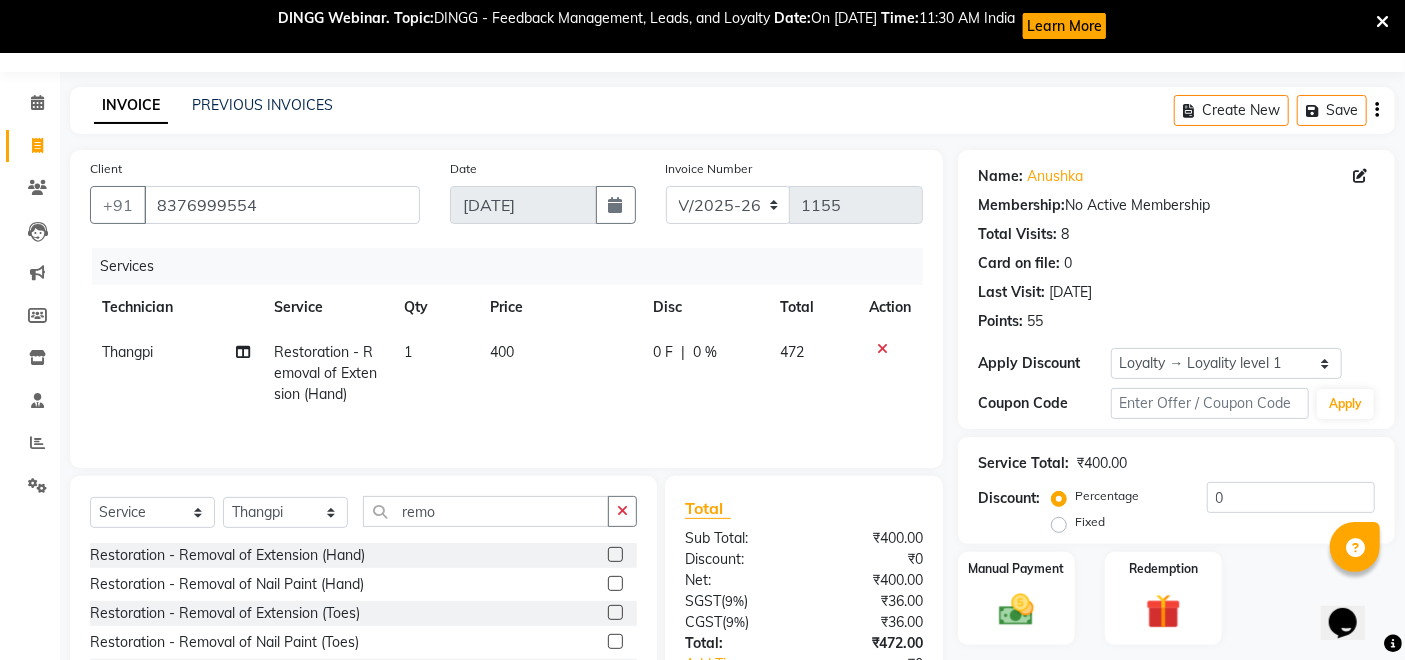 scroll, scrollTop: 194, scrollLeft: 0, axis: vertical 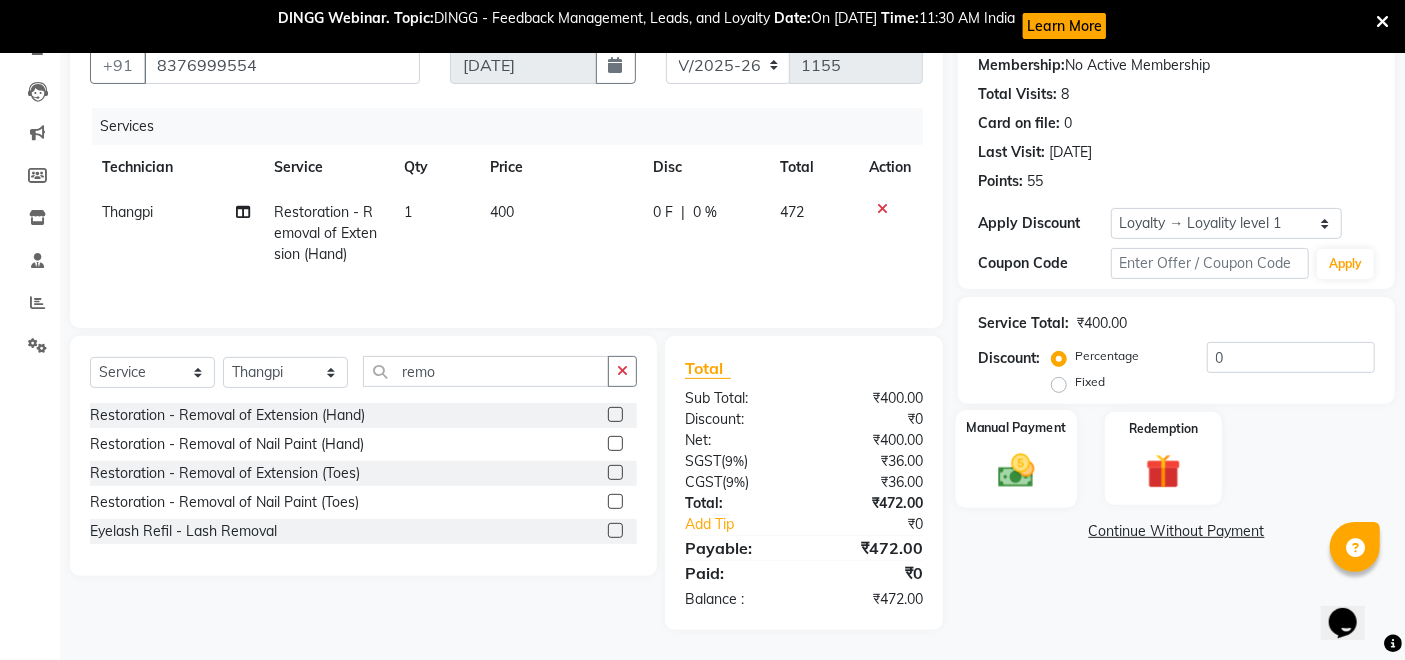 click 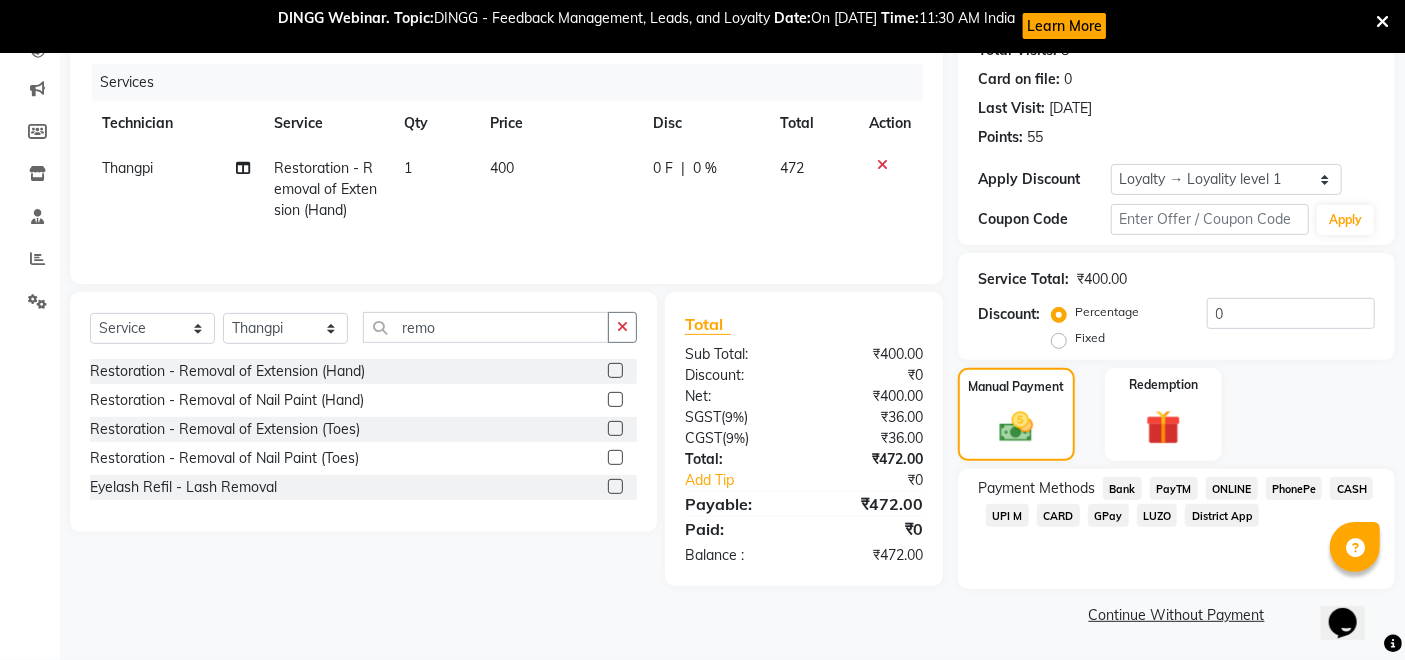 scroll, scrollTop: 238, scrollLeft: 0, axis: vertical 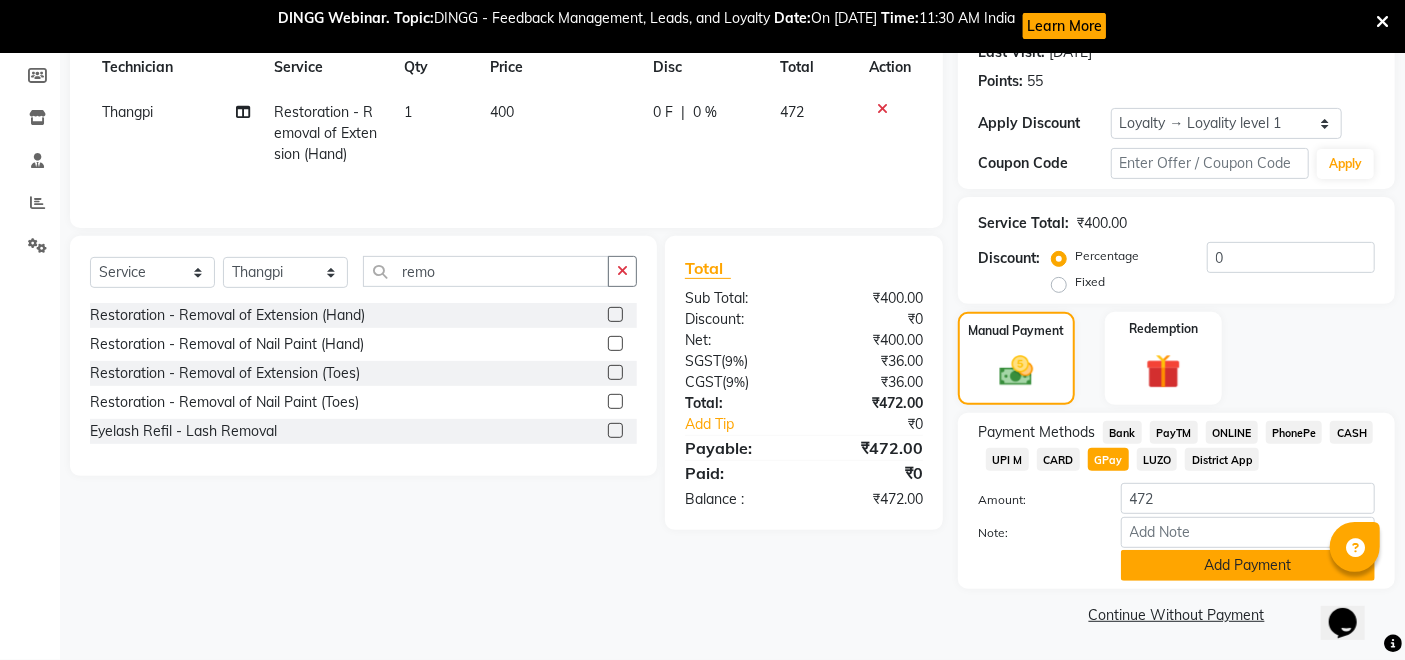 click on "Add Payment" 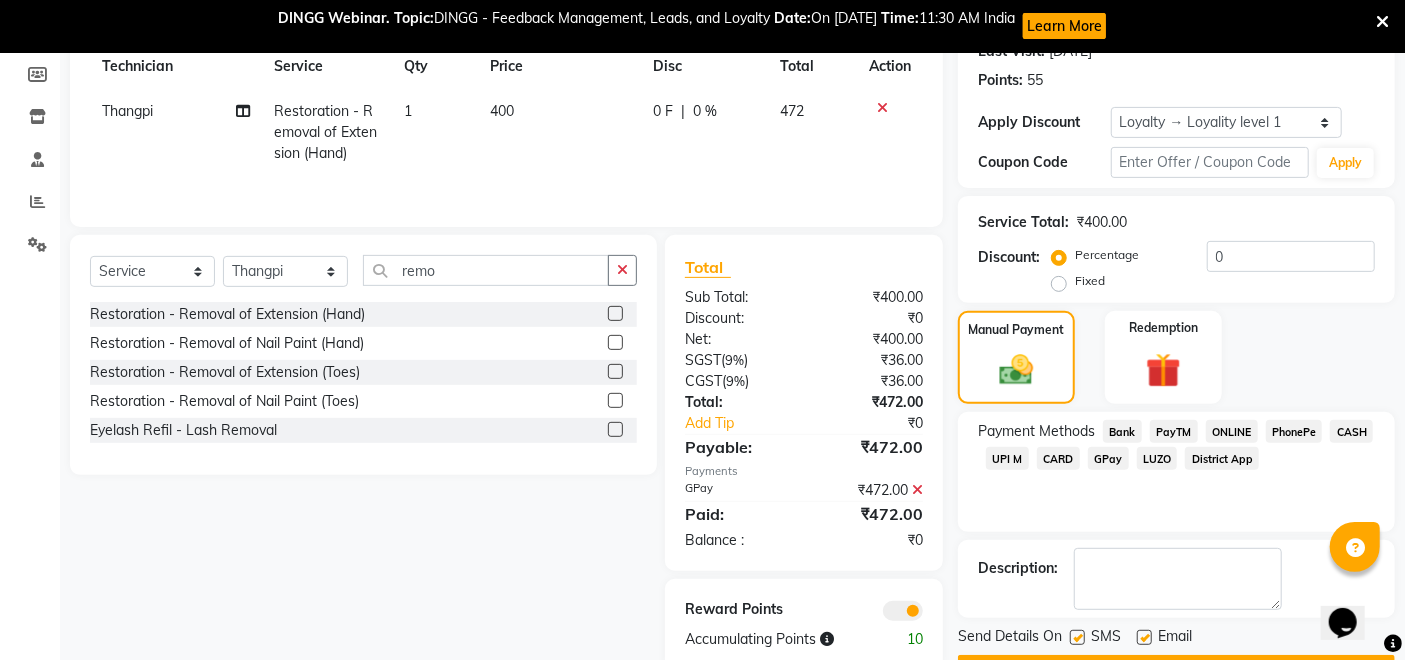 scroll, scrollTop: 350, scrollLeft: 0, axis: vertical 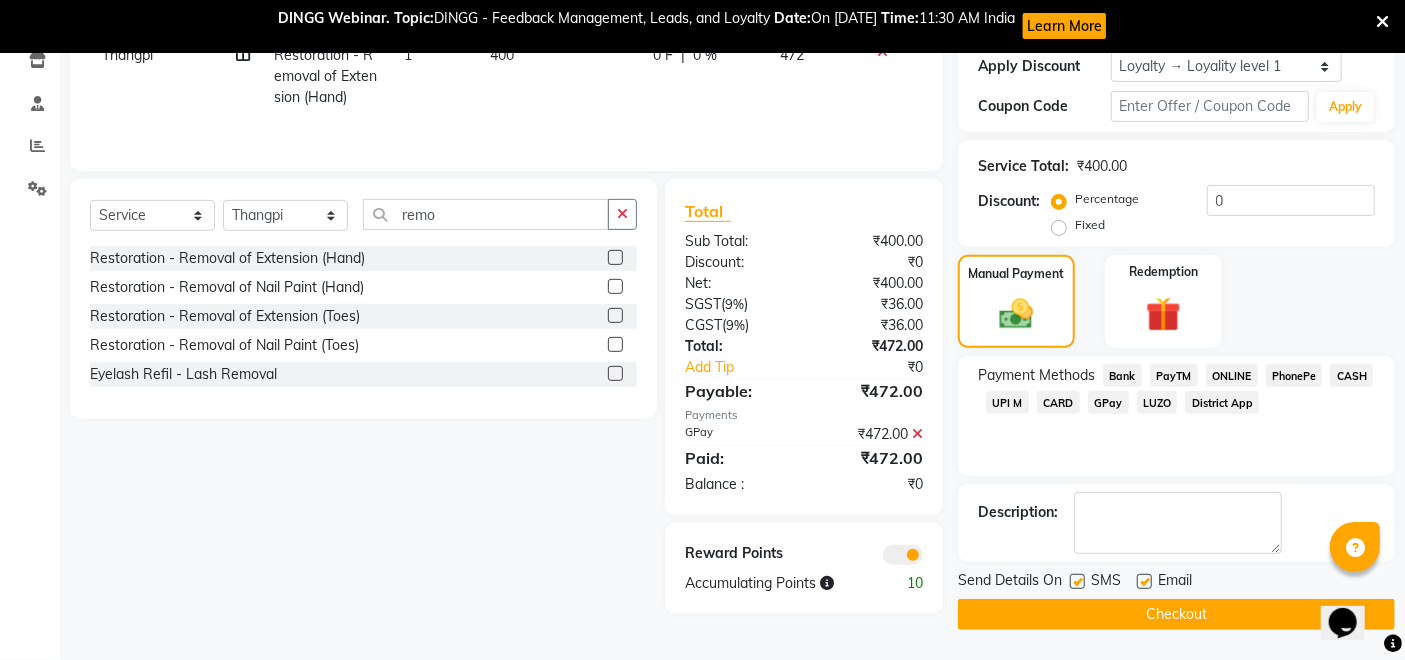 click on "Checkout" 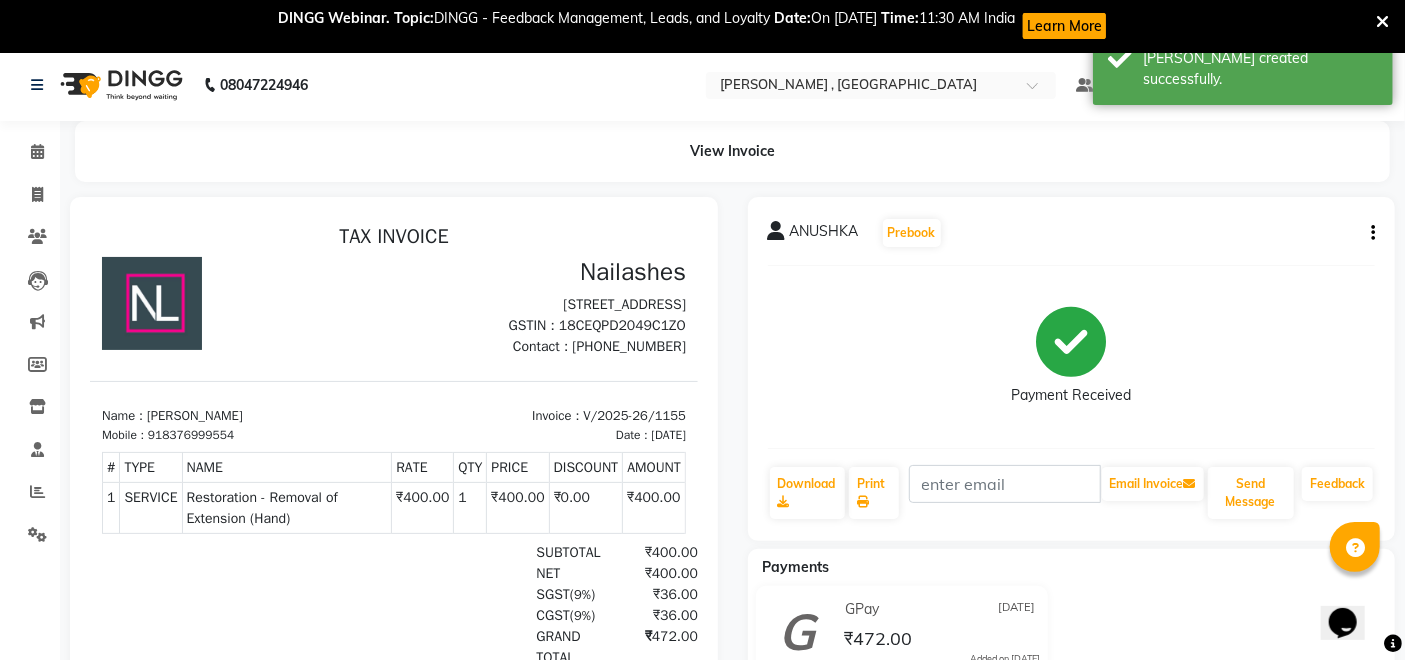 scroll, scrollTop: 0, scrollLeft: 0, axis: both 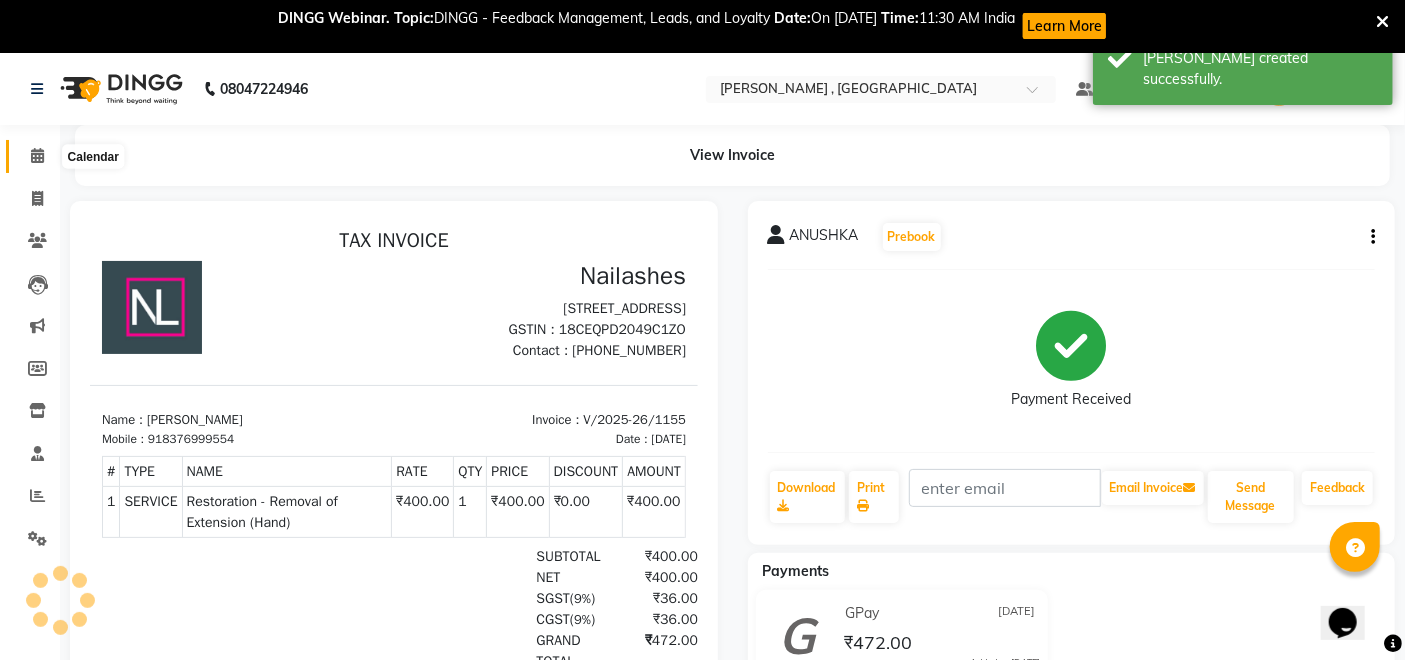 click 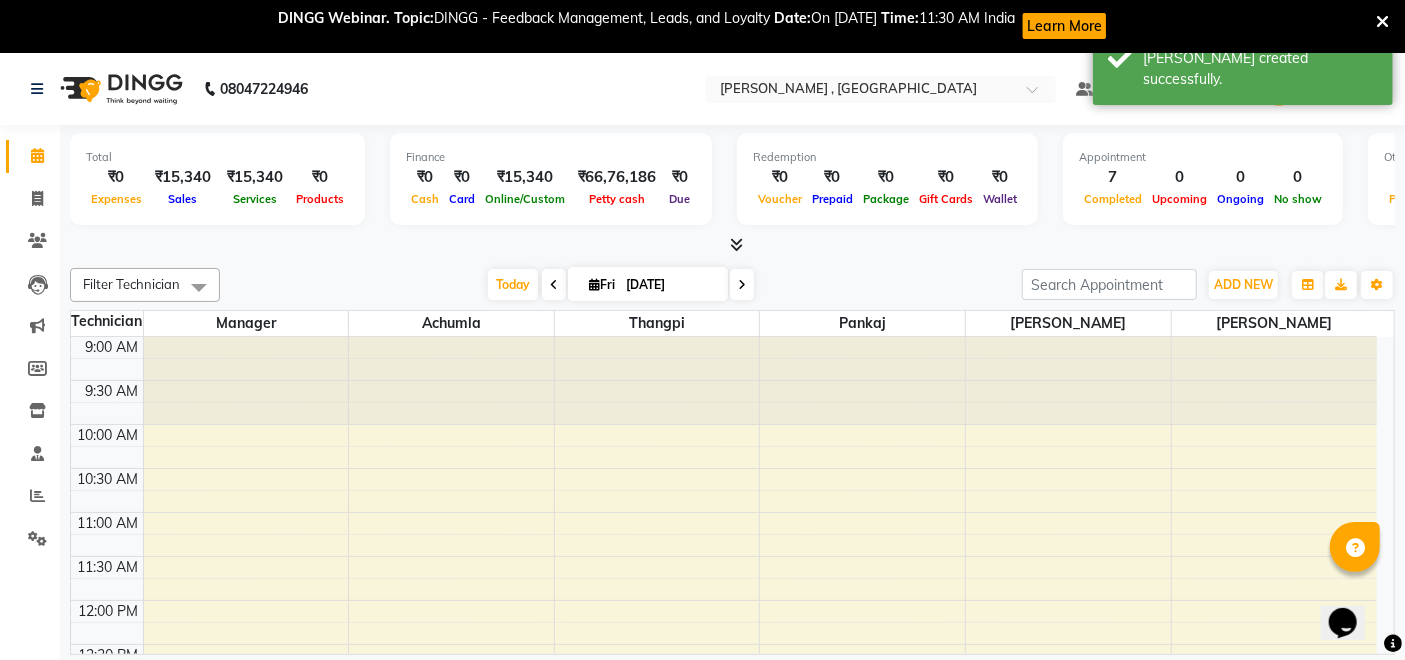 scroll, scrollTop: 0, scrollLeft: 0, axis: both 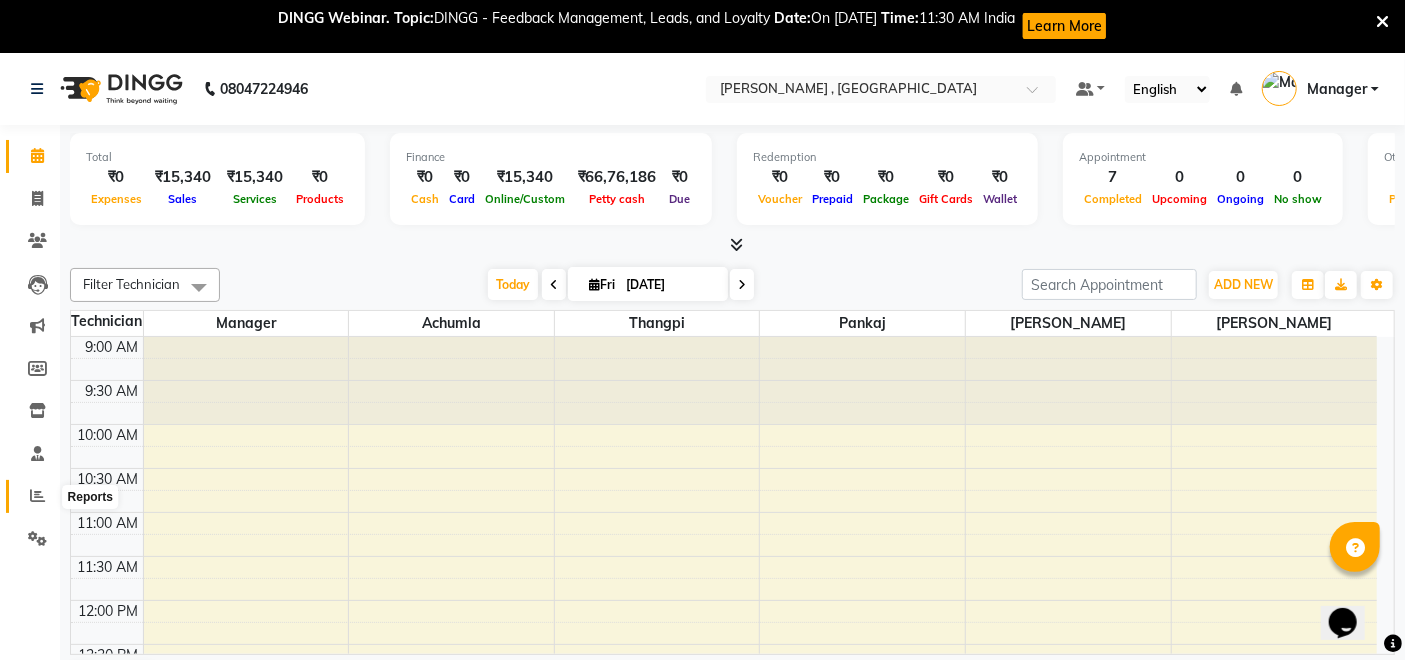 click 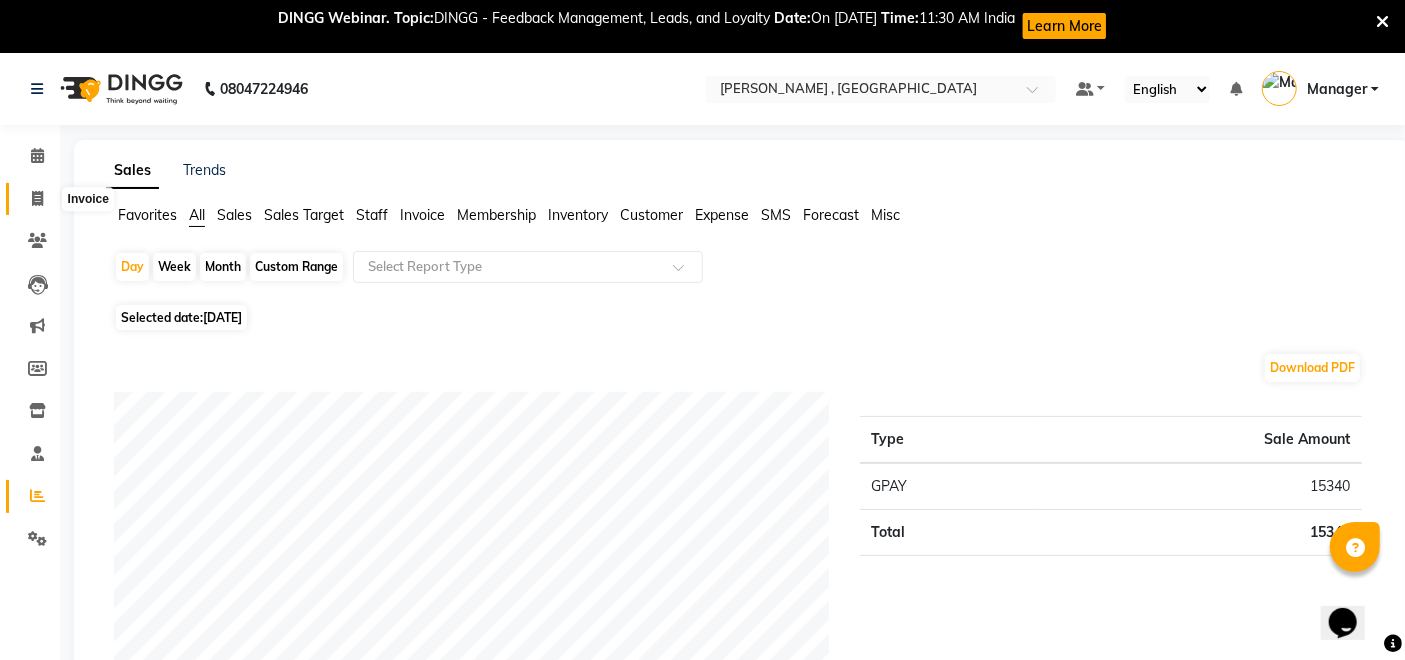 click 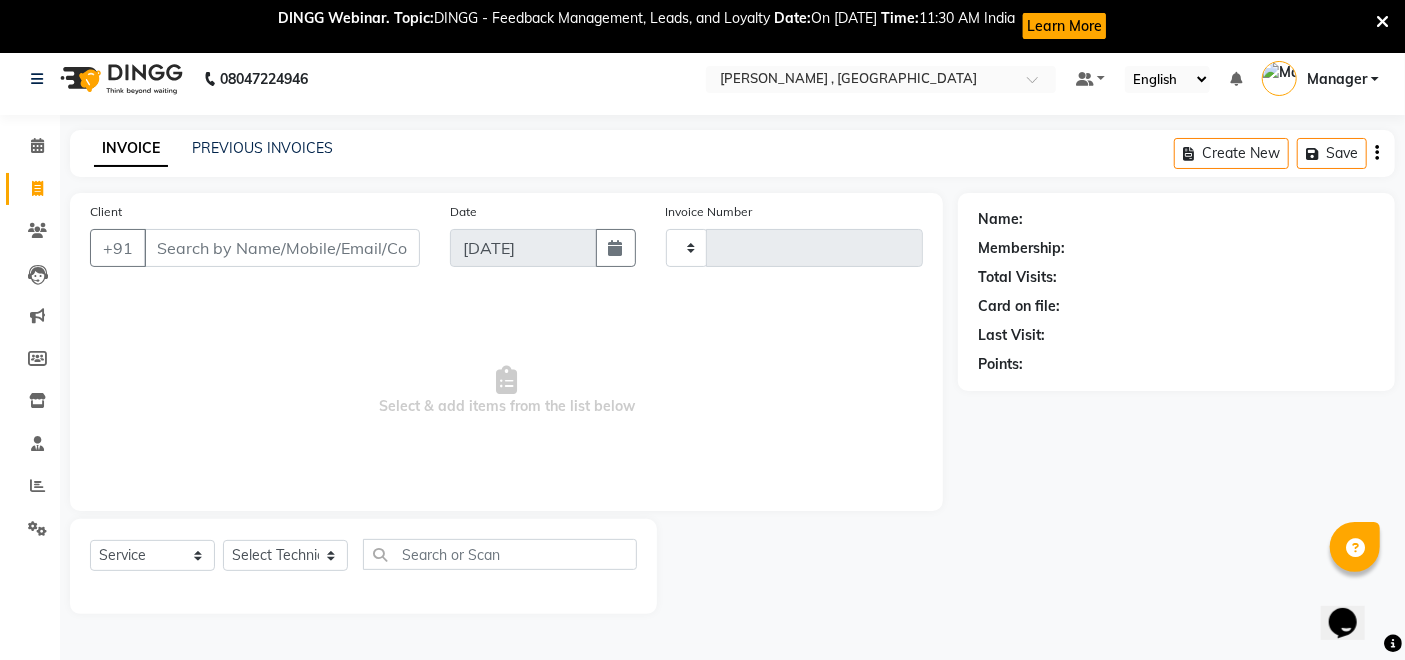 type on "1156" 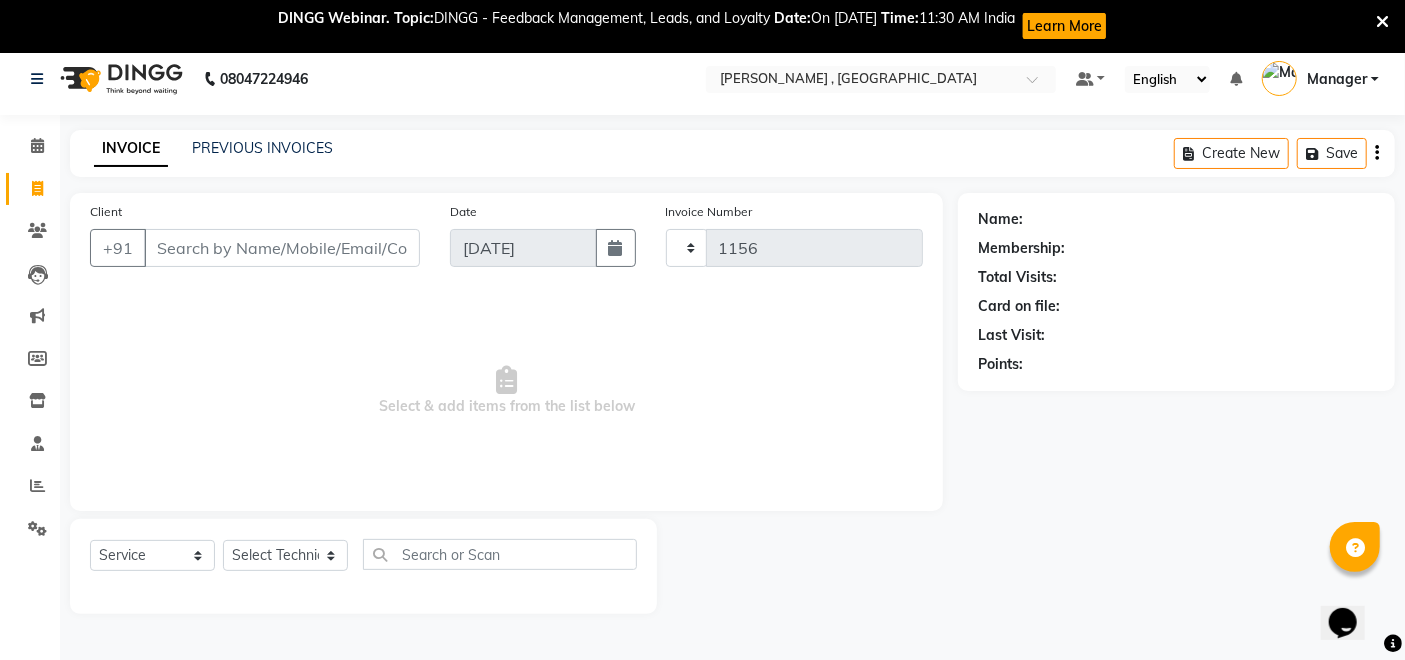 select on "4283" 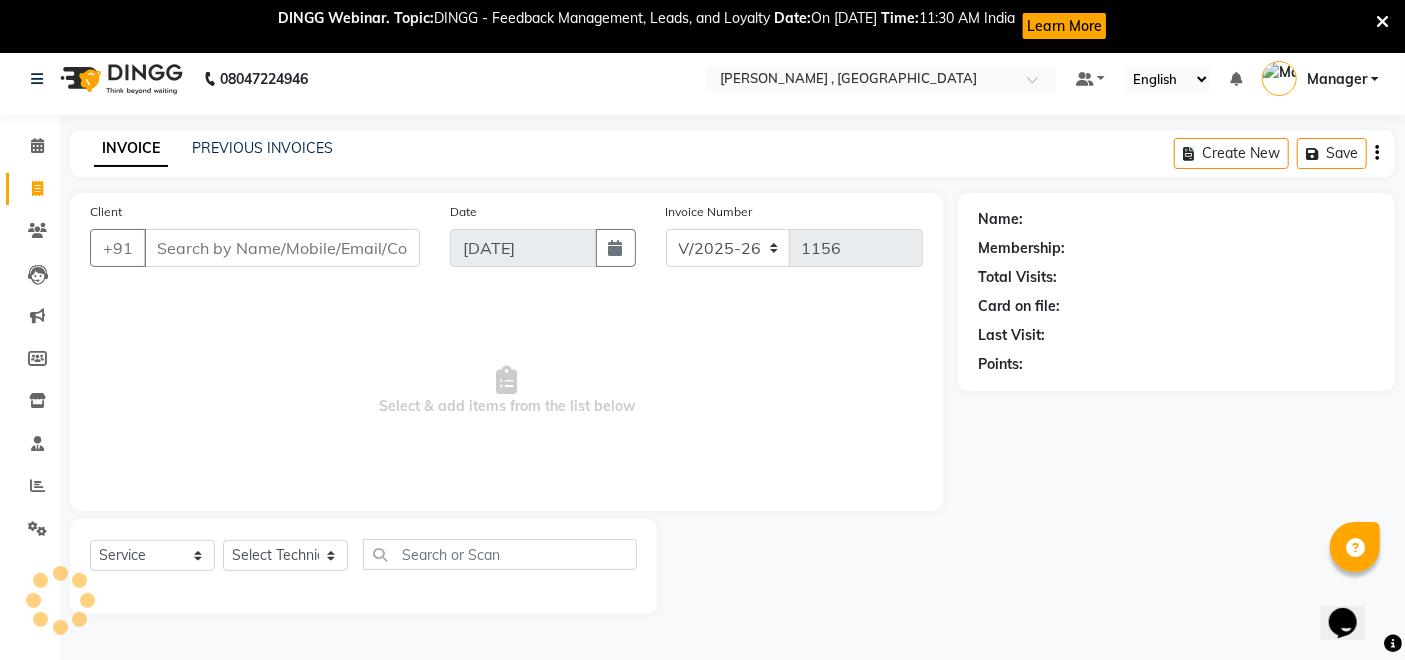 scroll, scrollTop: 53, scrollLeft: 0, axis: vertical 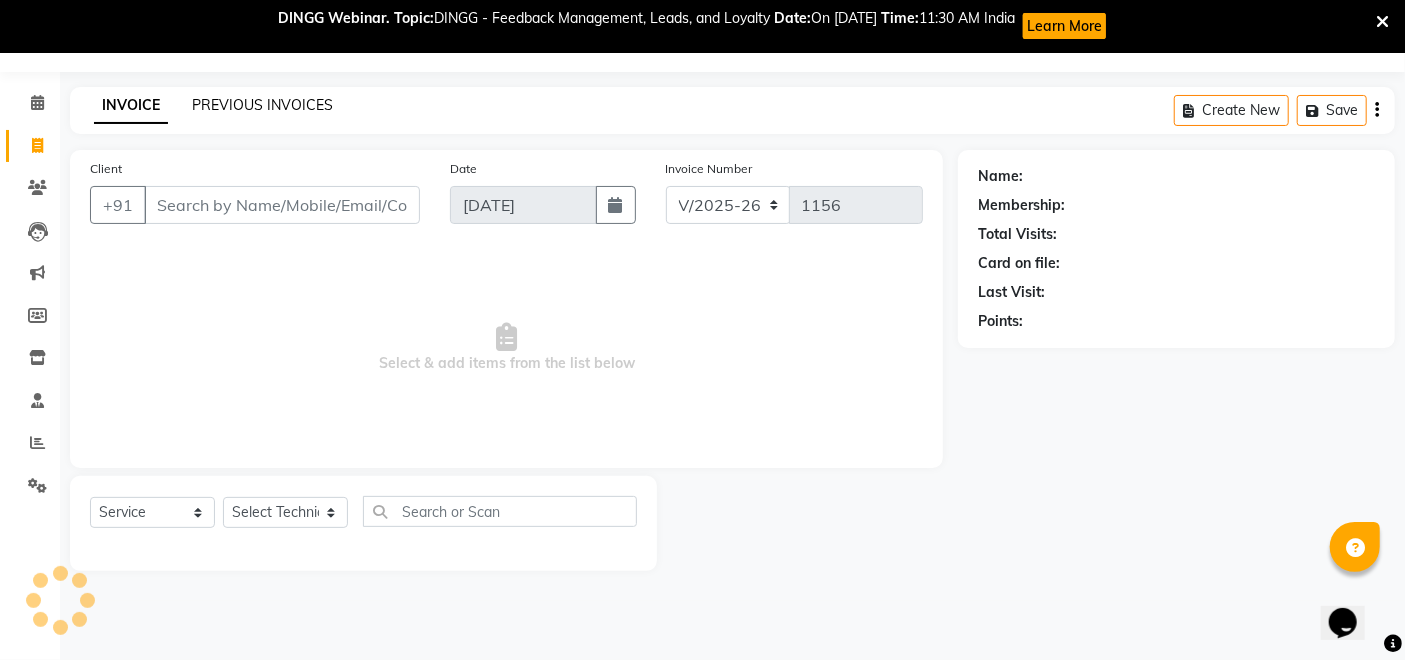 click on "PREVIOUS INVOICES" 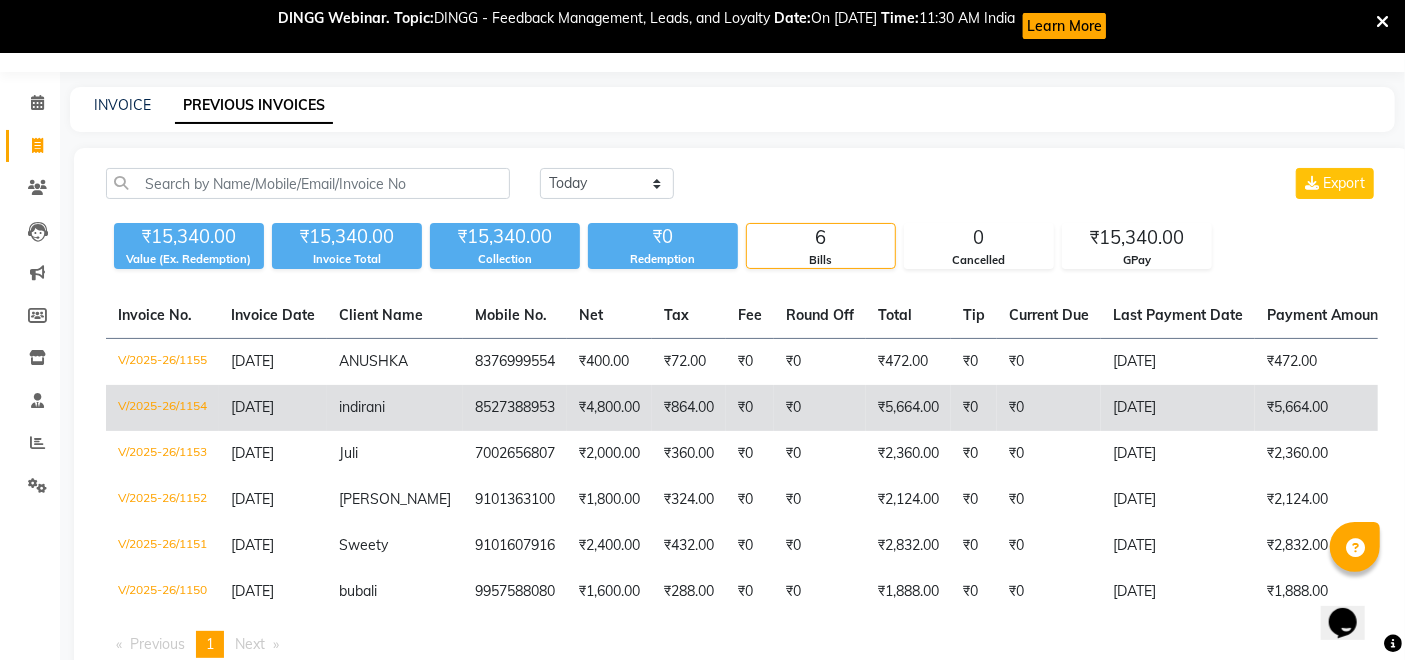 click on "8527388953" 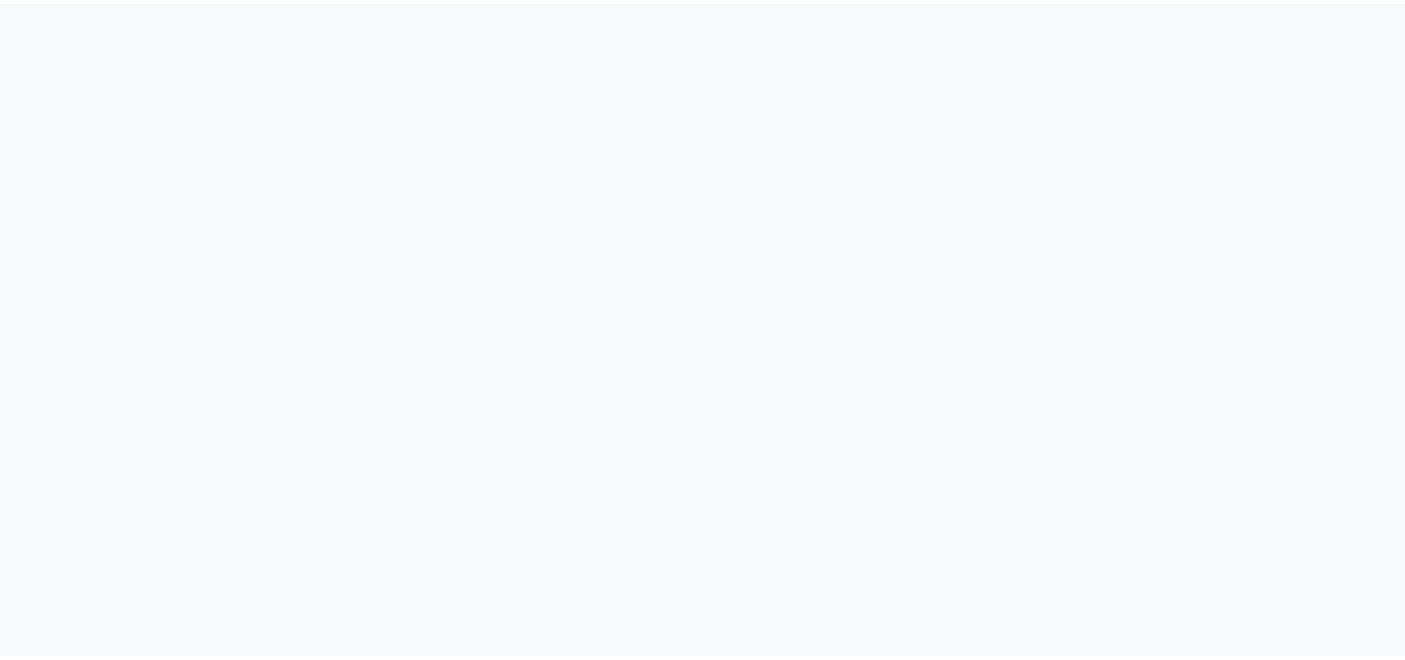 scroll, scrollTop: 0, scrollLeft: 0, axis: both 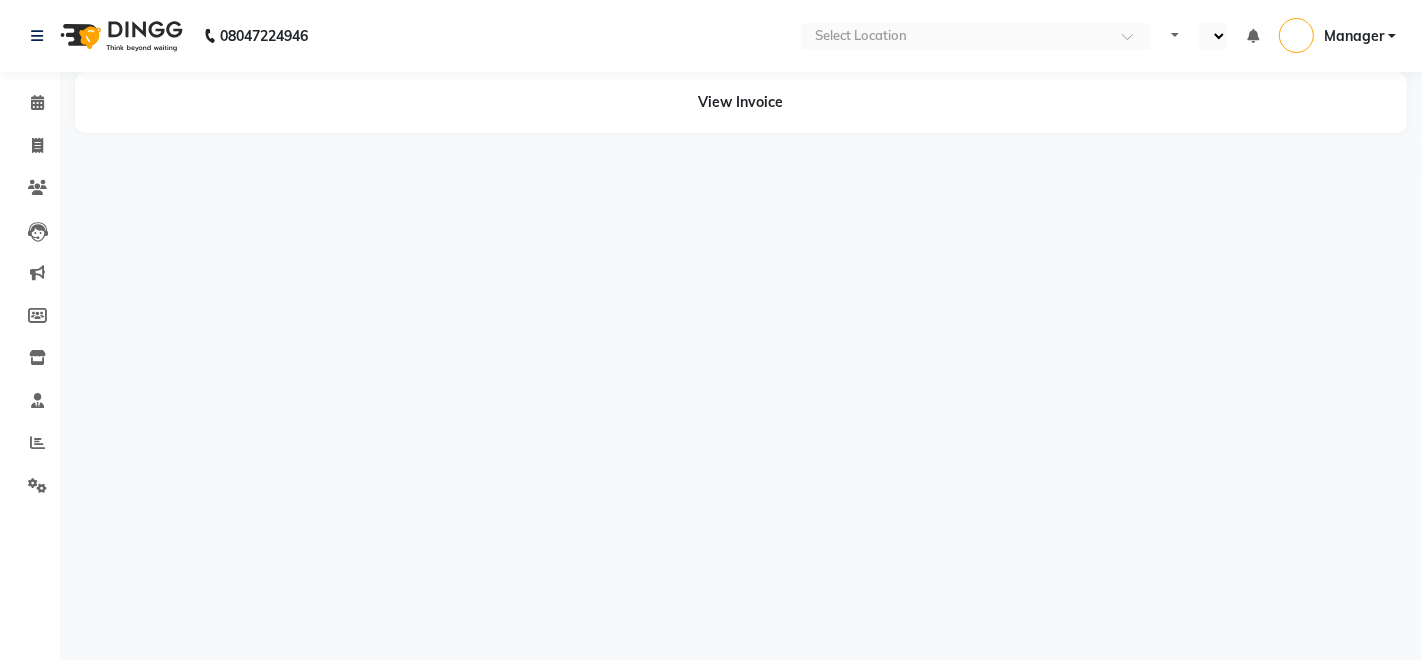 select on "en" 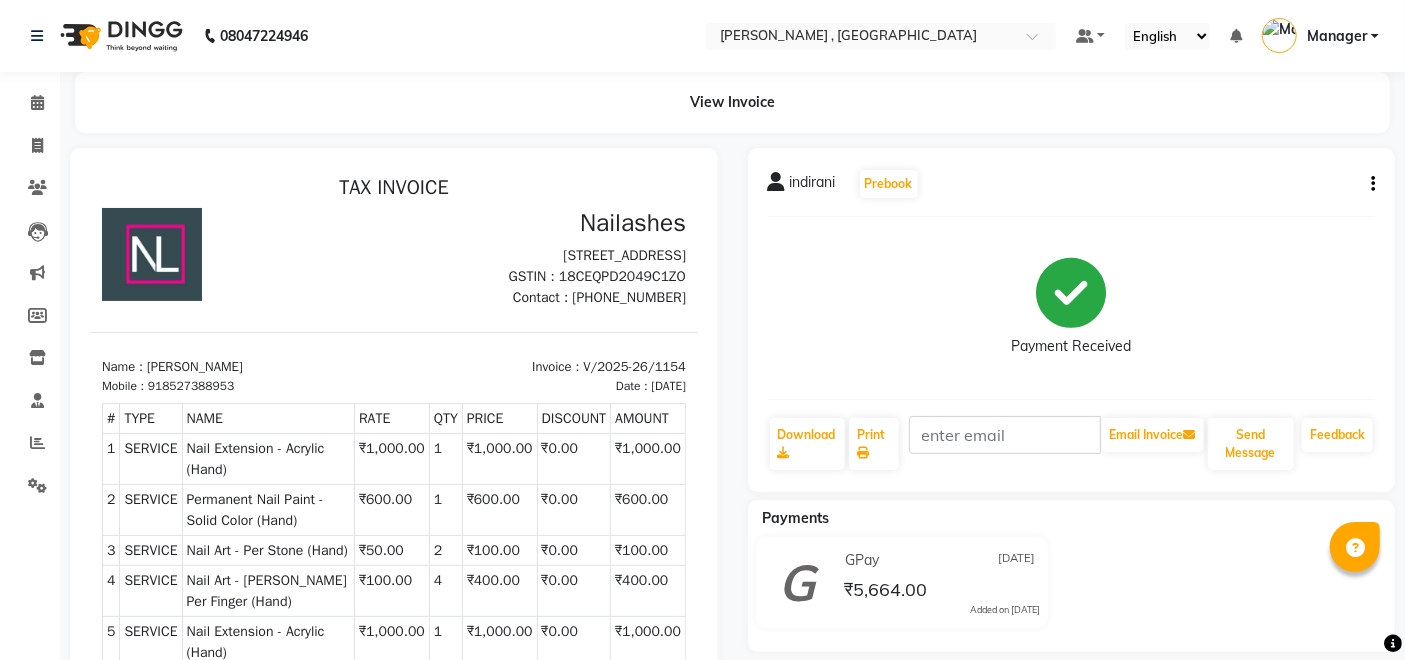 scroll, scrollTop: 16, scrollLeft: 0, axis: vertical 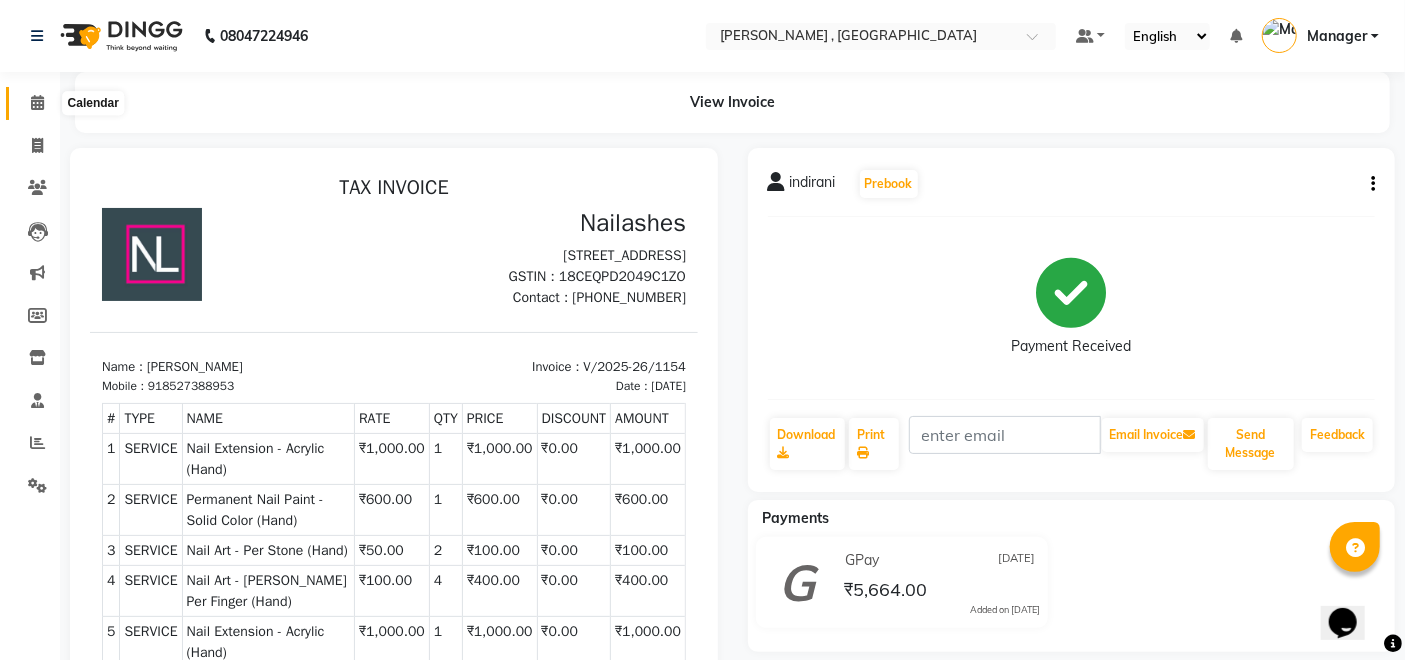 click 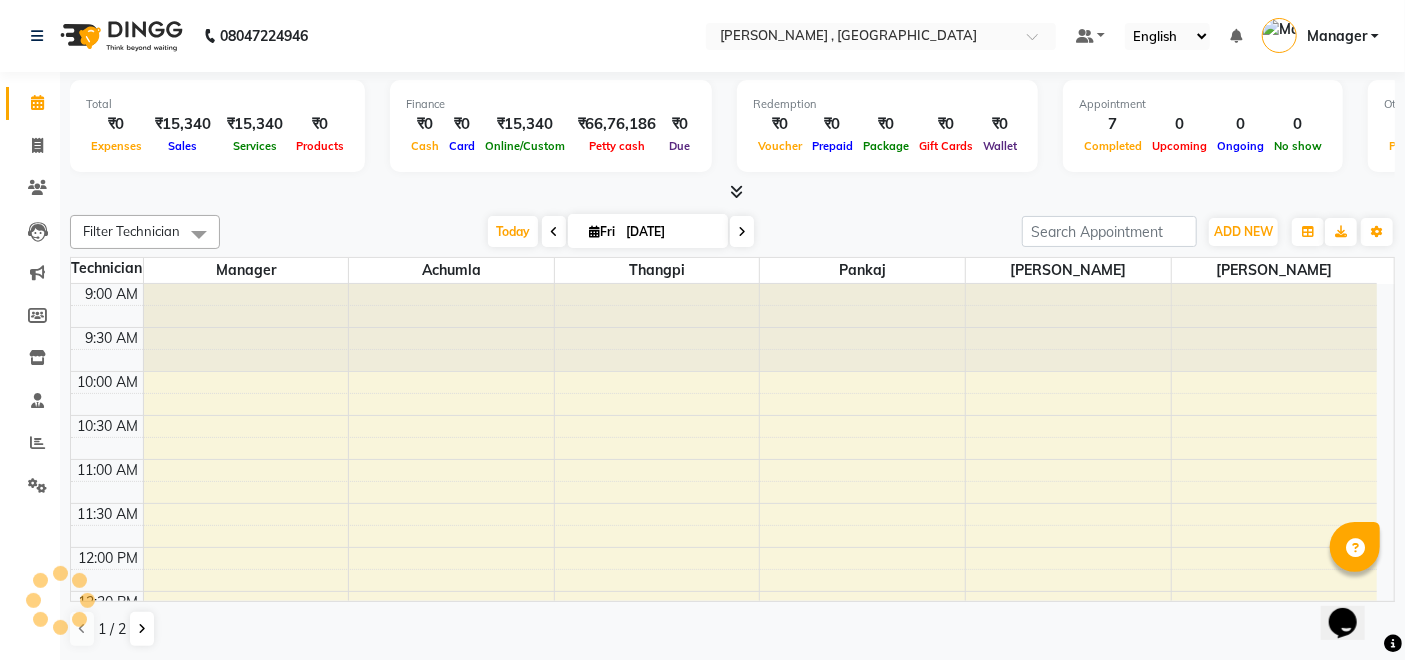 scroll, scrollTop: 0, scrollLeft: 0, axis: both 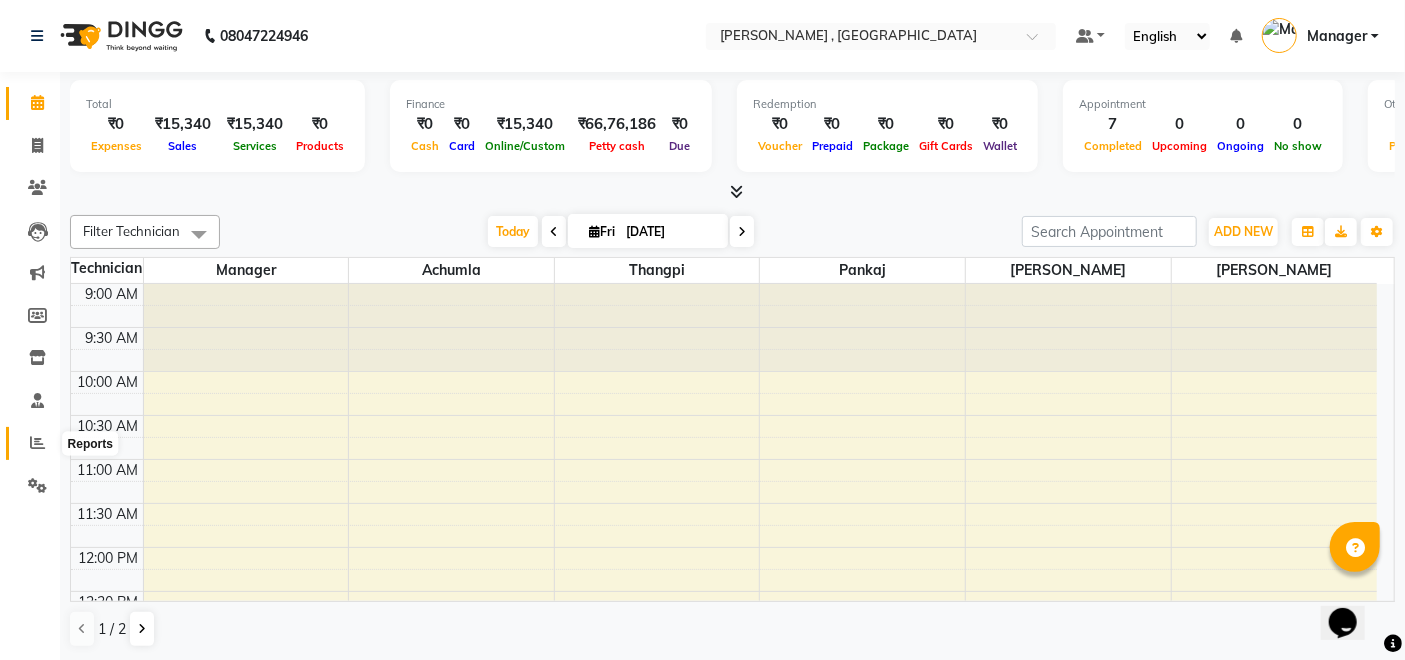 click 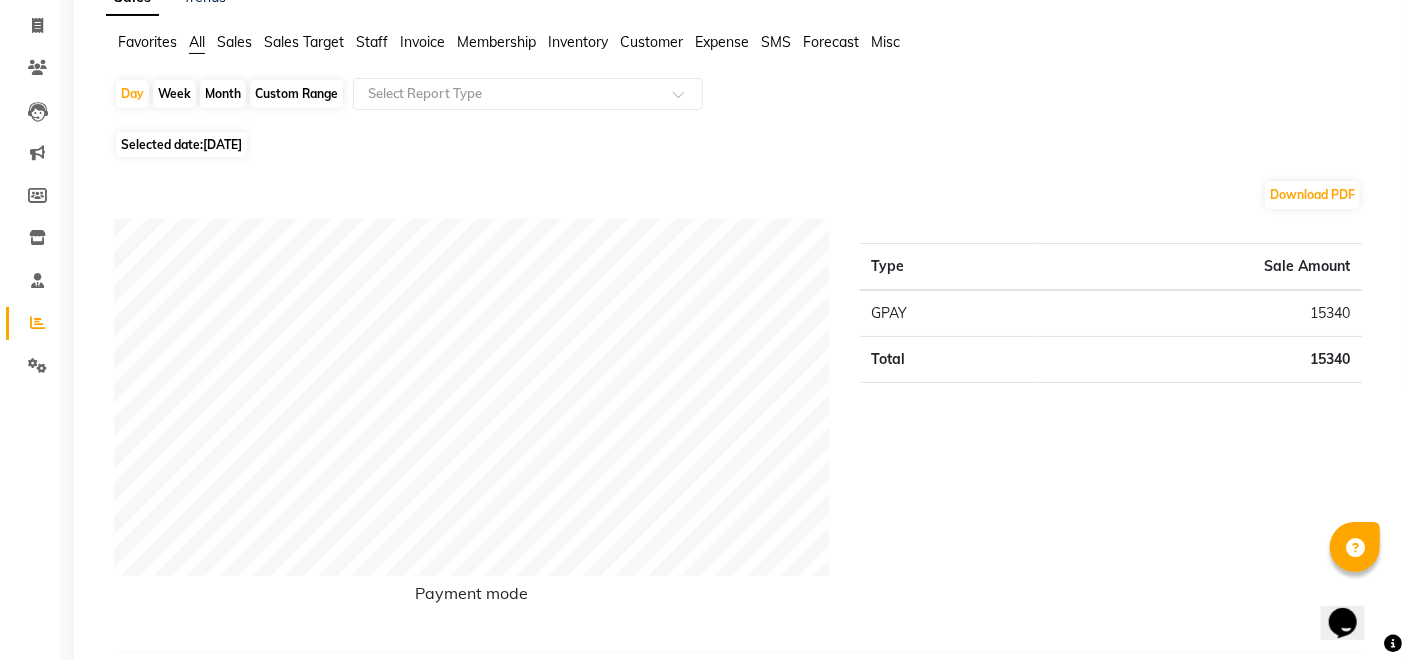 scroll, scrollTop: 0, scrollLeft: 0, axis: both 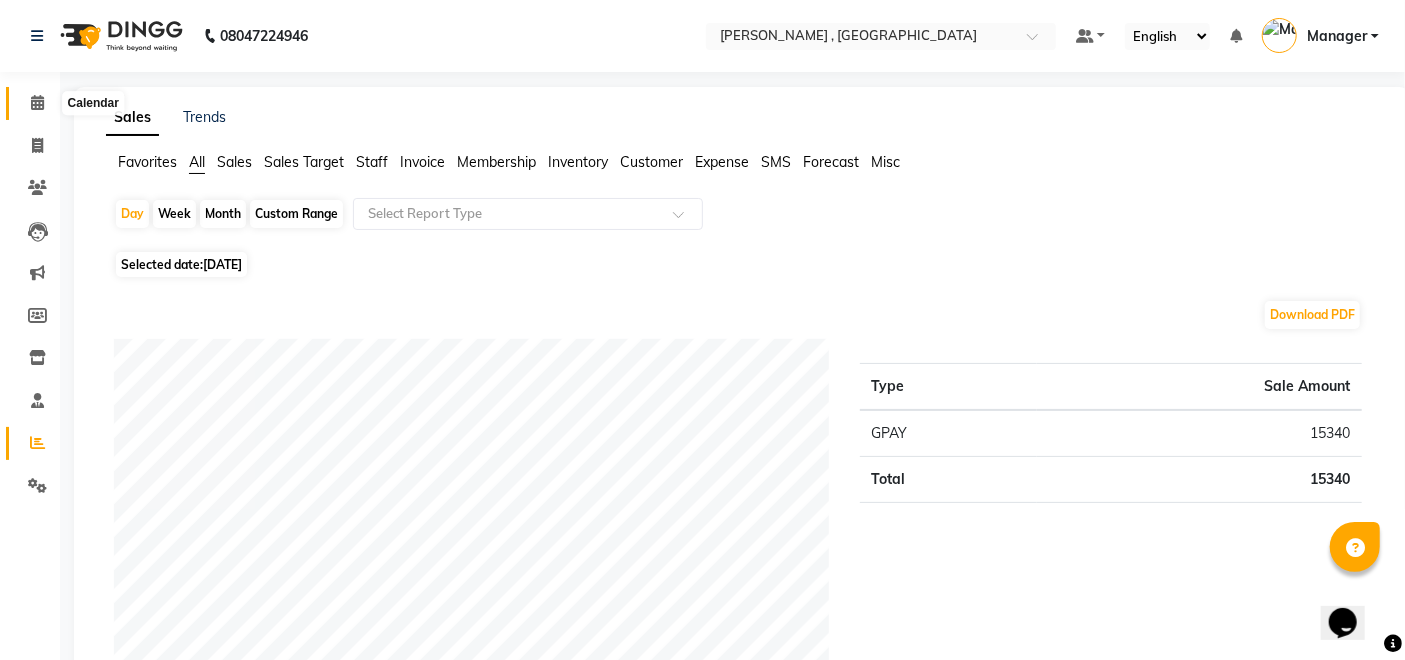 click 